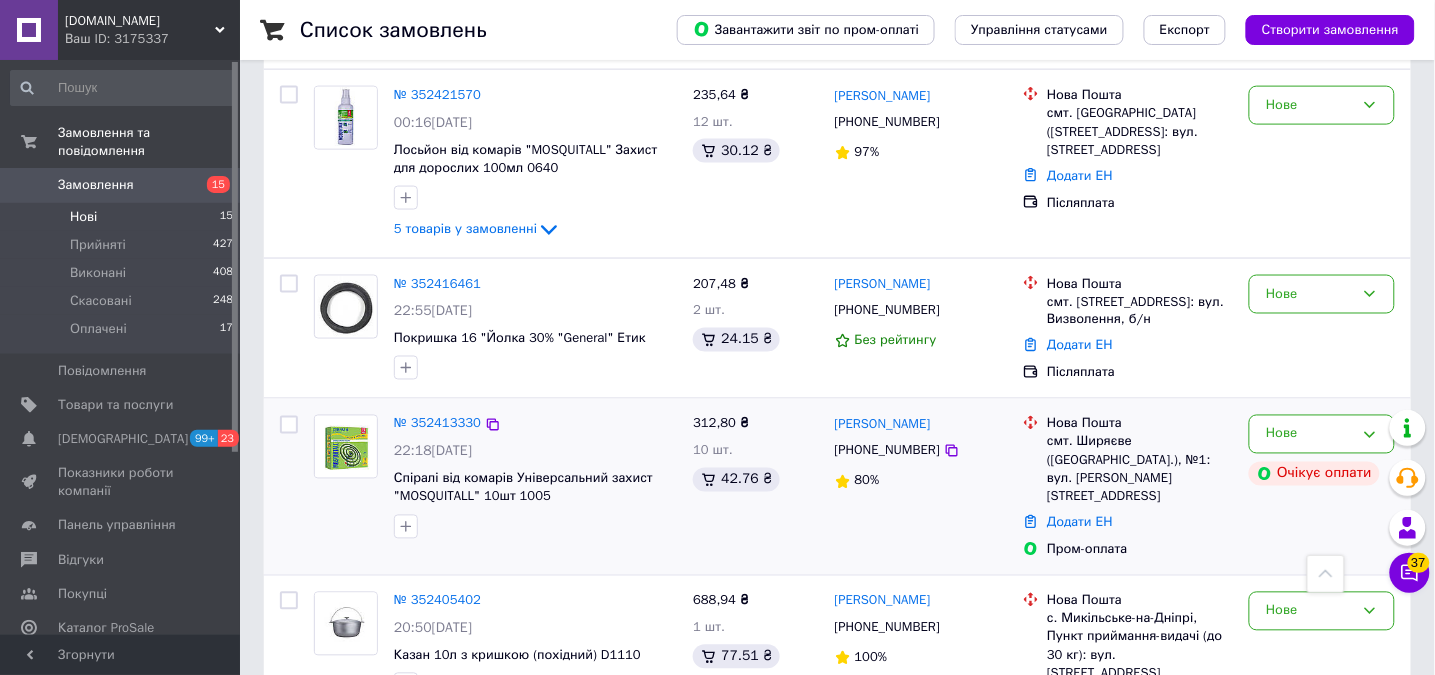 scroll, scrollTop: 0, scrollLeft: 0, axis: both 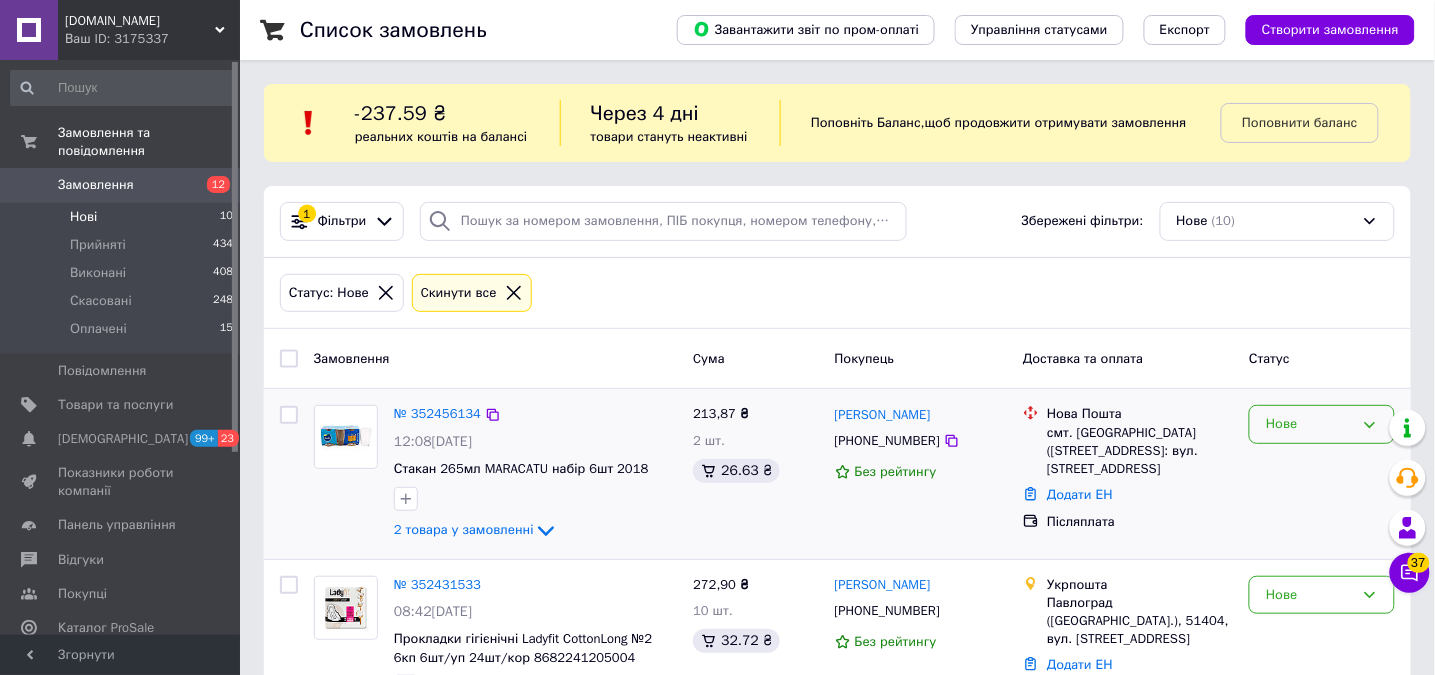 click on "Нове" at bounding box center [1310, 424] 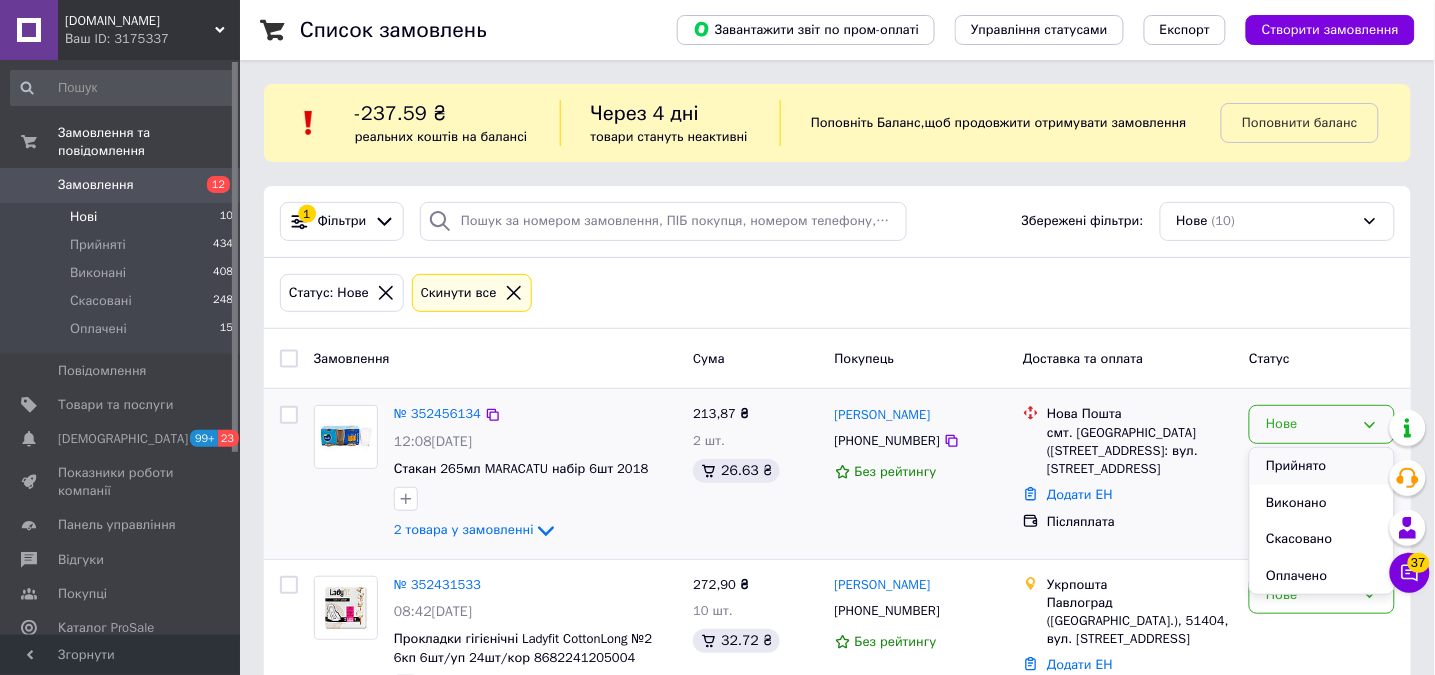 click on "Прийнято" at bounding box center [1322, 466] 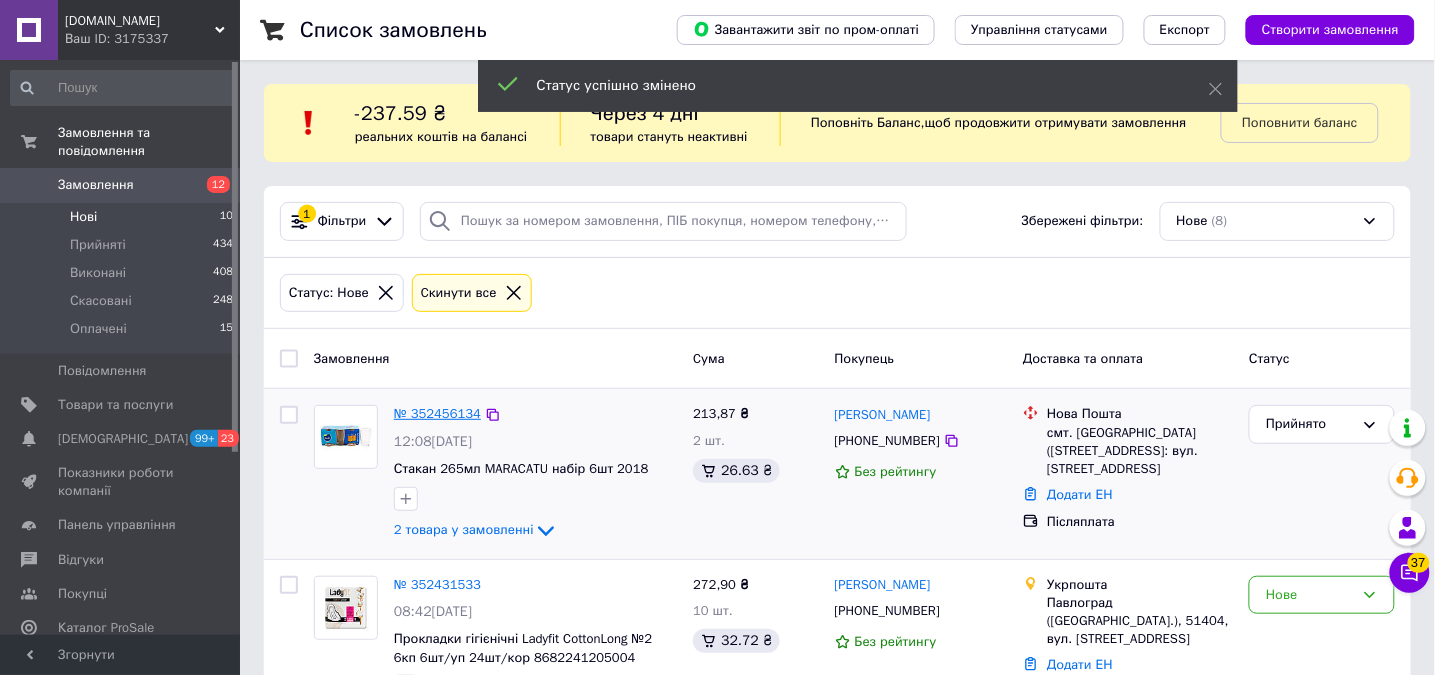 click on "№ 352456134" at bounding box center [437, 413] 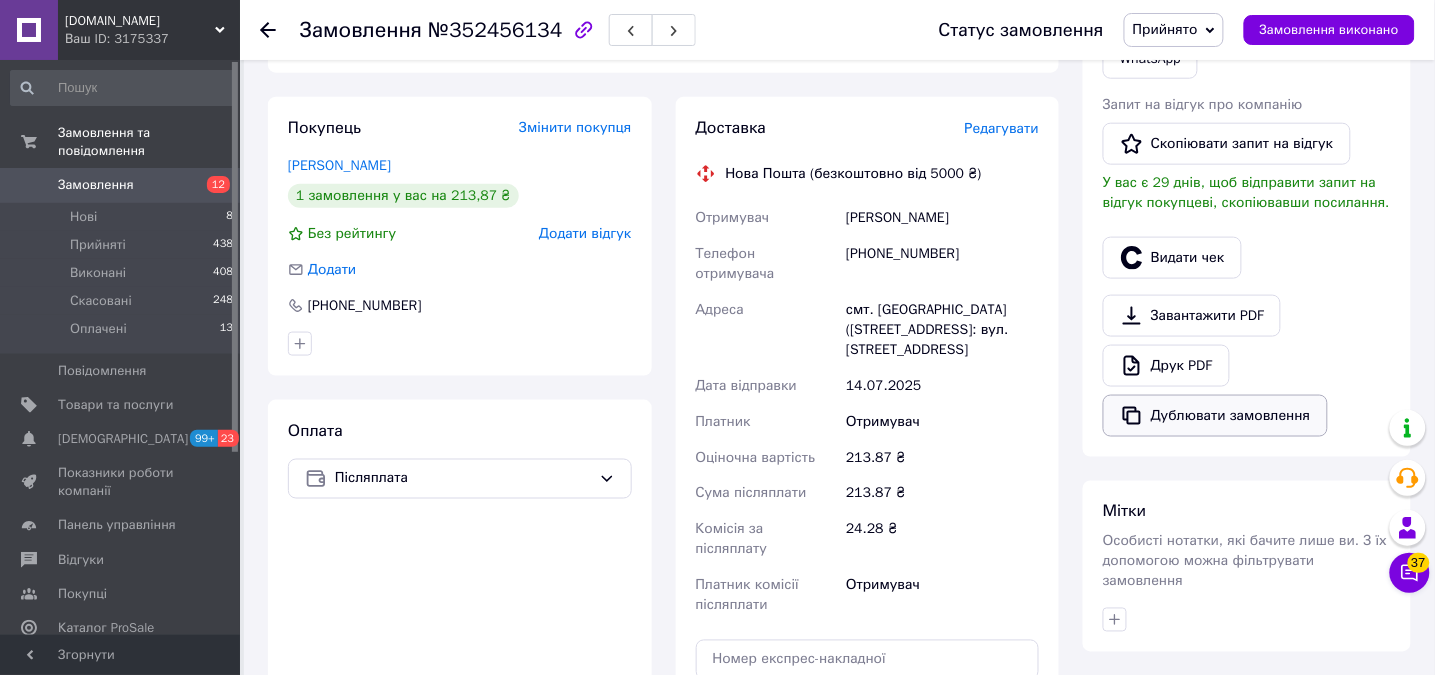 scroll, scrollTop: 533, scrollLeft: 0, axis: vertical 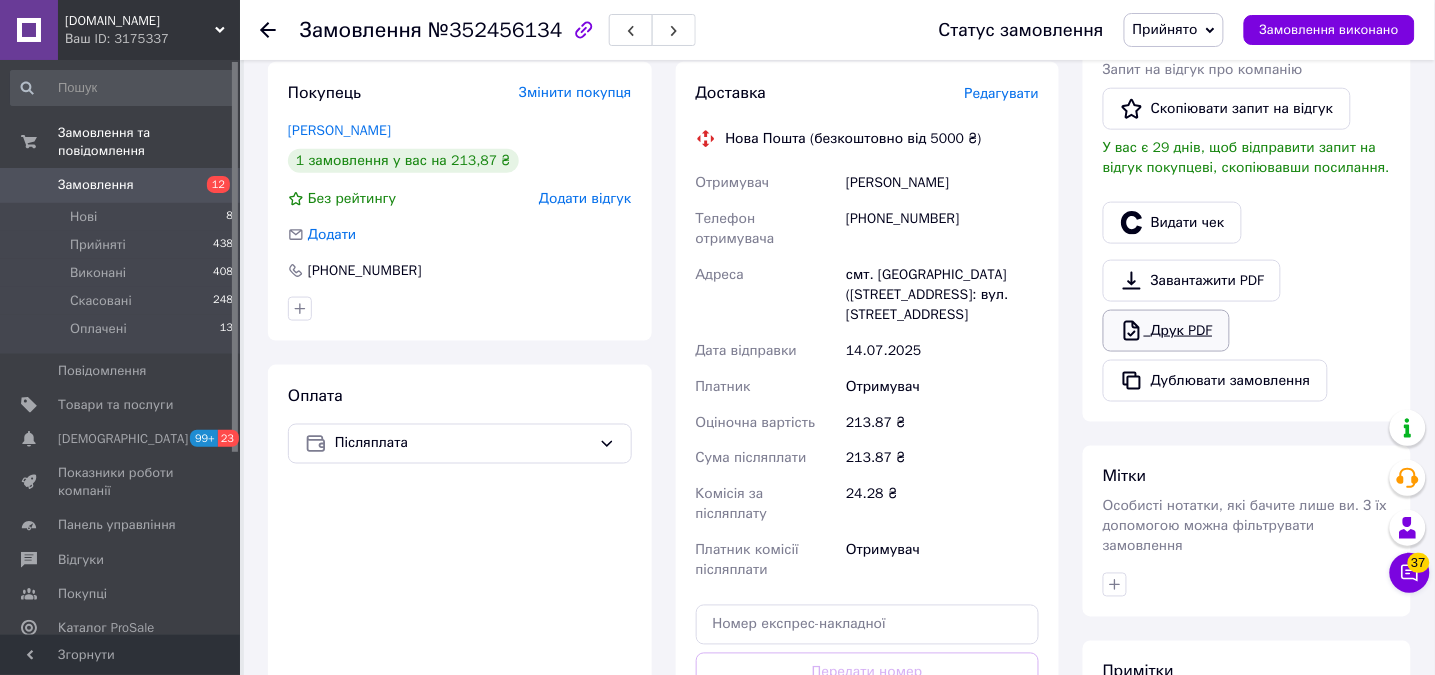 click on "Друк PDF" at bounding box center (1166, 331) 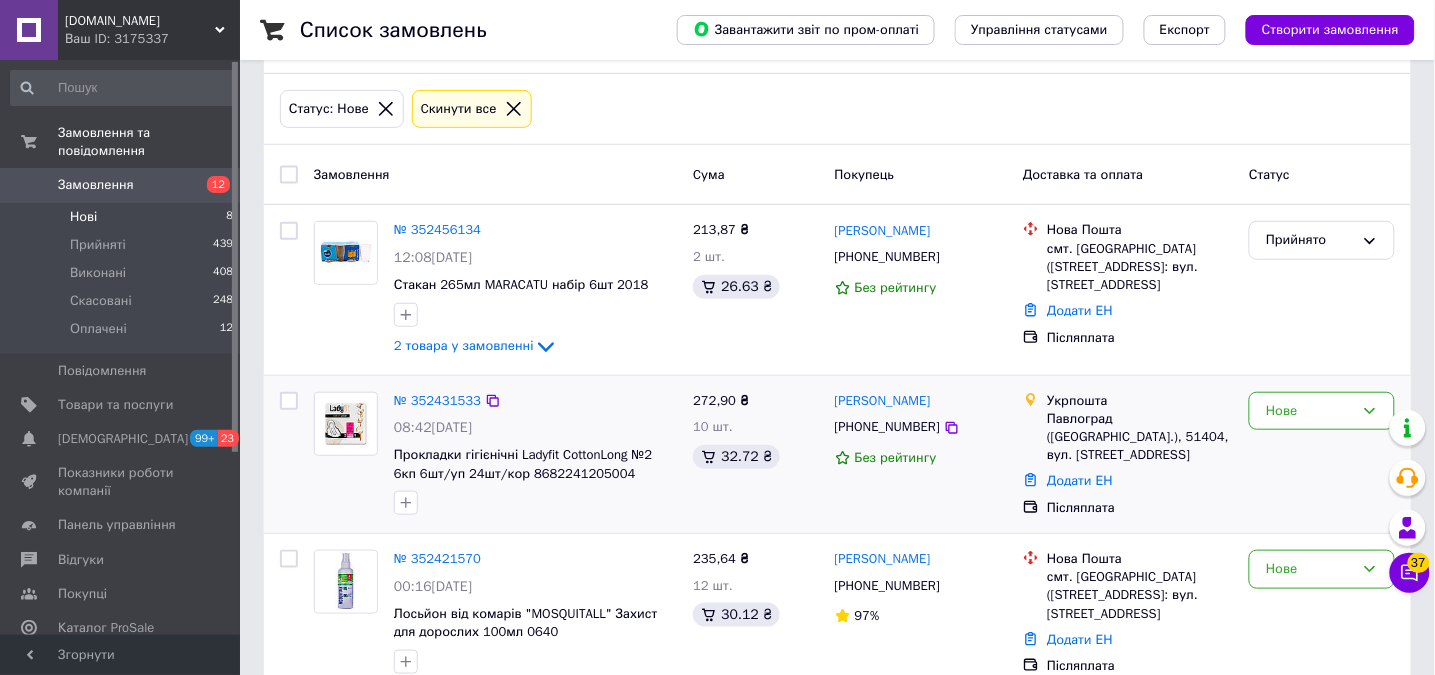 scroll, scrollTop: 266, scrollLeft: 0, axis: vertical 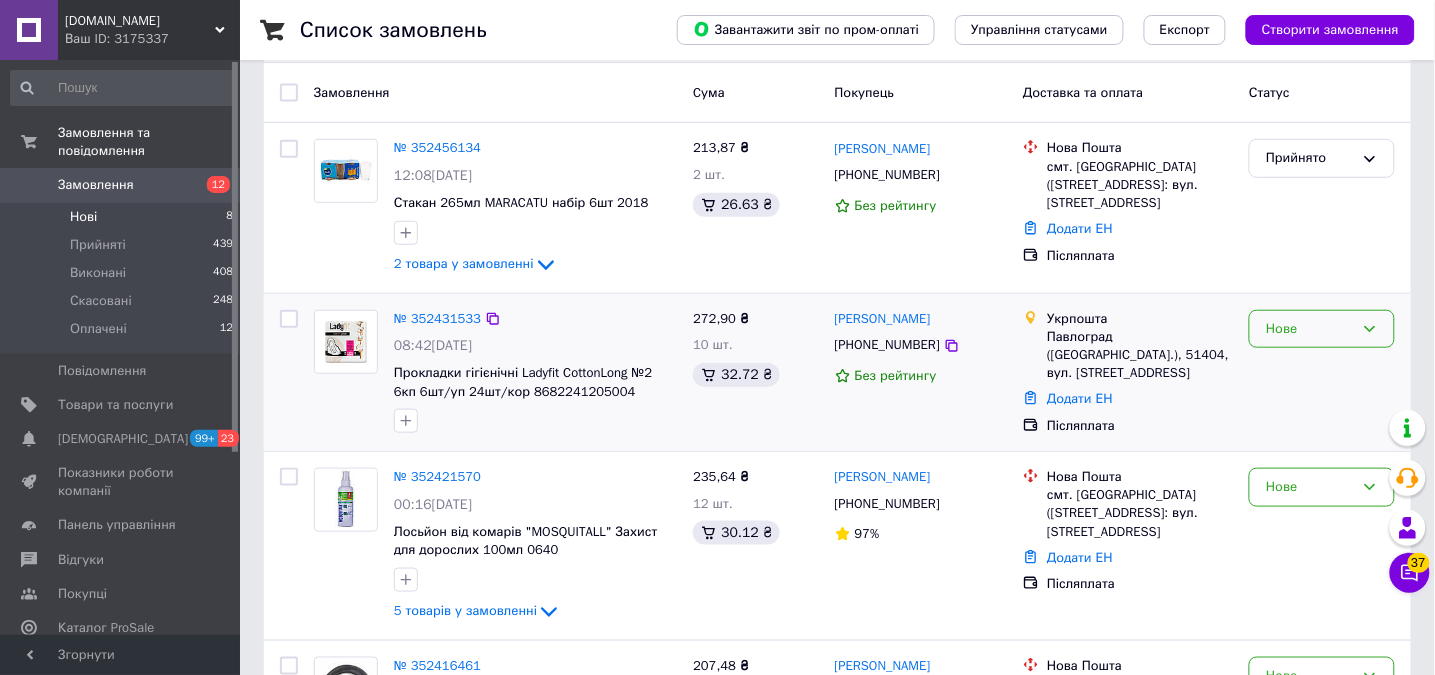 click on "Нове" at bounding box center [1310, 329] 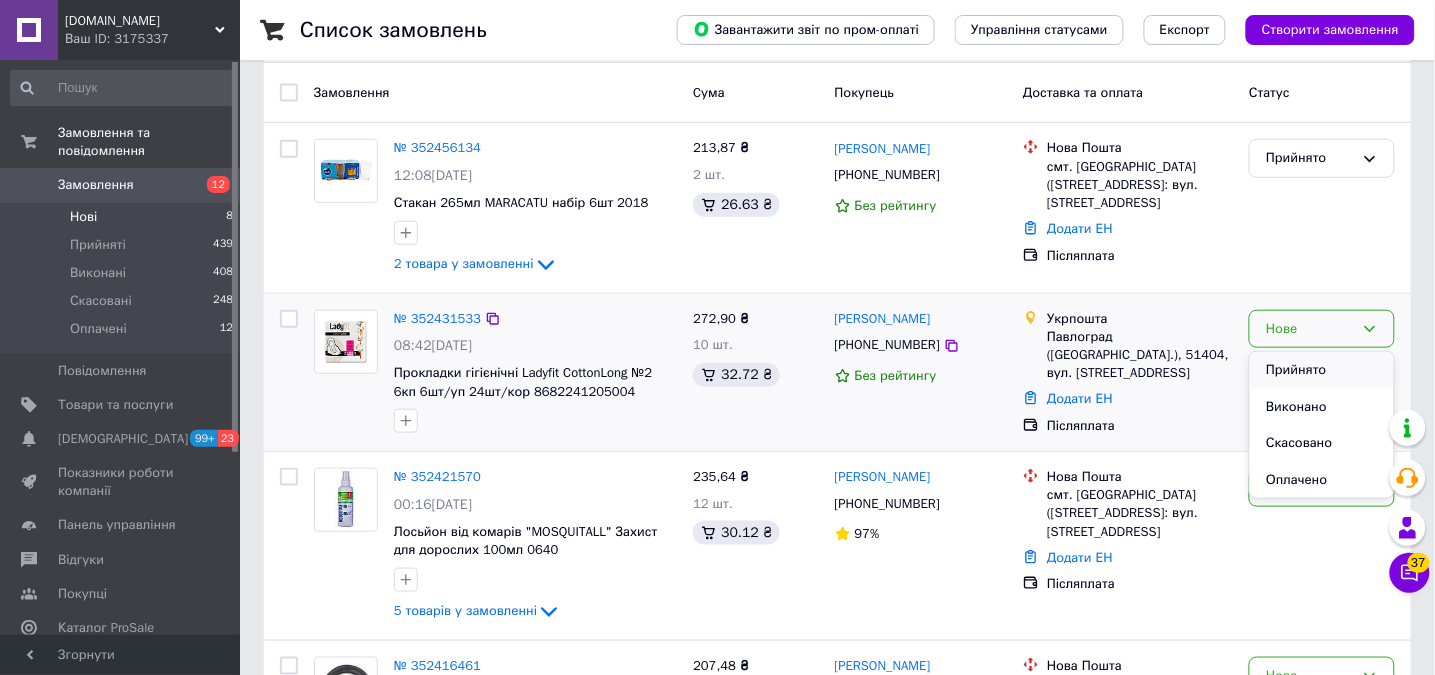 click on "Прийнято" at bounding box center [1322, 370] 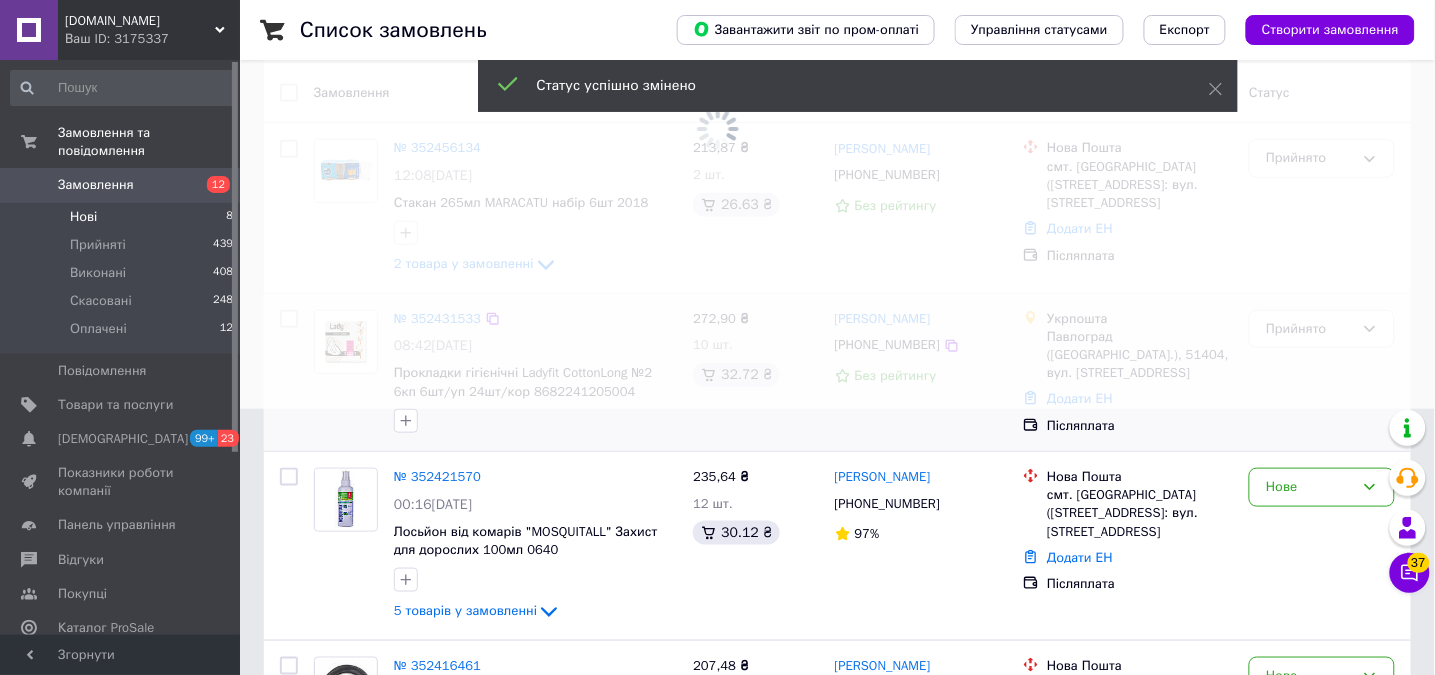 click at bounding box center (717, 71) 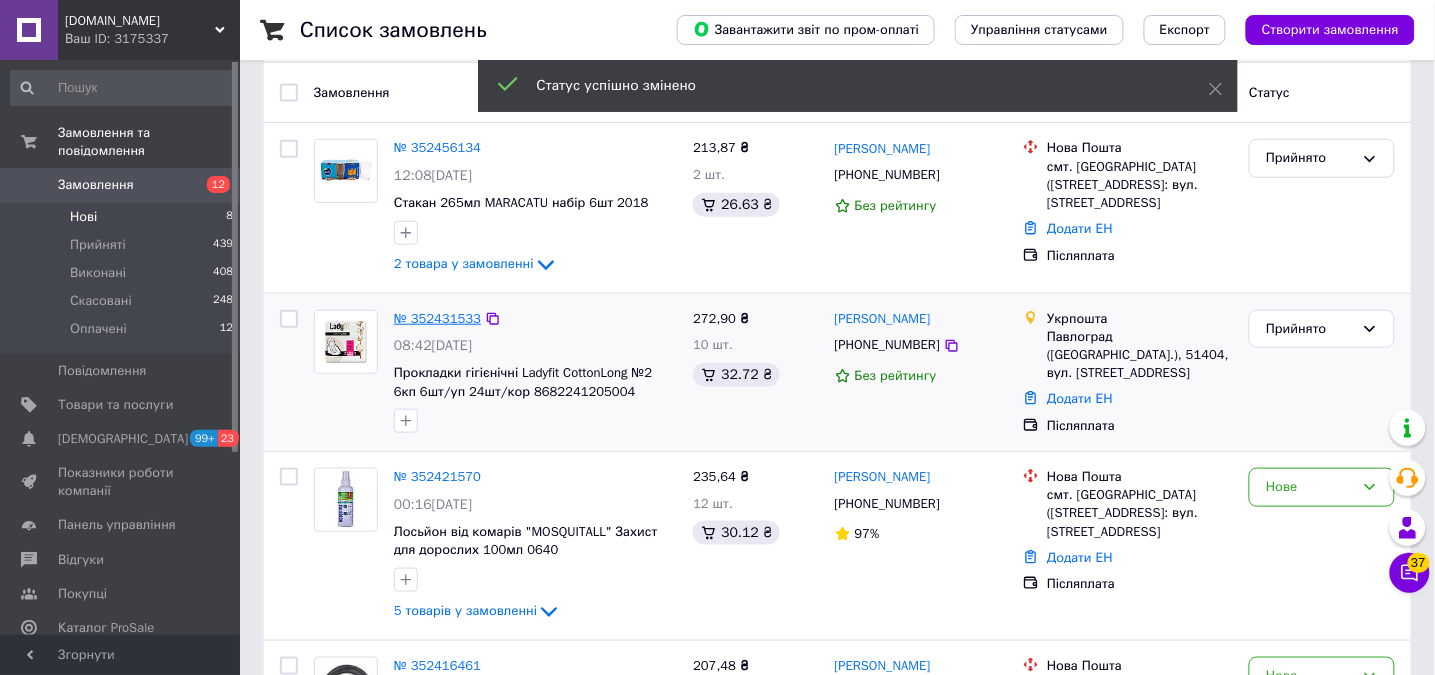 click on "№ 352431533" at bounding box center (437, 318) 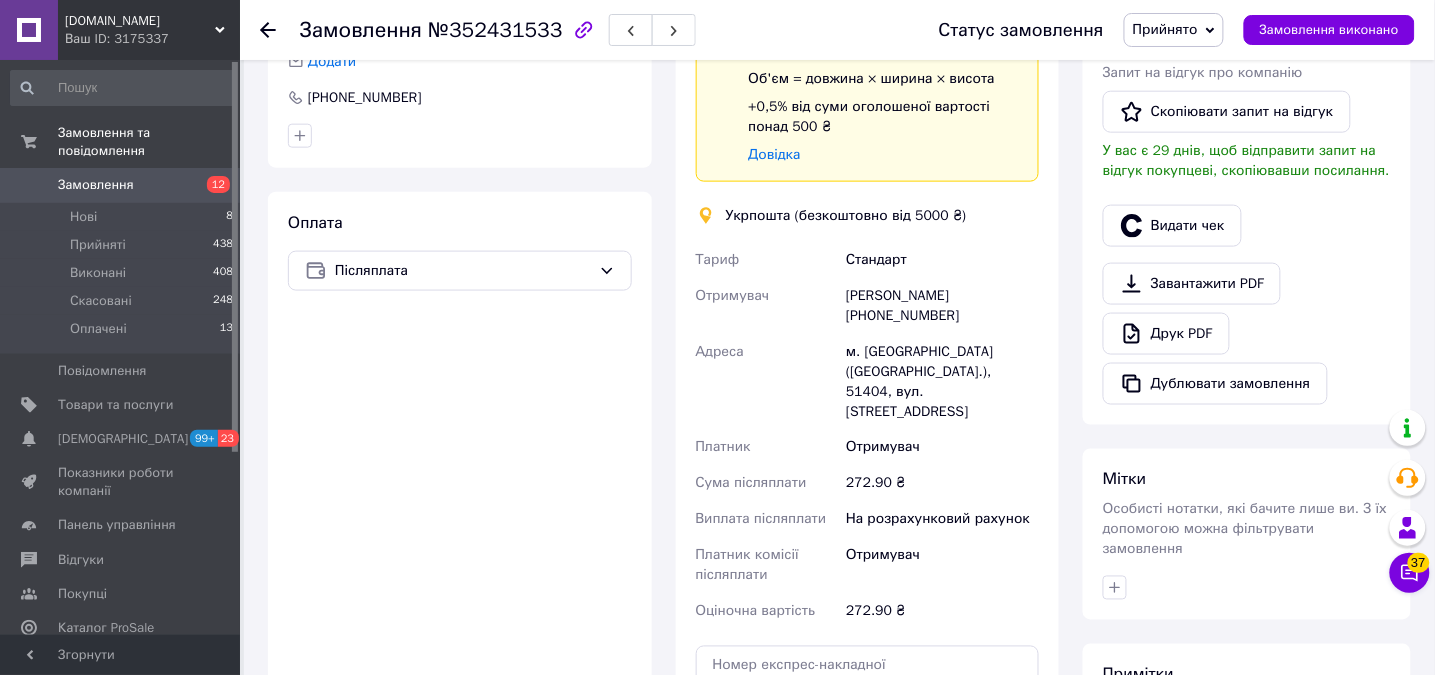 scroll, scrollTop: 533, scrollLeft: 0, axis: vertical 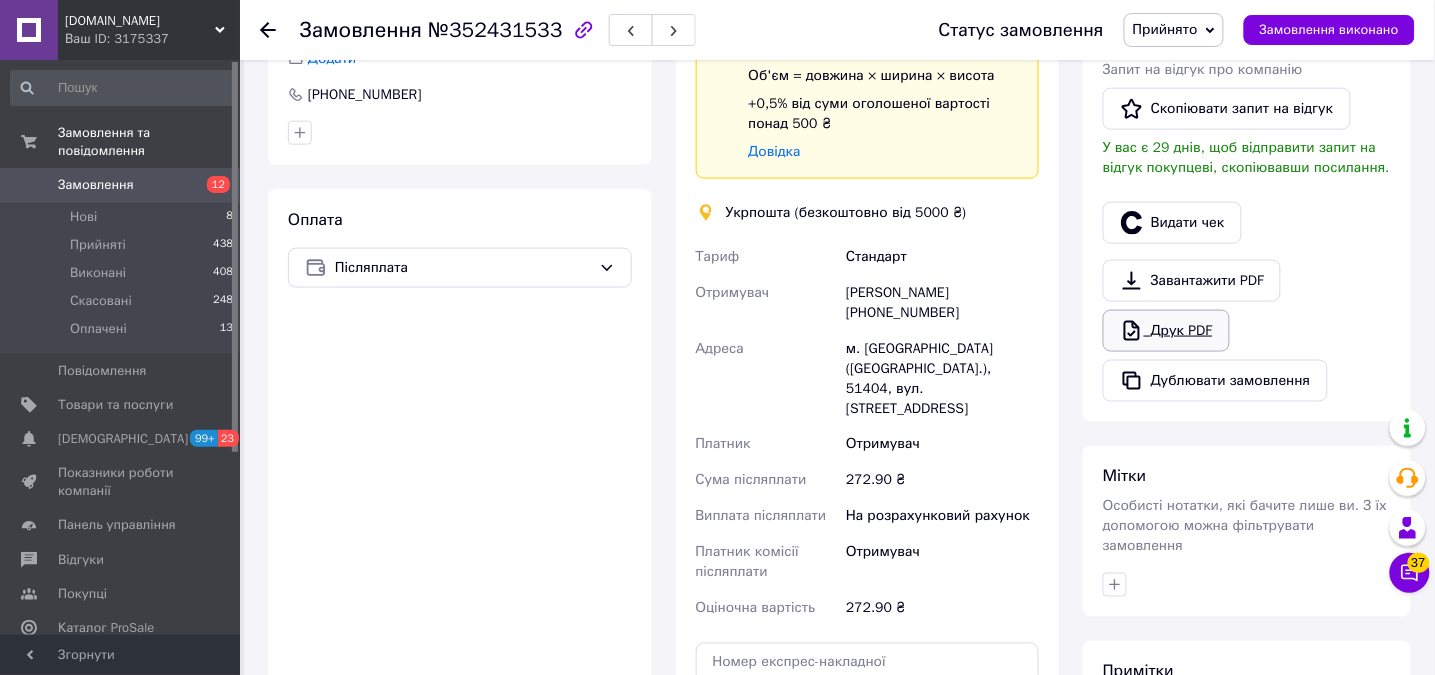 click on "Друк PDF" at bounding box center (1166, 331) 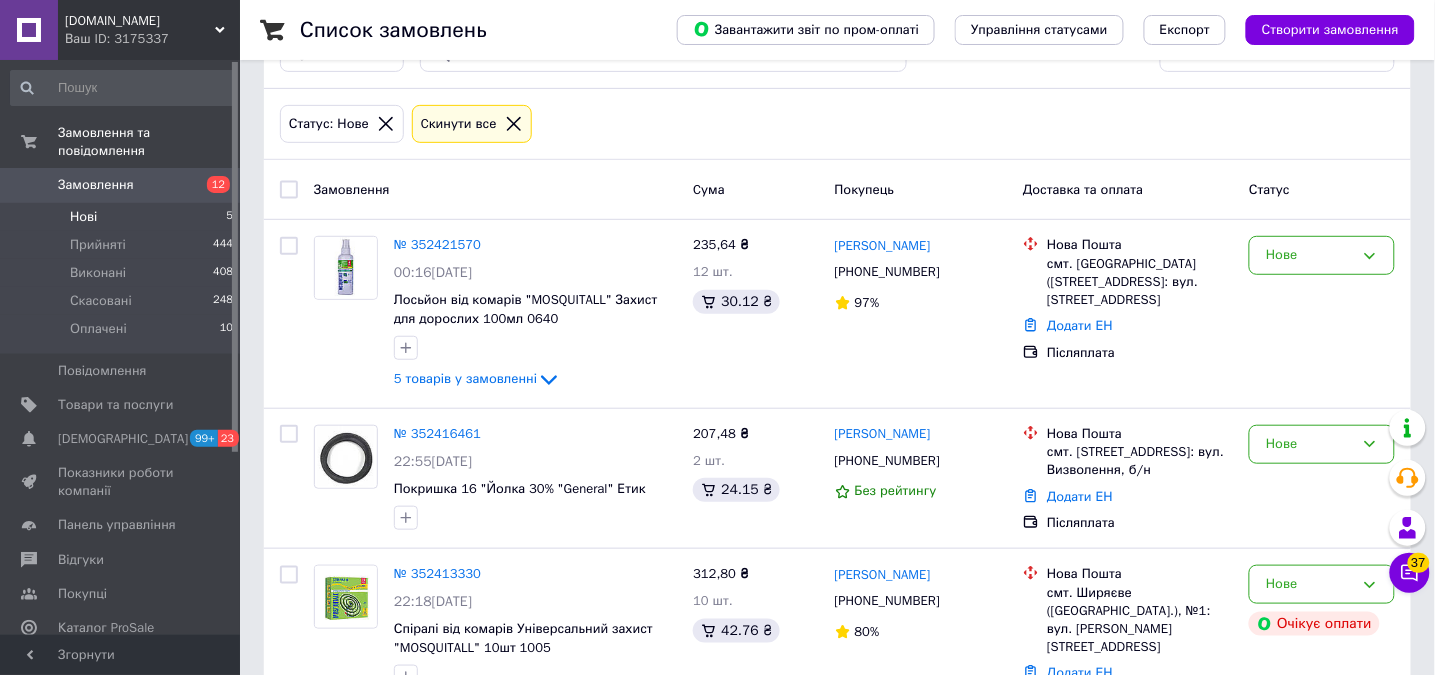scroll, scrollTop: 0, scrollLeft: 0, axis: both 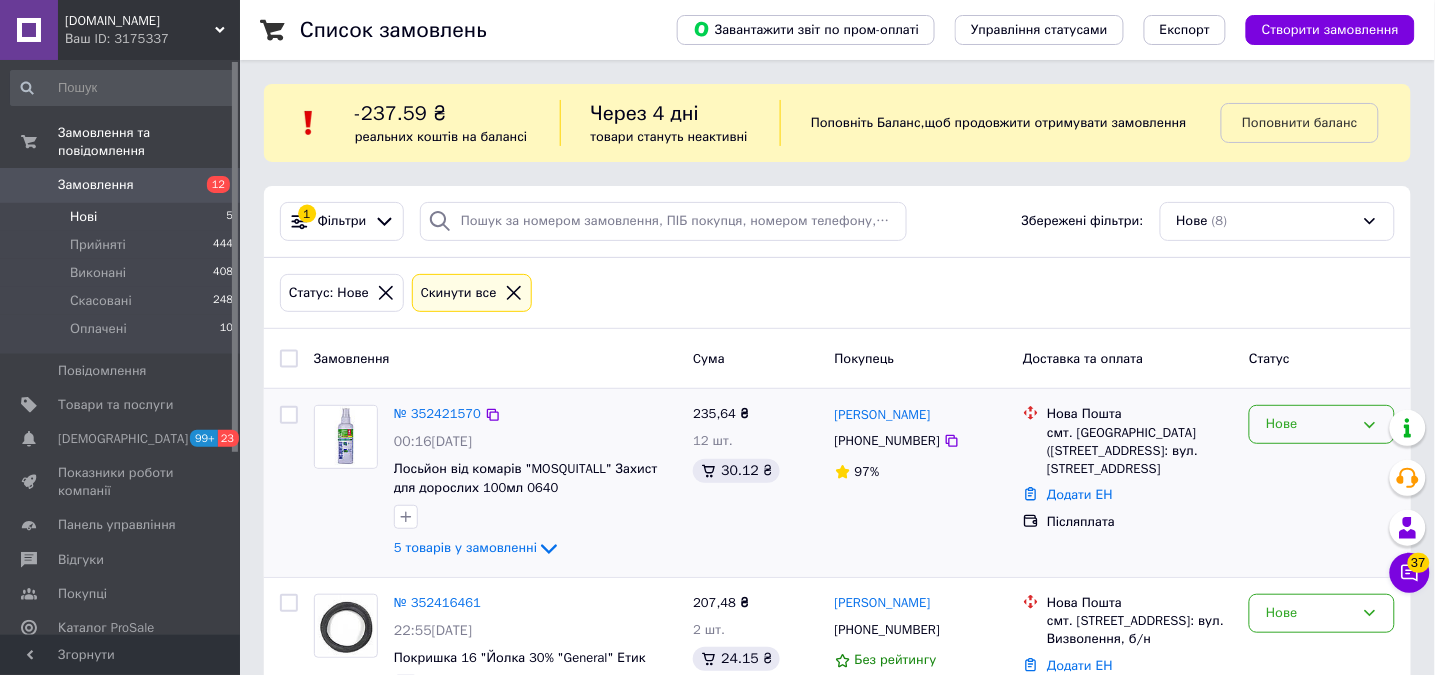 click on "Нове" at bounding box center (1310, 424) 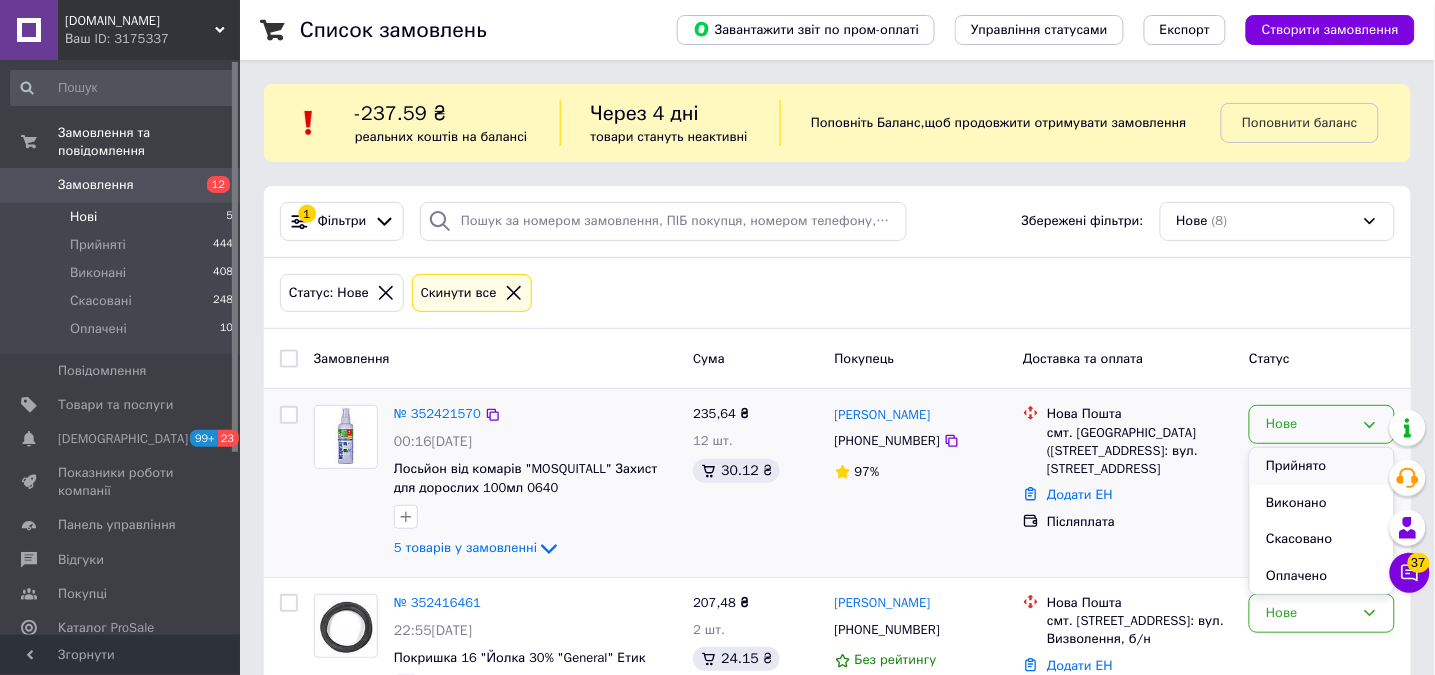 click on "Прийнято" at bounding box center (1322, 466) 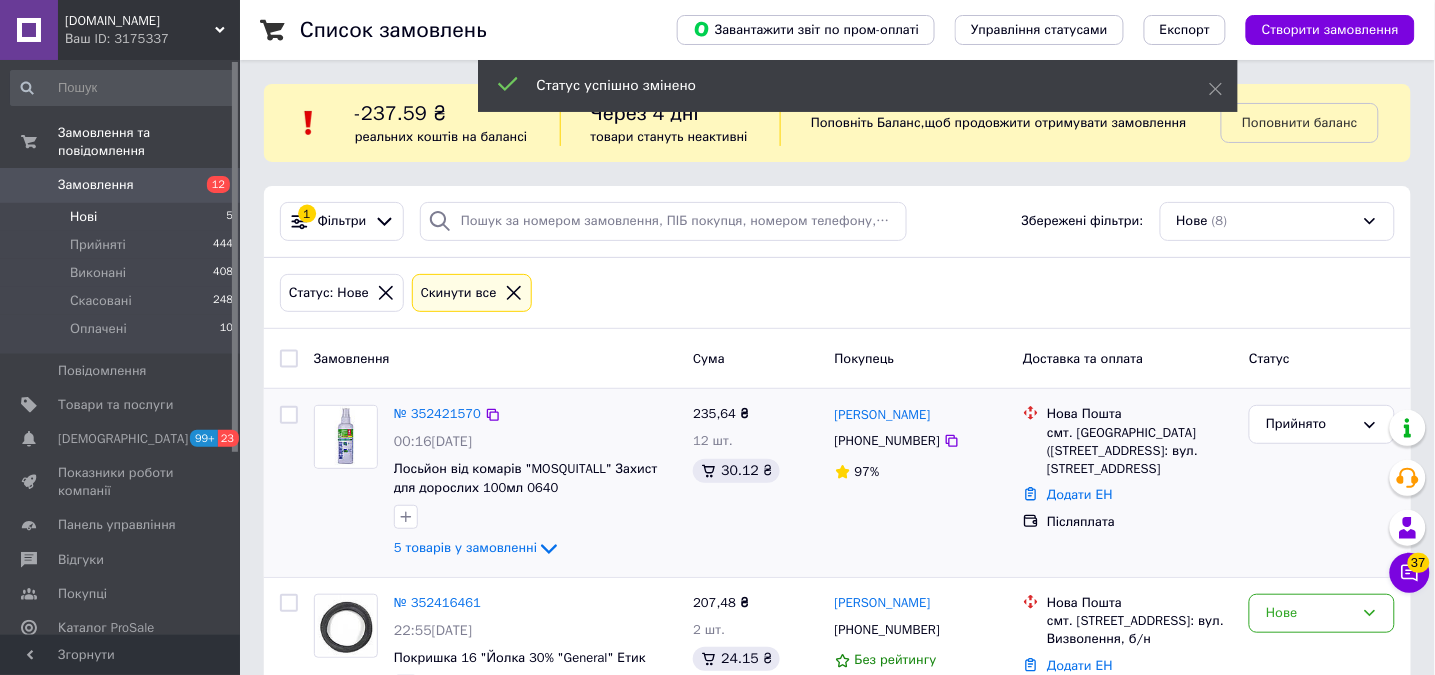 click at bounding box center (493, 415) 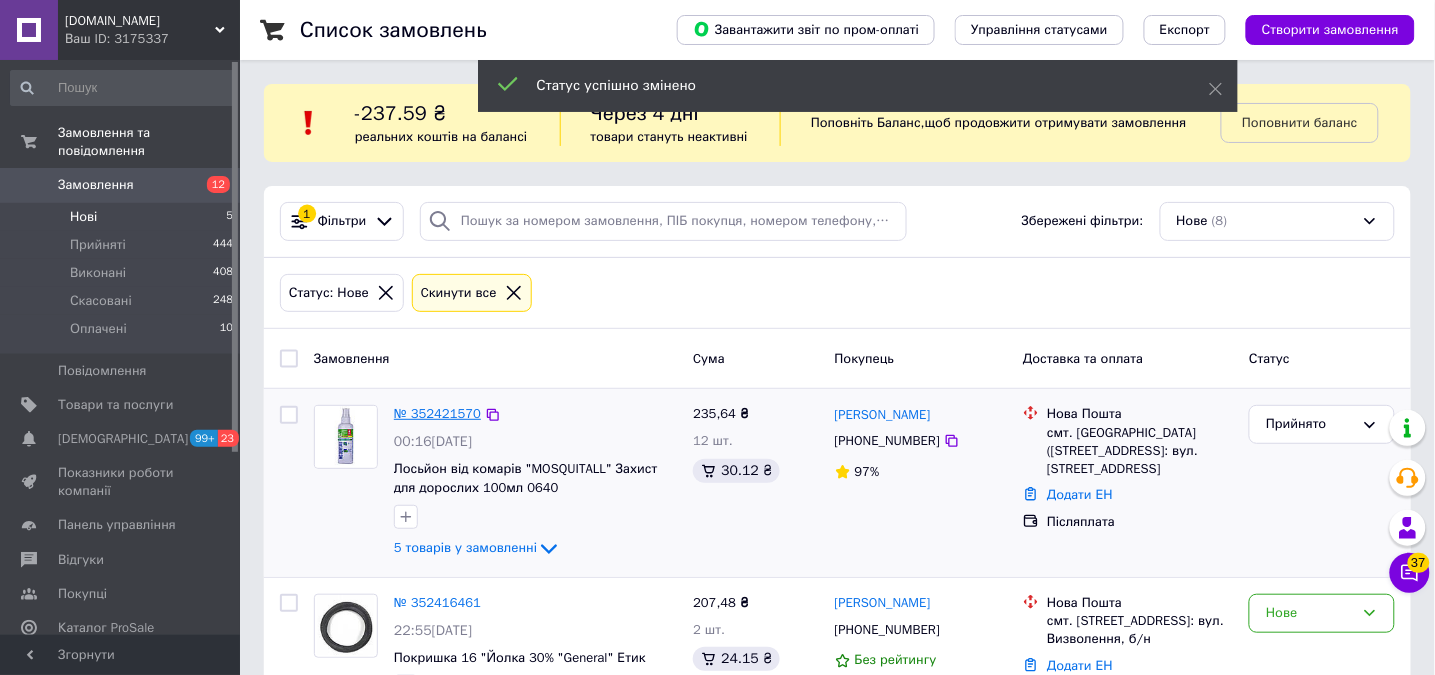 click on "№ 352421570" at bounding box center [437, 413] 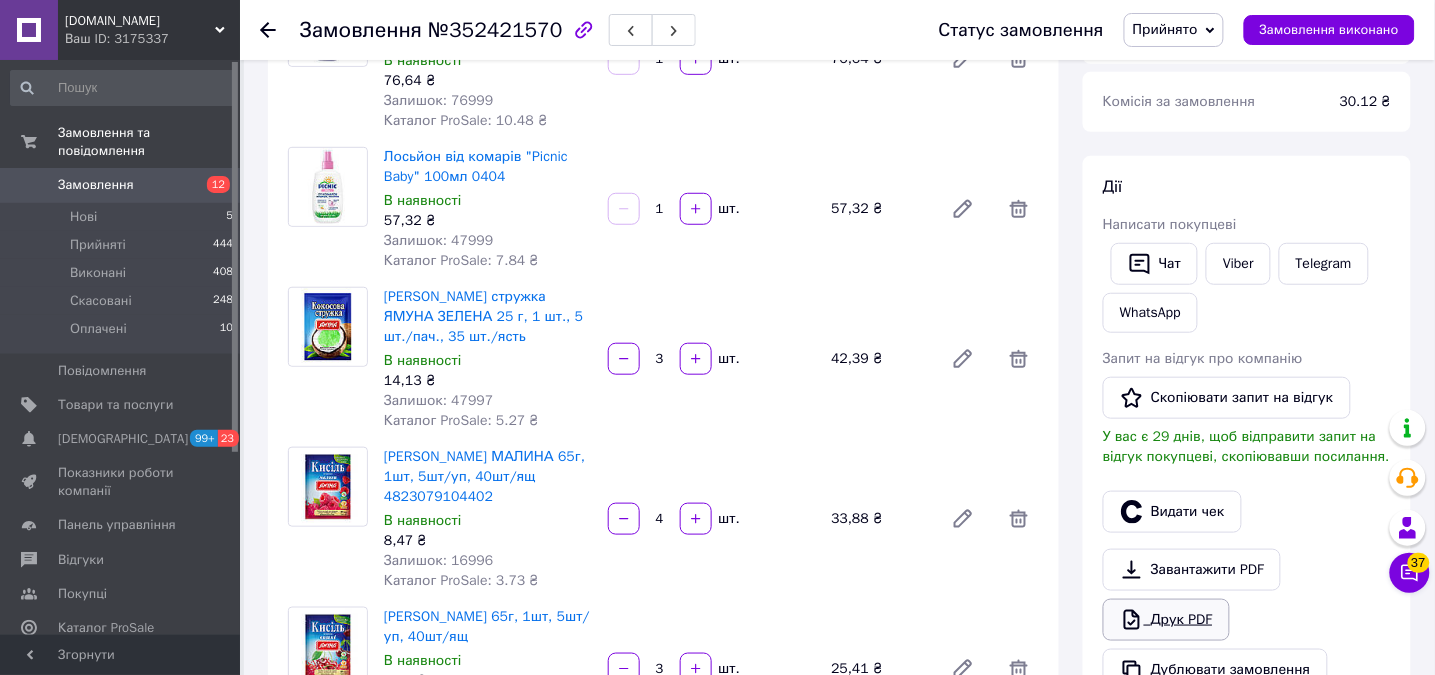 scroll, scrollTop: 400, scrollLeft: 0, axis: vertical 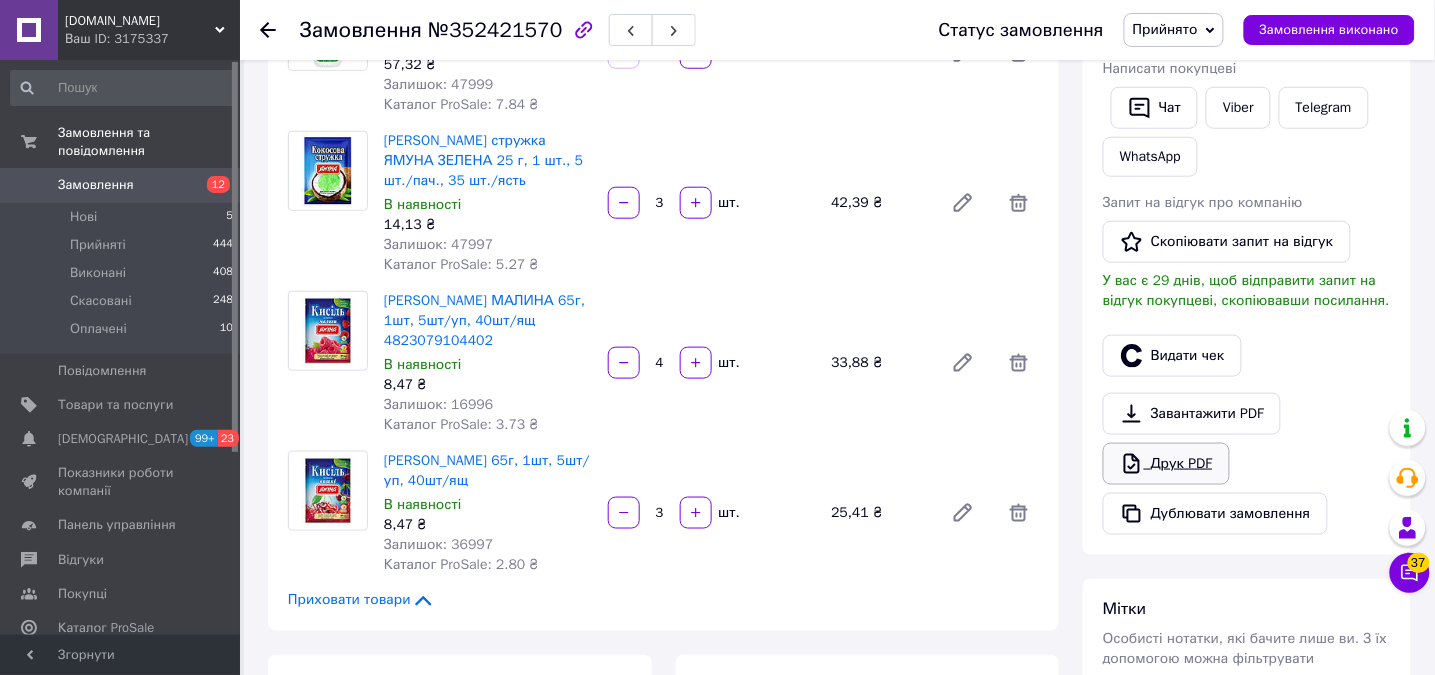 click on "Друк PDF" at bounding box center (1166, 464) 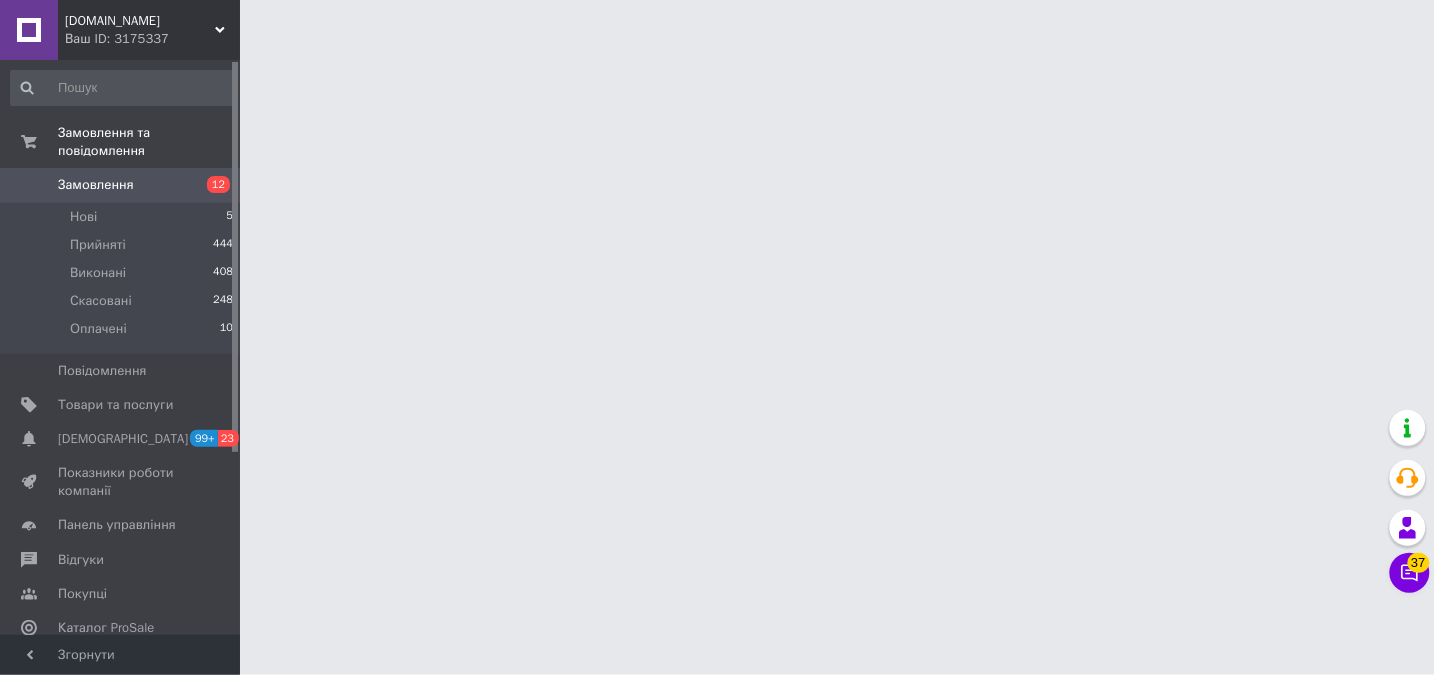 scroll, scrollTop: 0, scrollLeft: 0, axis: both 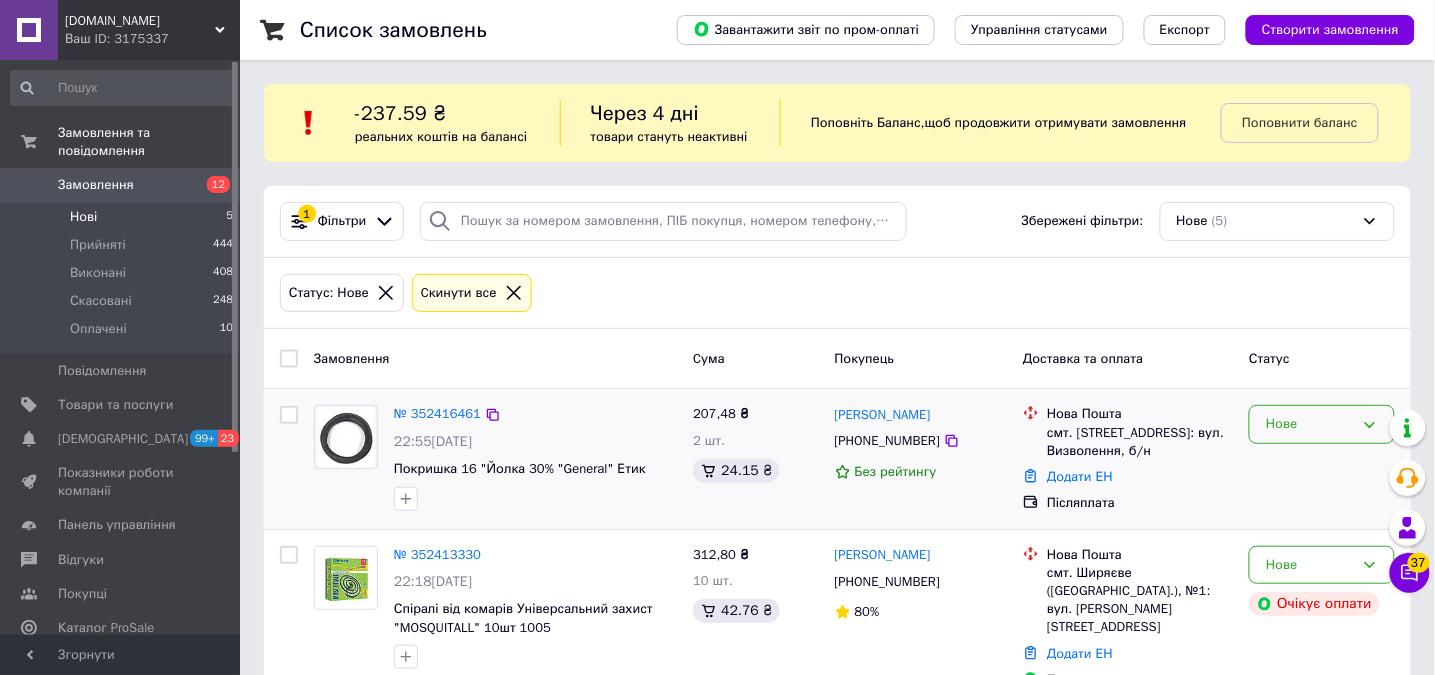 click on "Нове" at bounding box center (1310, 424) 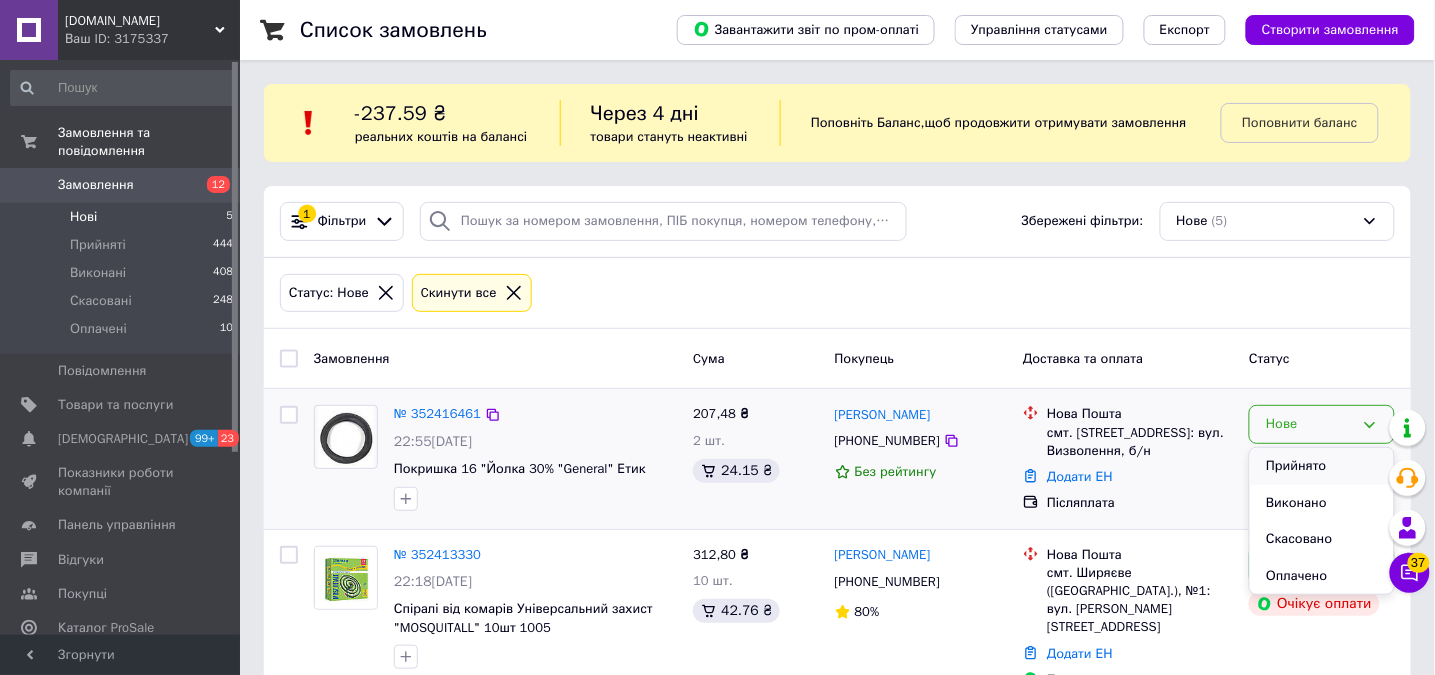 click on "Прийнято" at bounding box center (1322, 466) 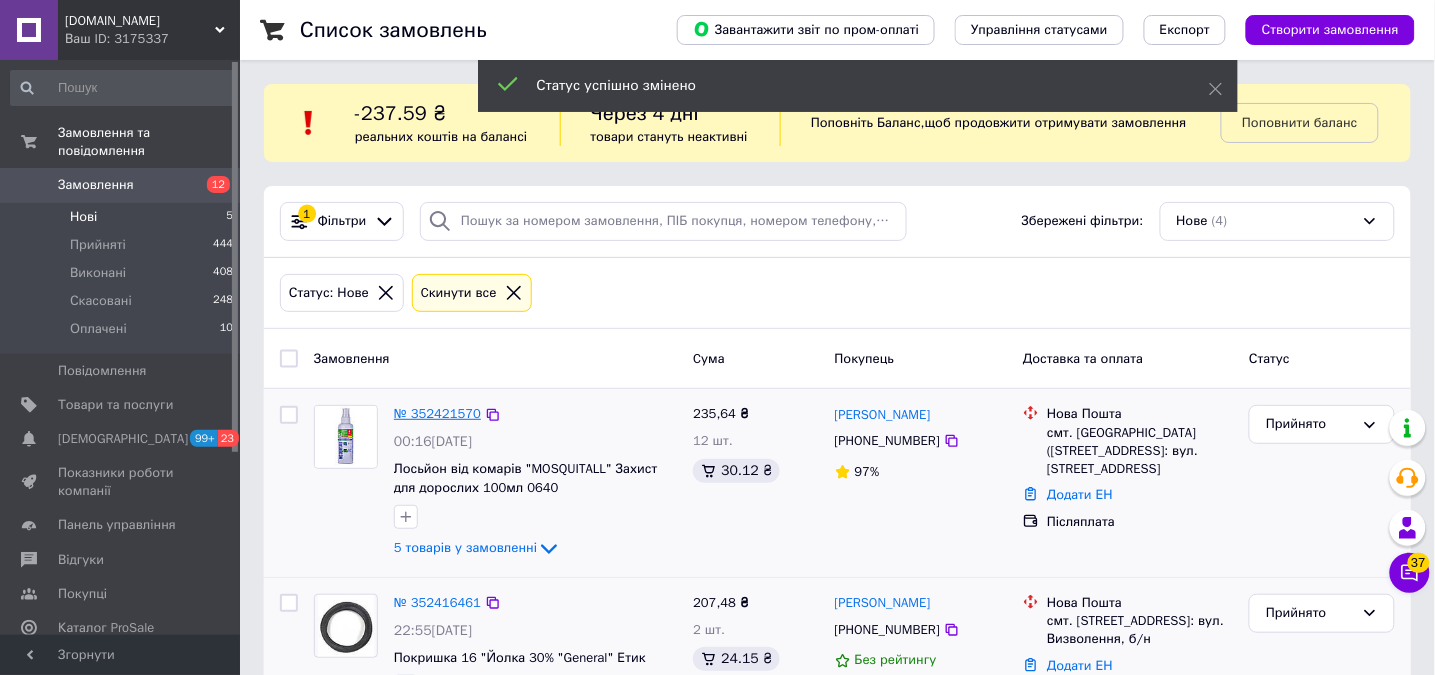click on "№ 352421570" at bounding box center [437, 413] 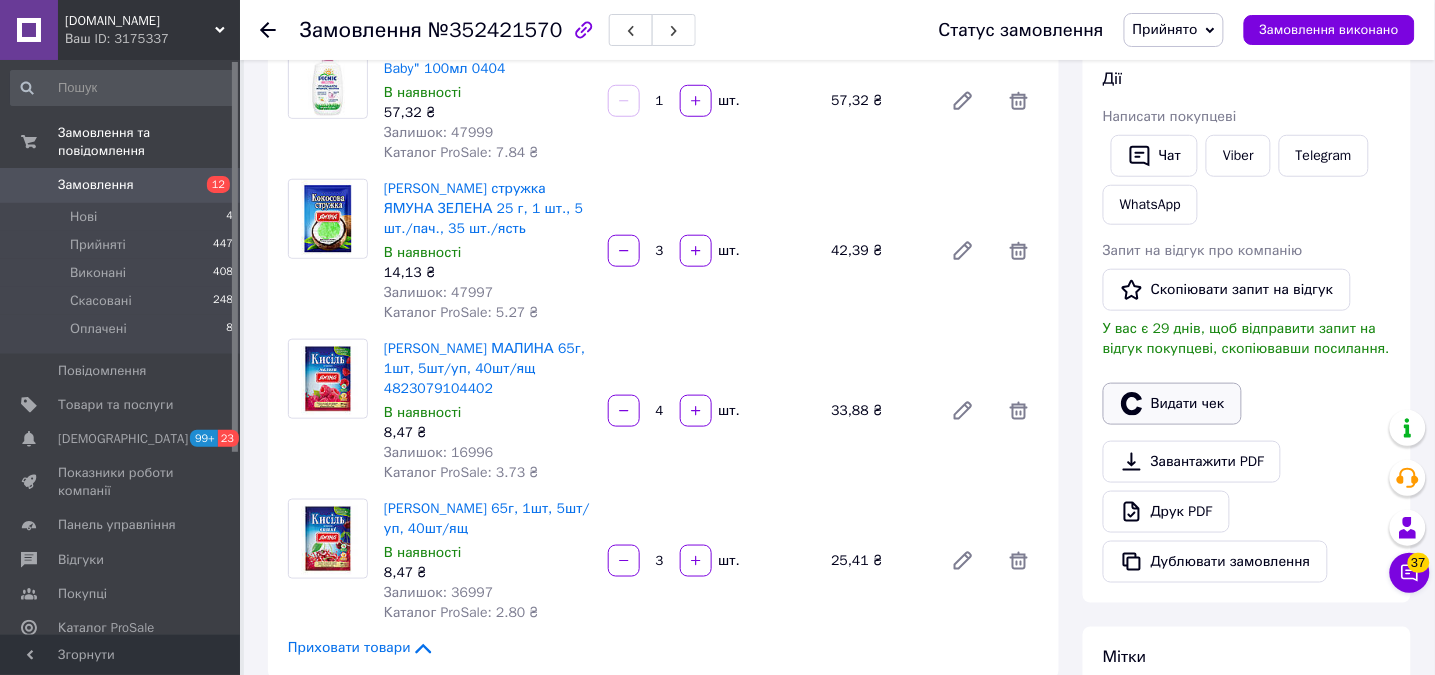 scroll, scrollTop: 400, scrollLeft: 0, axis: vertical 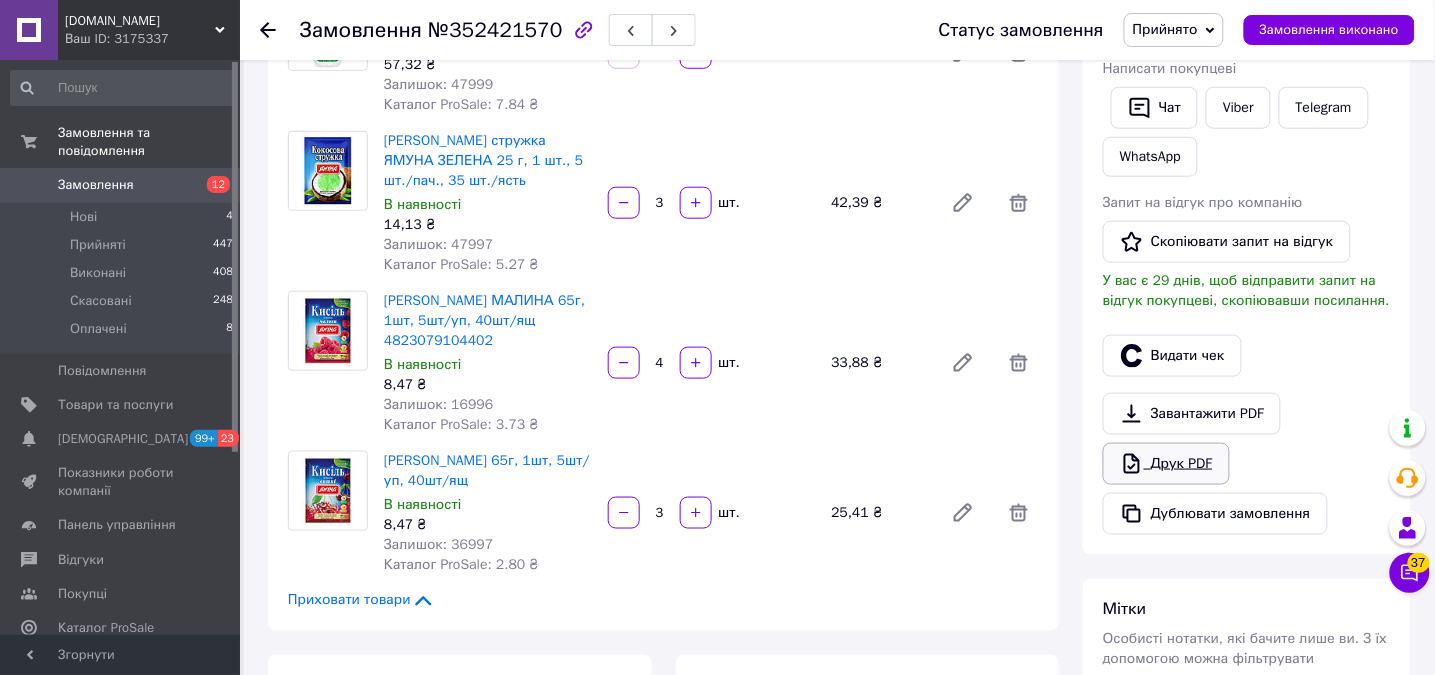 click on "Друк PDF" at bounding box center [1166, 464] 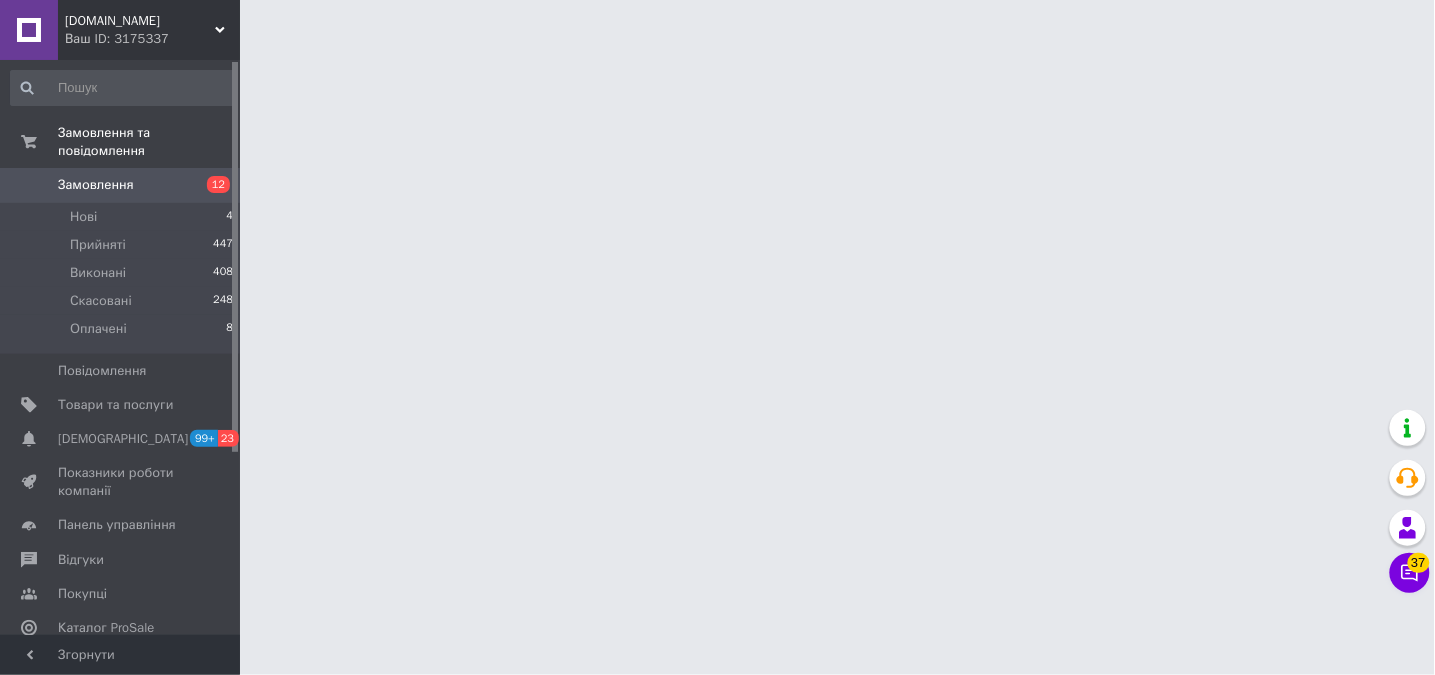 scroll, scrollTop: 0, scrollLeft: 0, axis: both 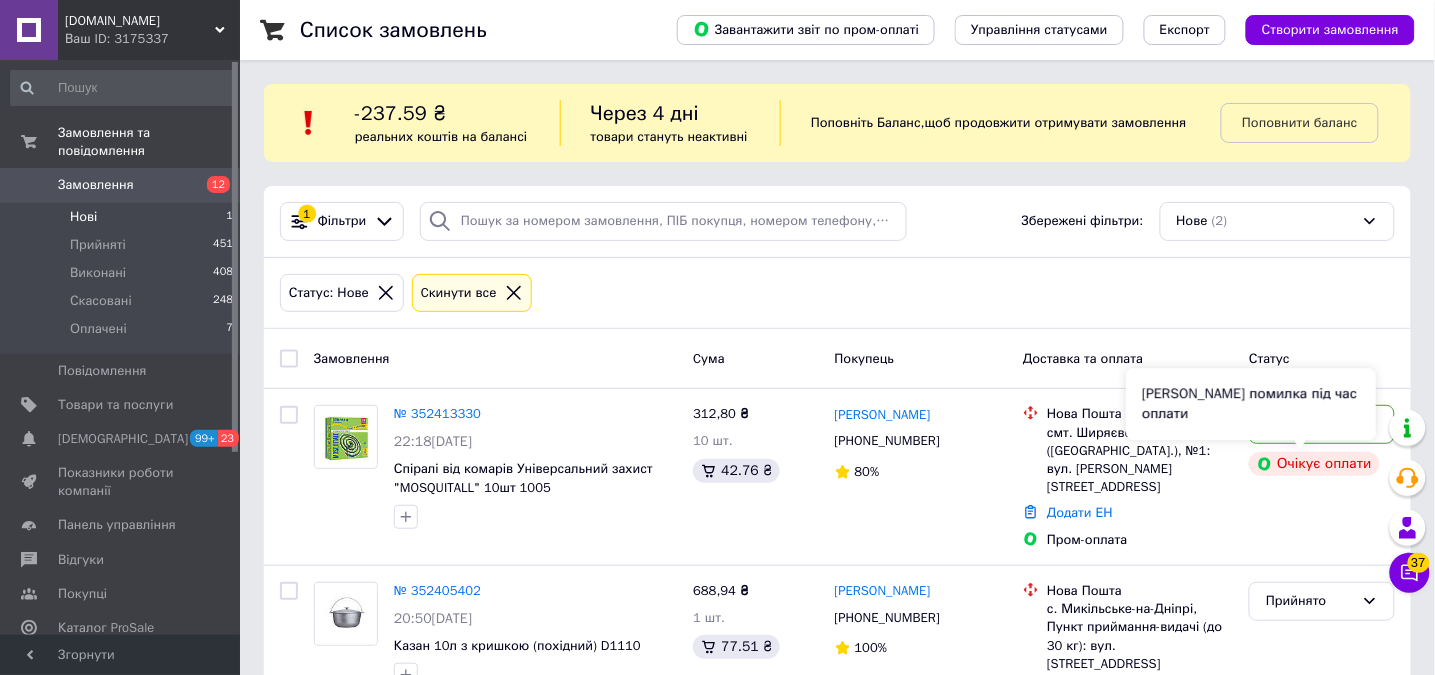 click on "Сталася помилка під час оплати" at bounding box center (1251, 404) 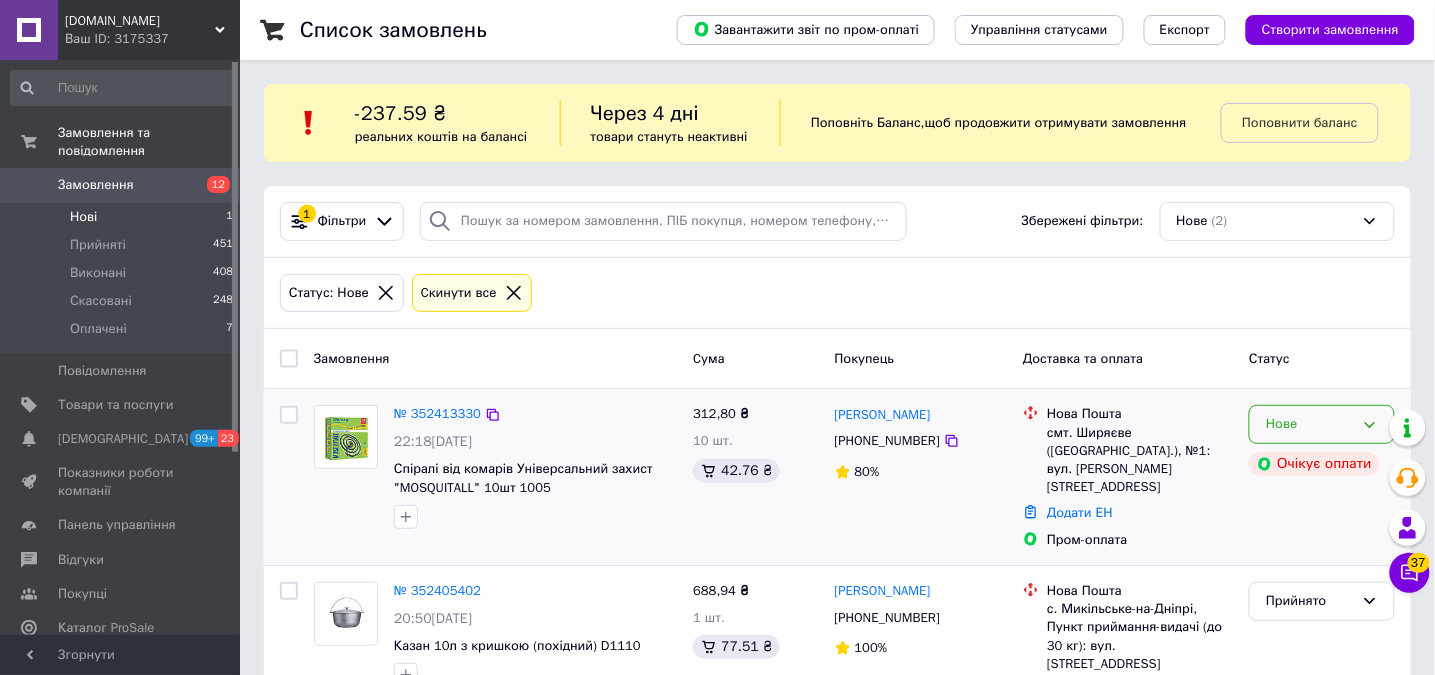 click 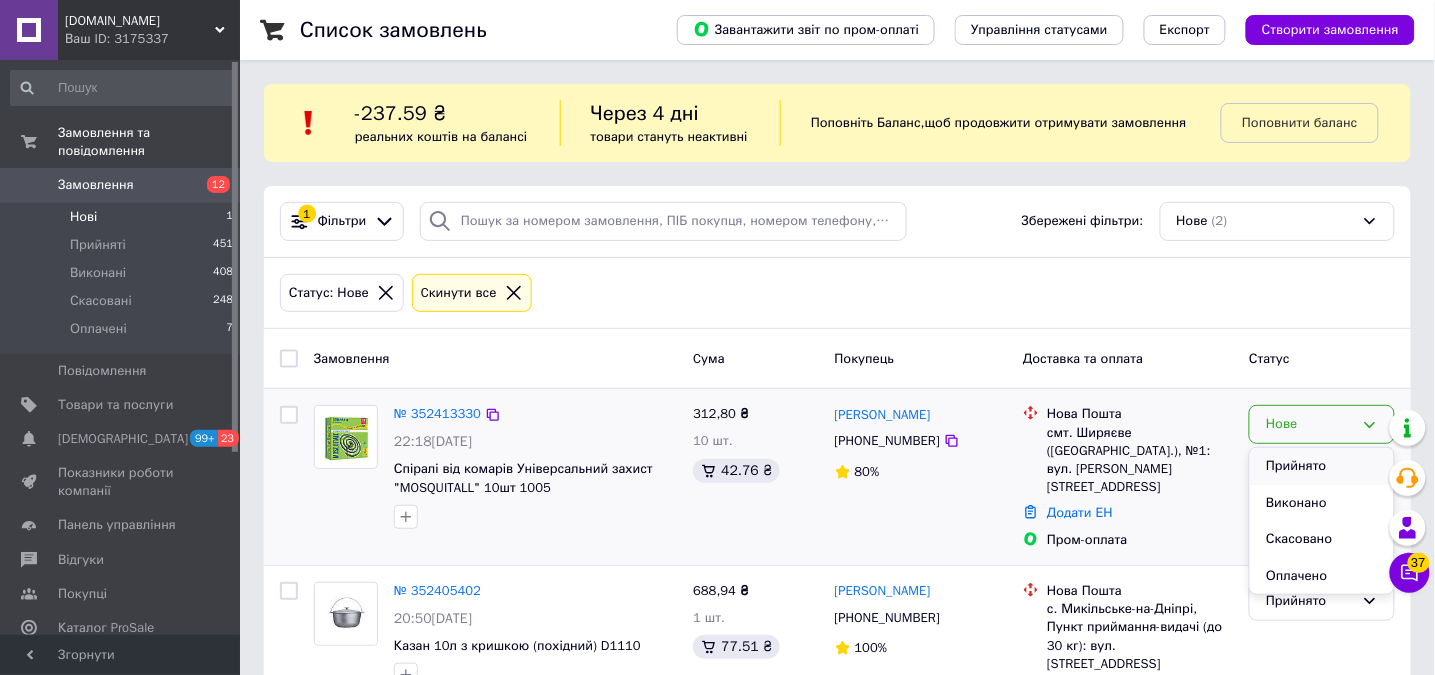 click on "Прийнято" at bounding box center [1322, 466] 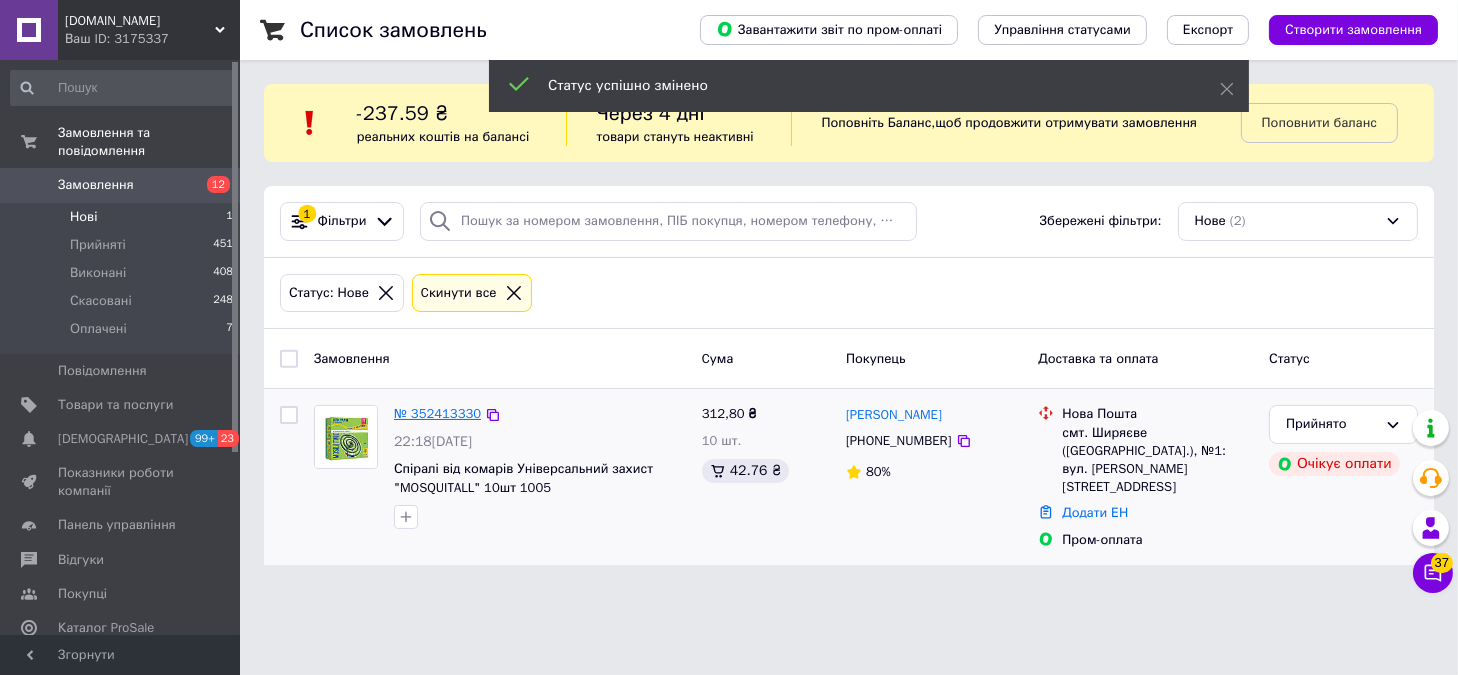 click on "№ 352413330" at bounding box center (437, 413) 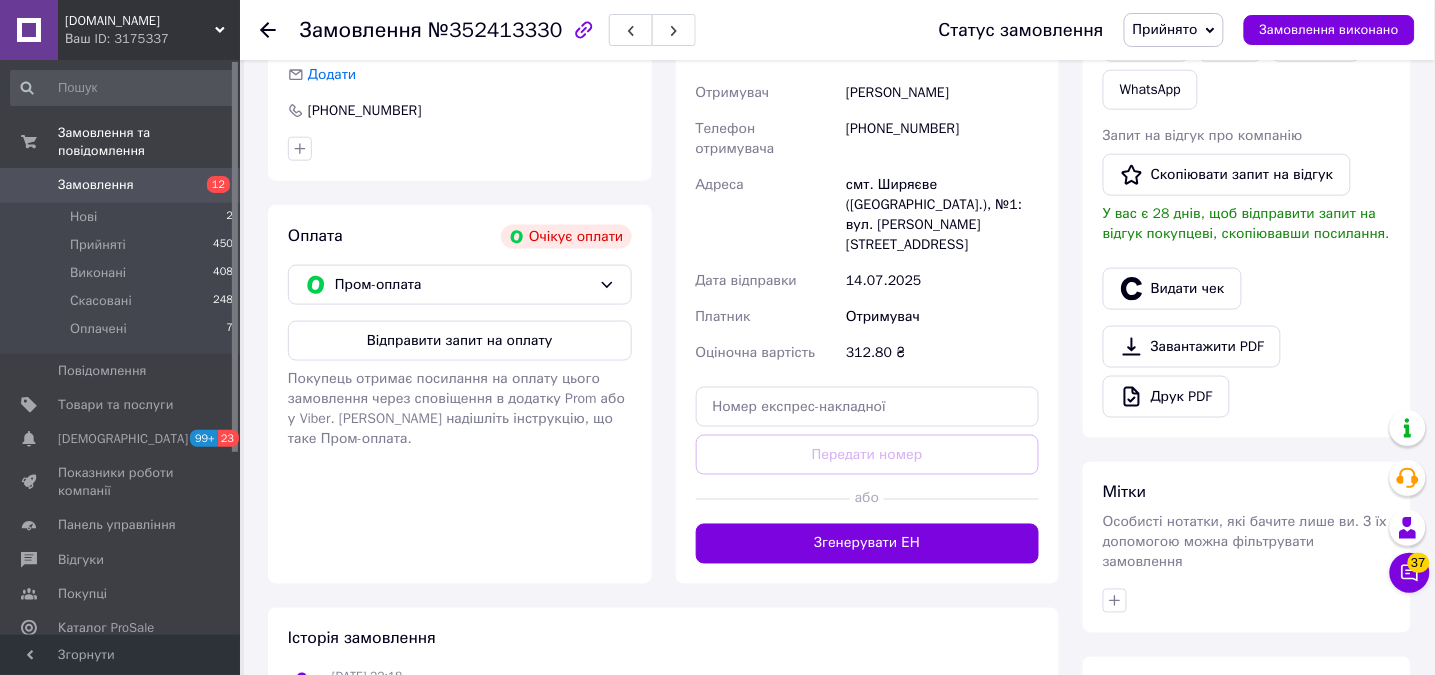 scroll, scrollTop: 533, scrollLeft: 0, axis: vertical 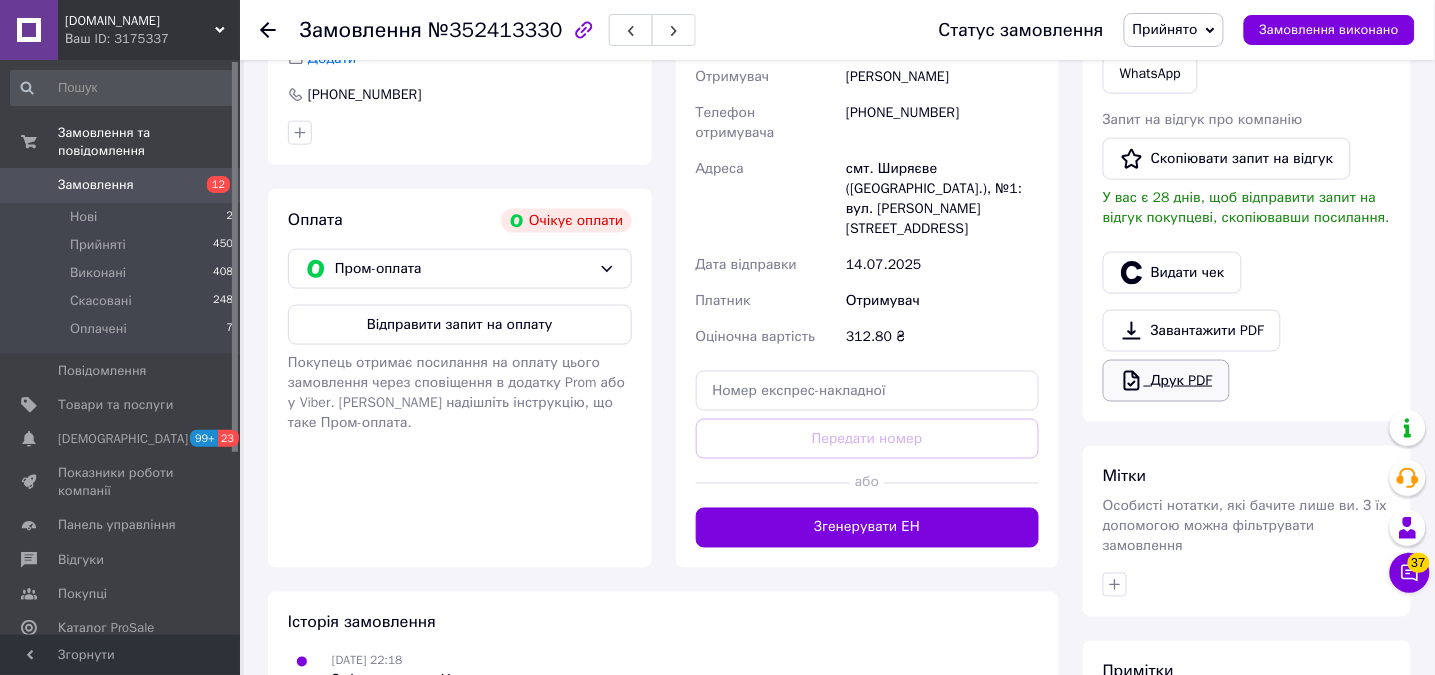 click on "Друк PDF" at bounding box center [1166, 381] 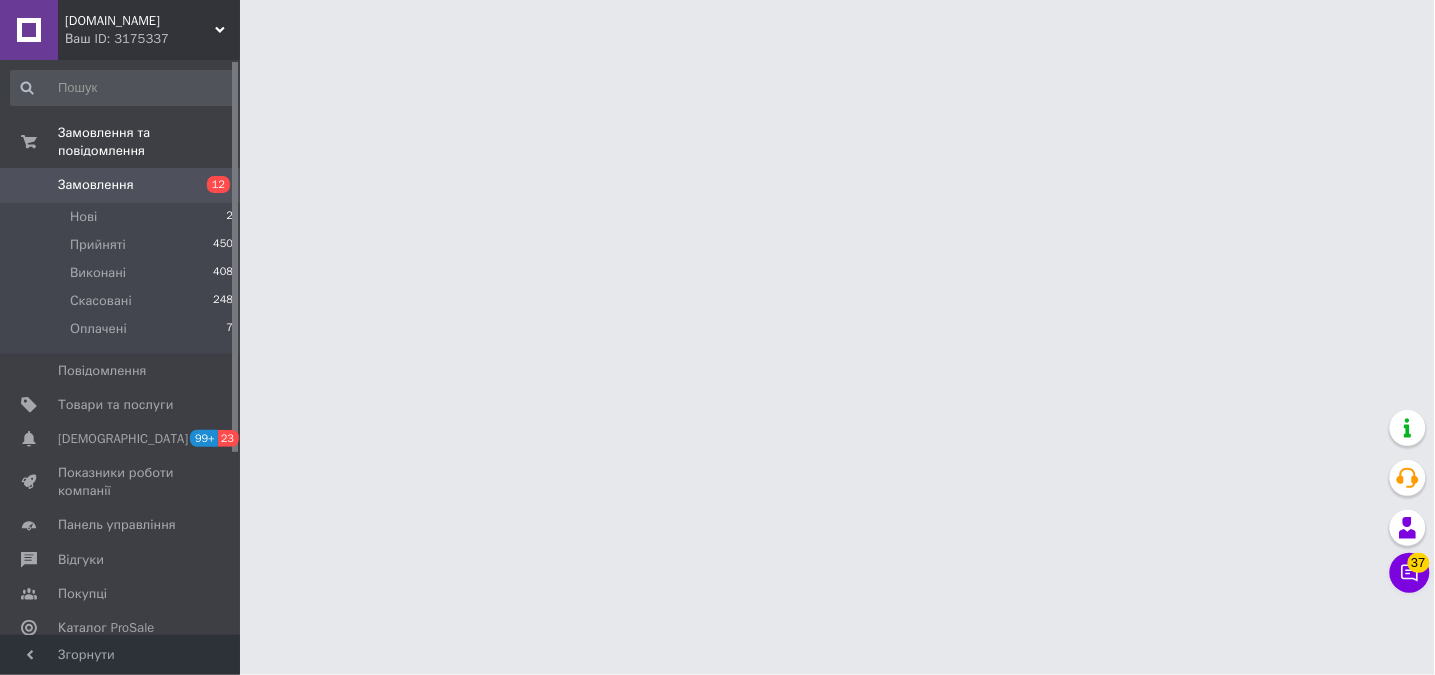 scroll, scrollTop: 0, scrollLeft: 0, axis: both 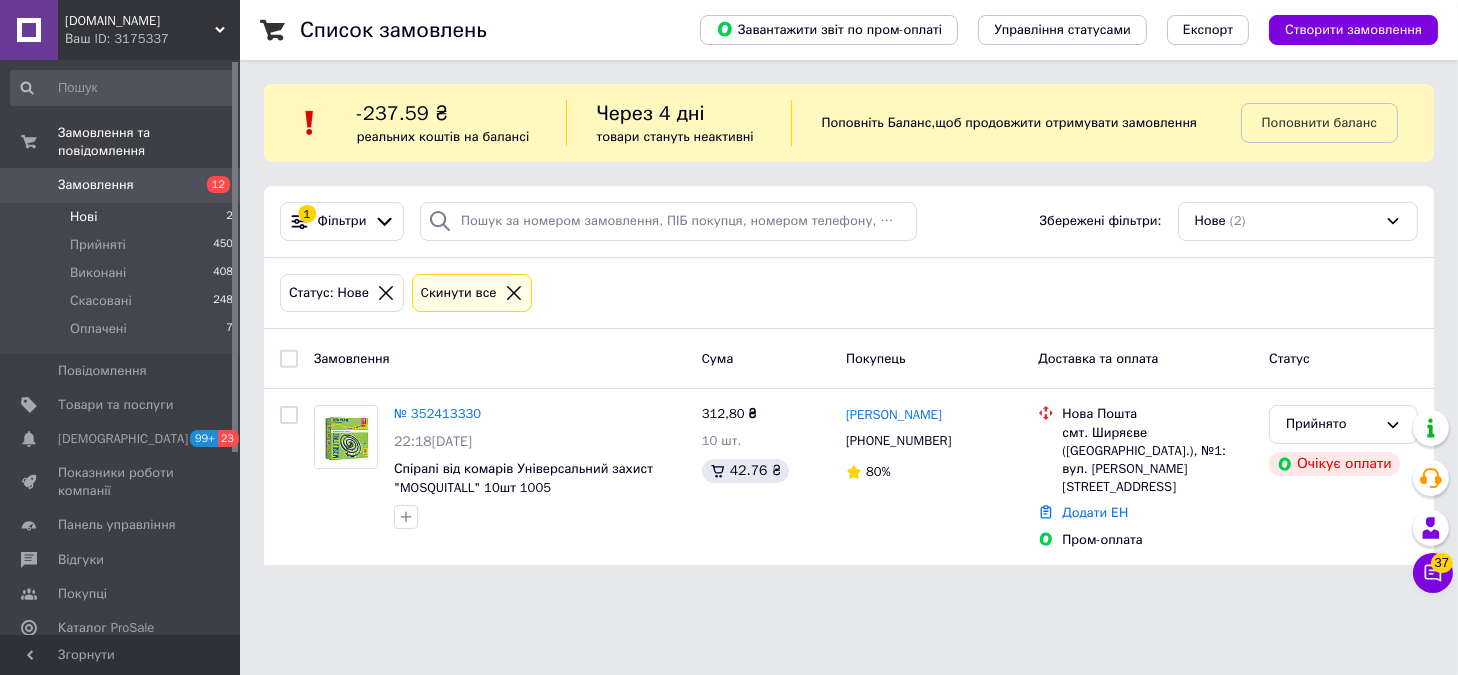 click 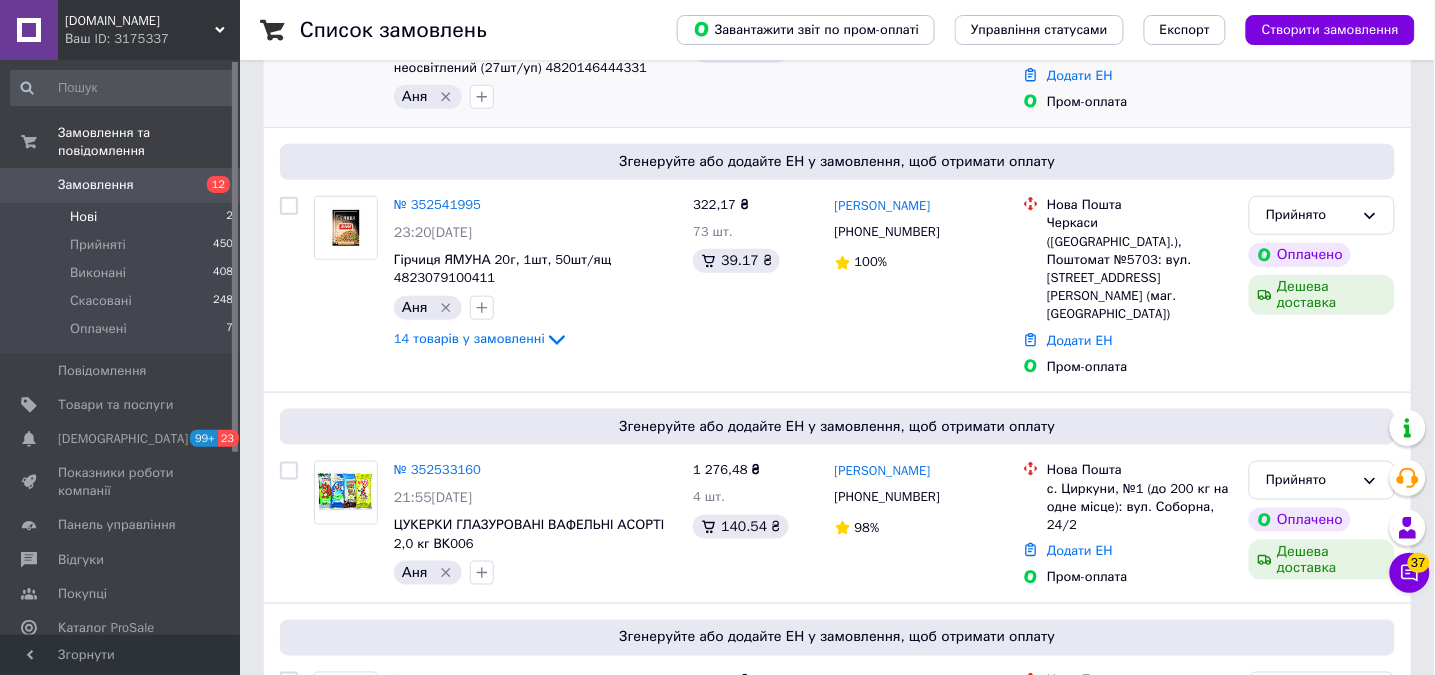 scroll, scrollTop: 533, scrollLeft: 0, axis: vertical 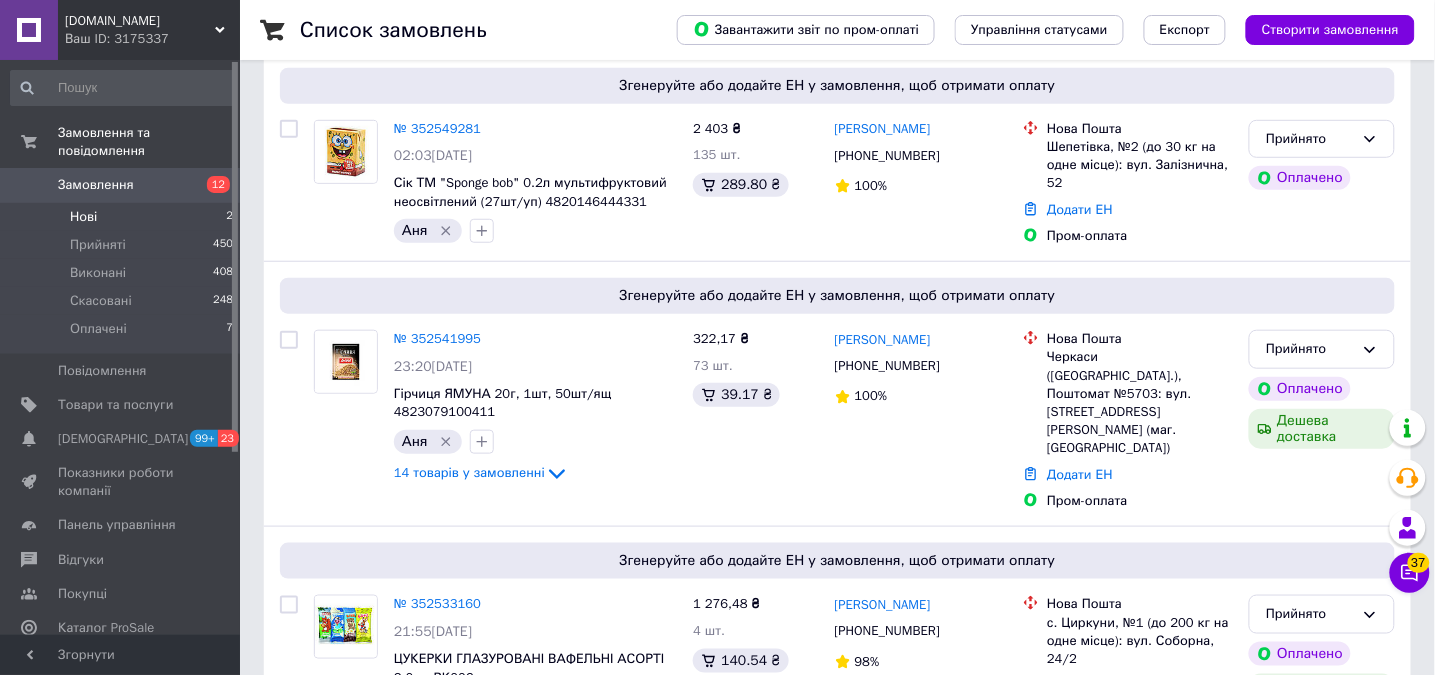 click on "Нові 2" at bounding box center [122, 217] 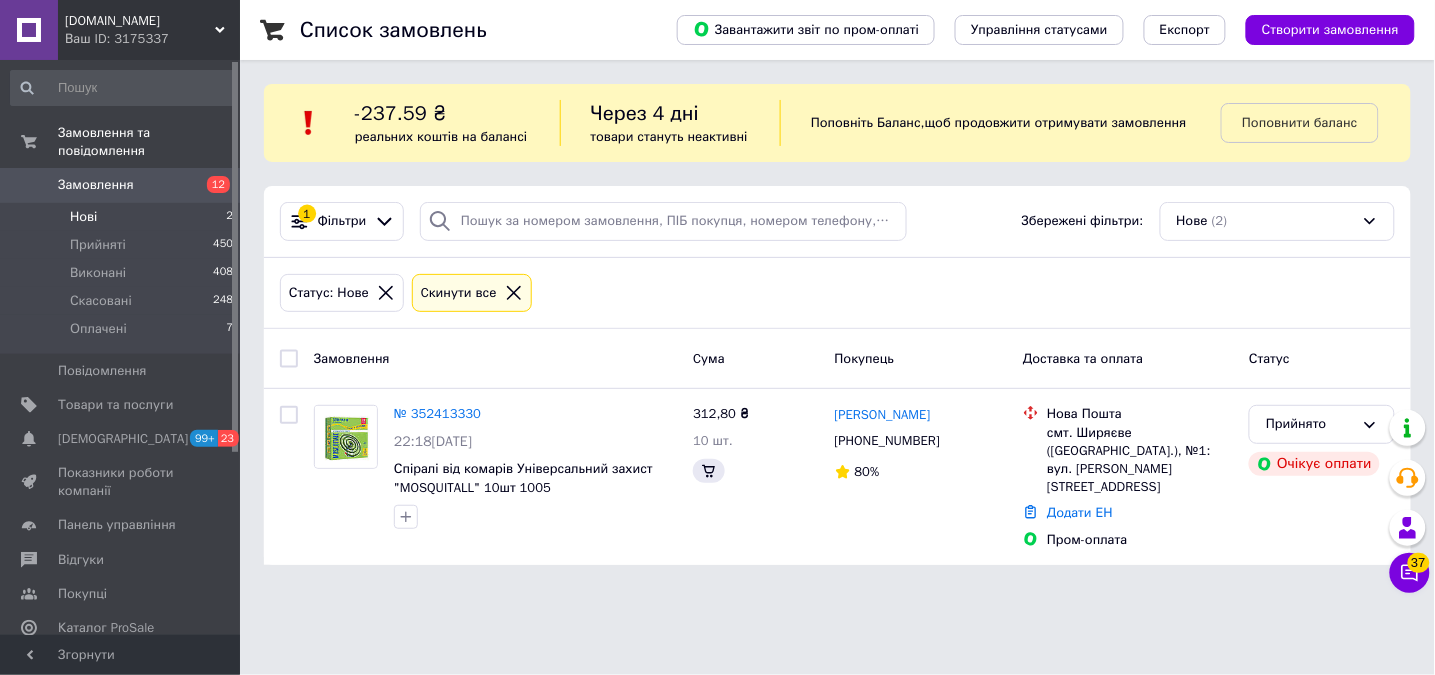 scroll, scrollTop: 0, scrollLeft: 0, axis: both 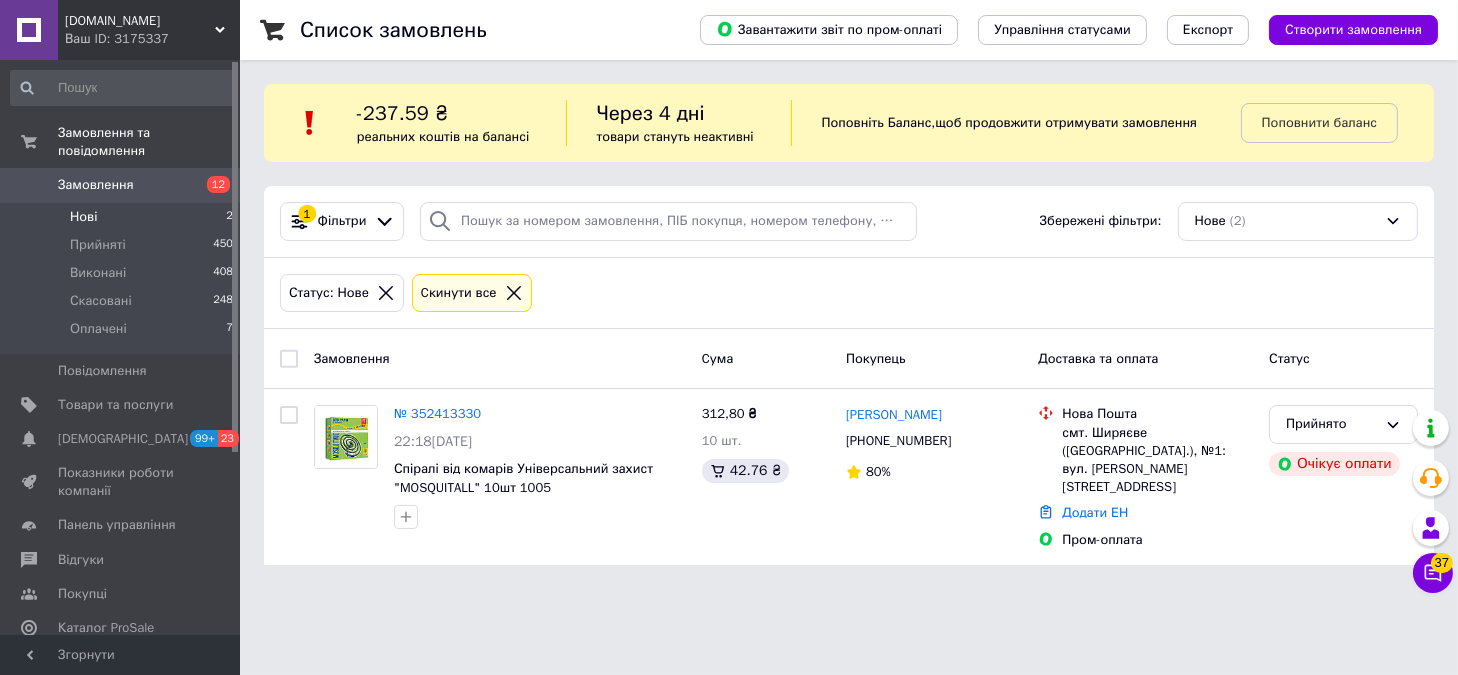 click 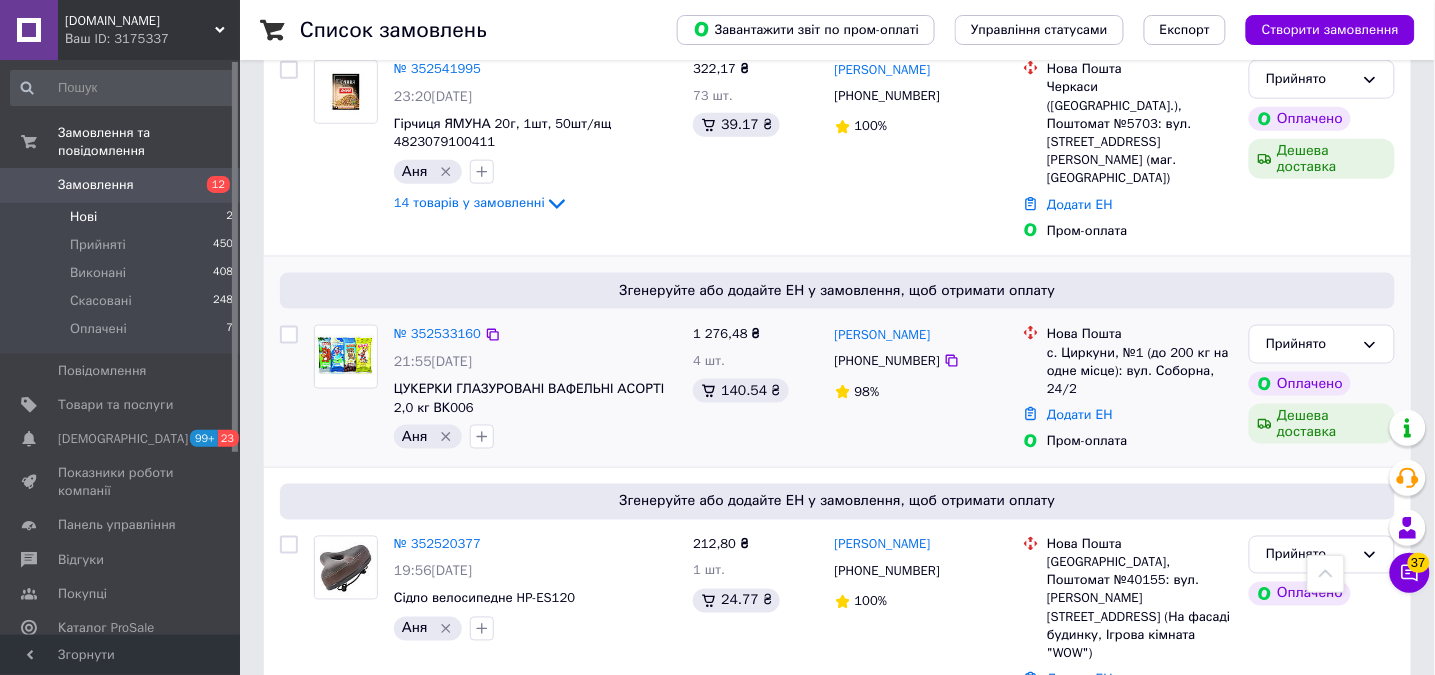 scroll, scrollTop: 666, scrollLeft: 0, axis: vertical 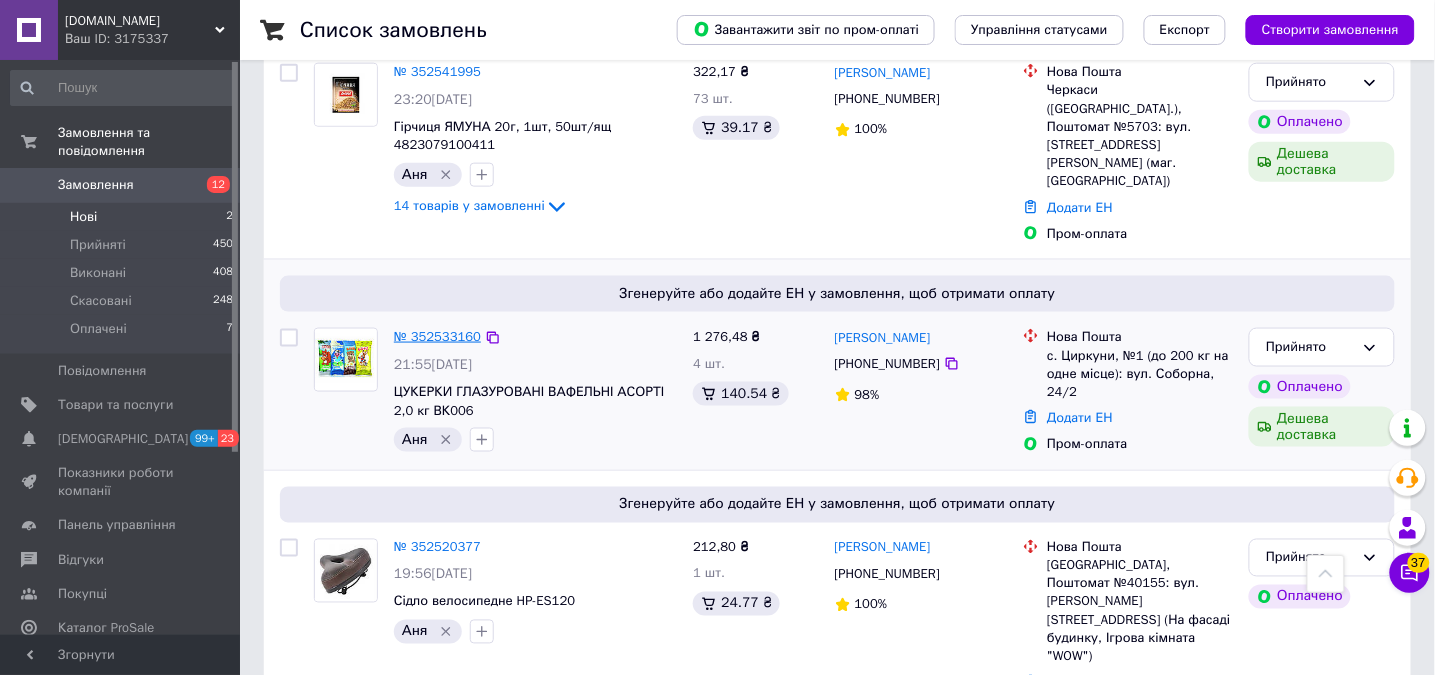click on "№ 352533160" at bounding box center [437, 336] 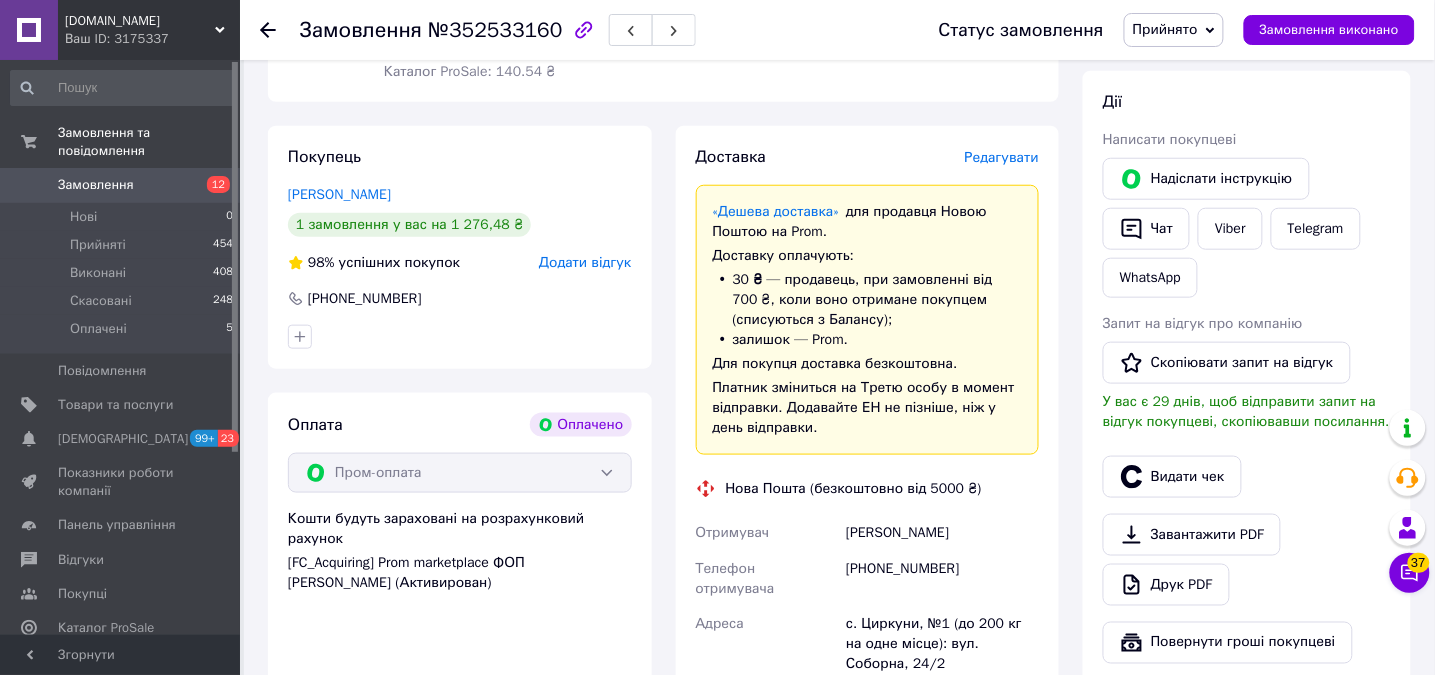 scroll, scrollTop: 133, scrollLeft: 0, axis: vertical 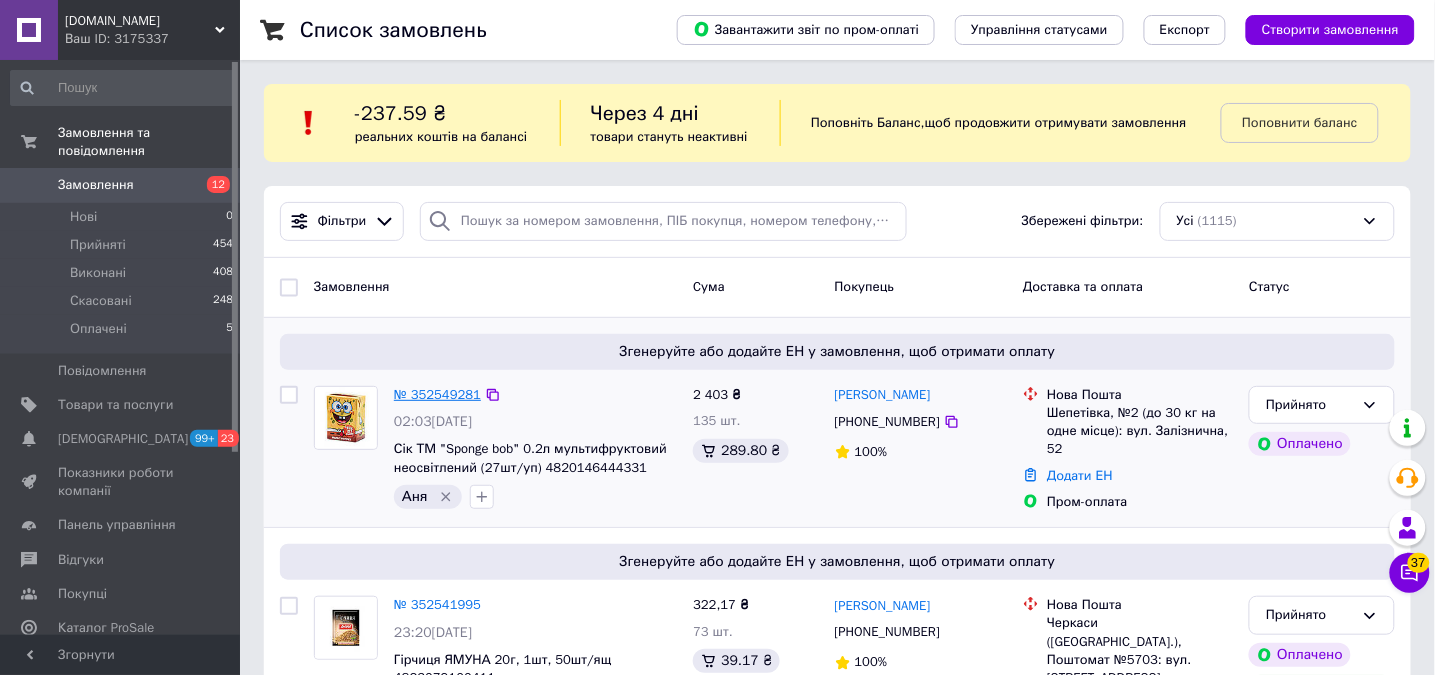 click on "№ 352549281" at bounding box center (437, 394) 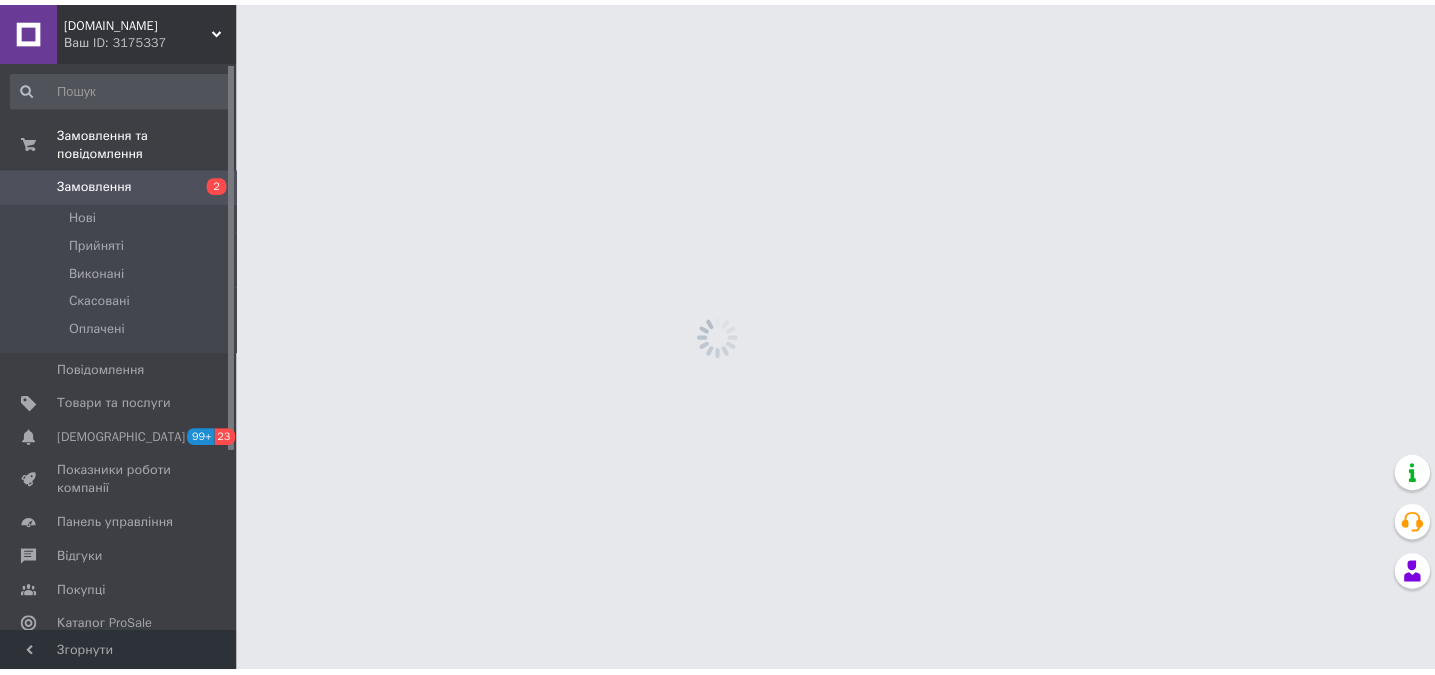 scroll, scrollTop: 0, scrollLeft: 0, axis: both 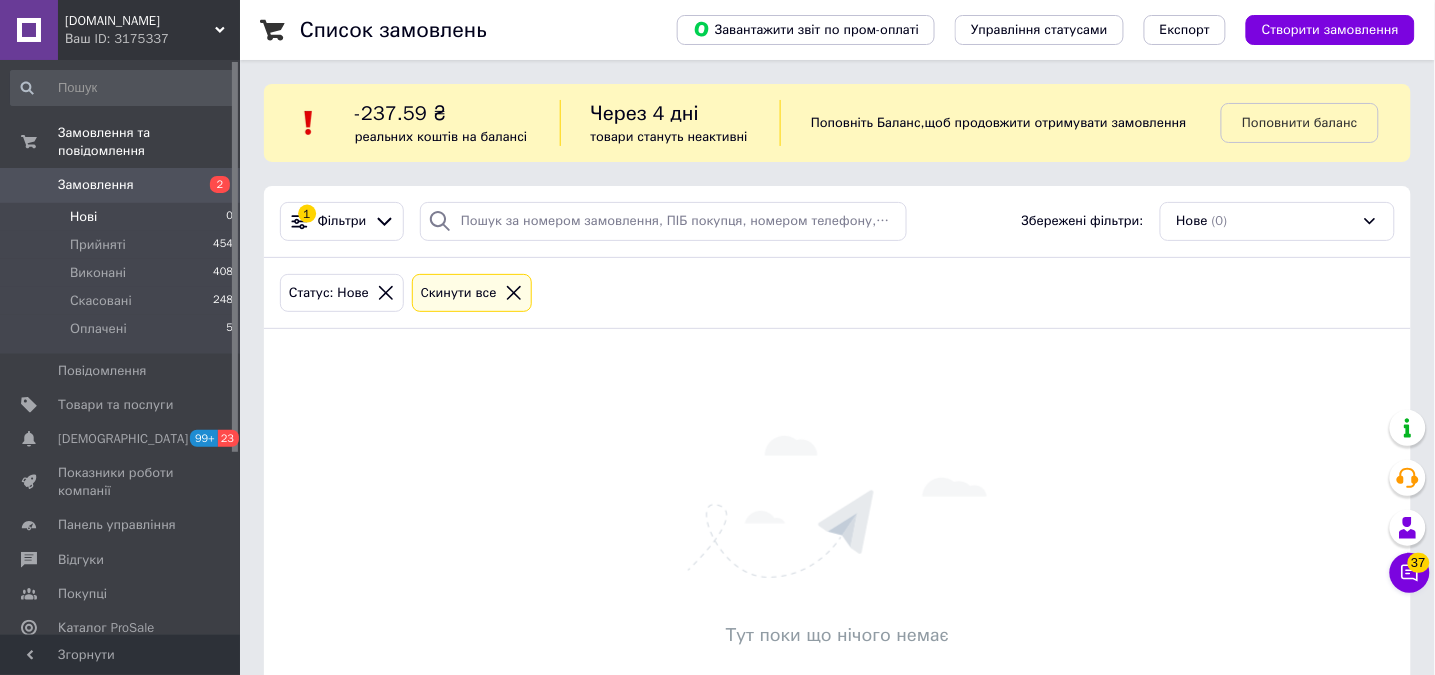 click 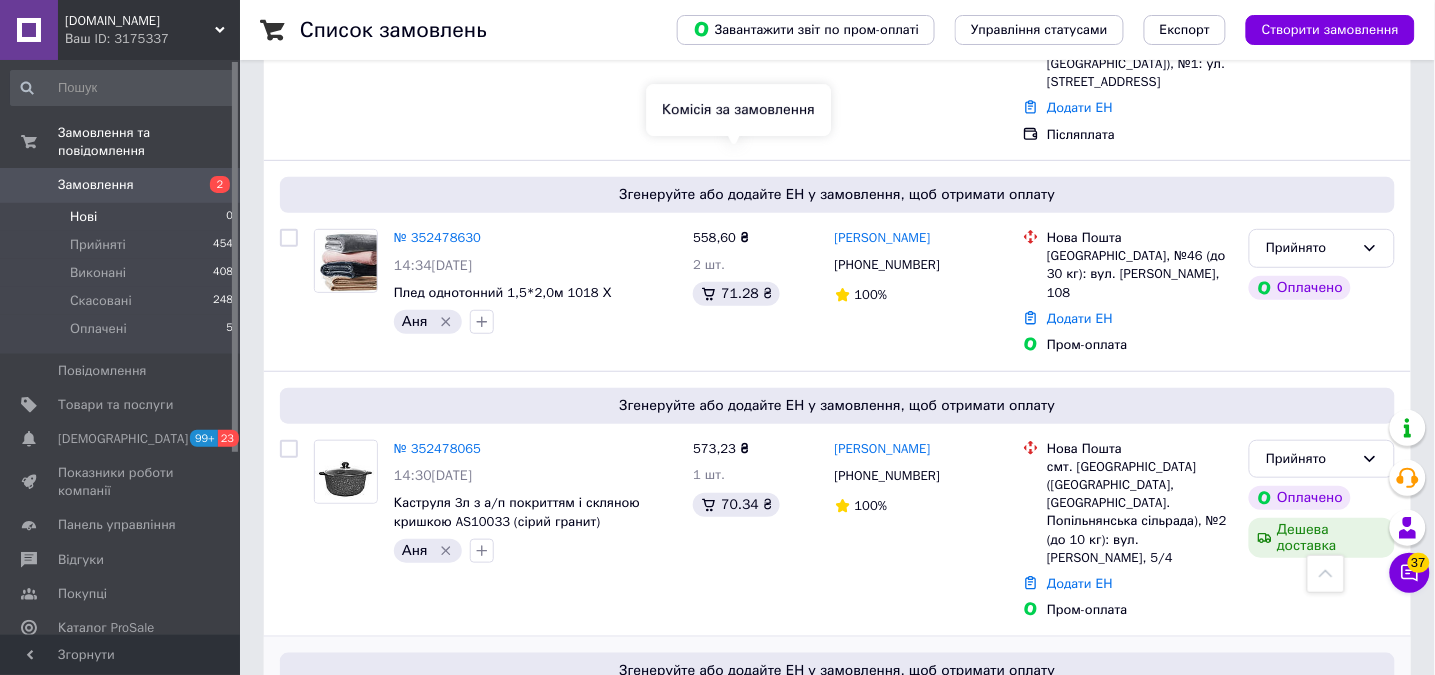 scroll, scrollTop: 2133, scrollLeft: 0, axis: vertical 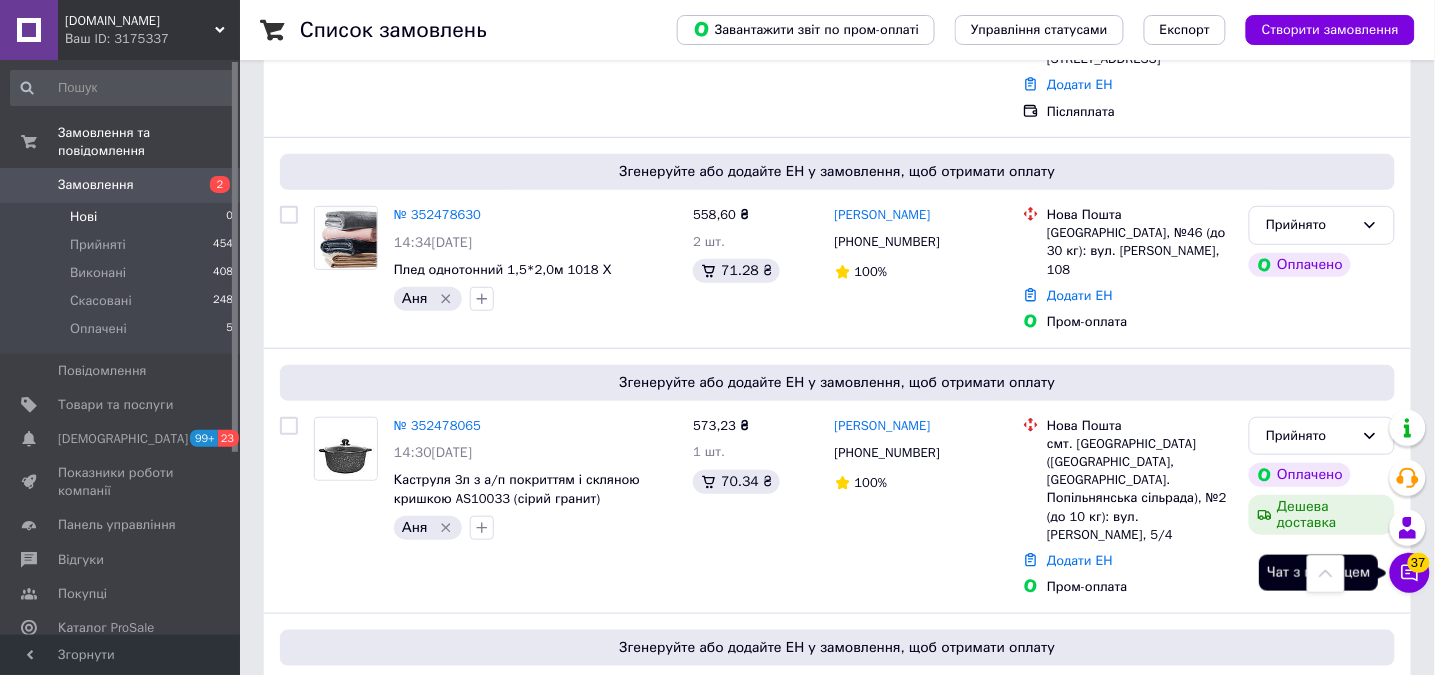 click 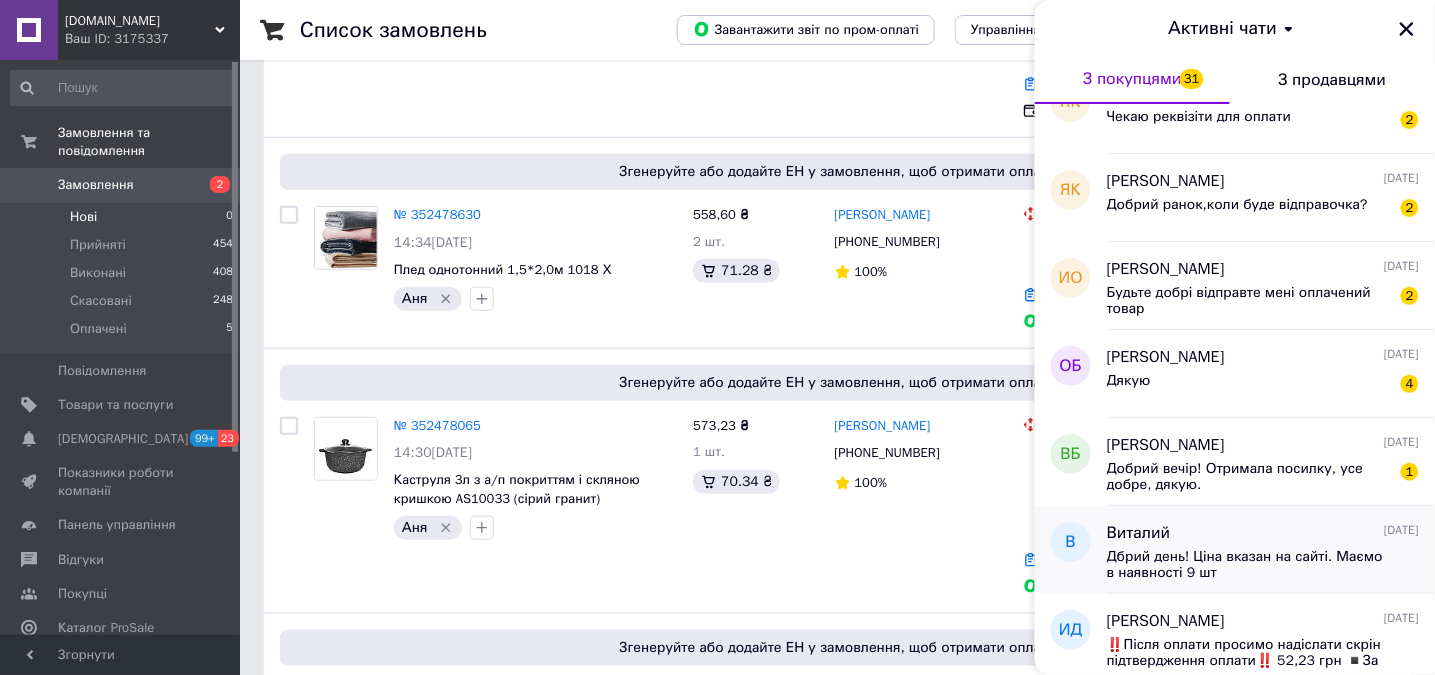 scroll, scrollTop: 933, scrollLeft: 0, axis: vertical 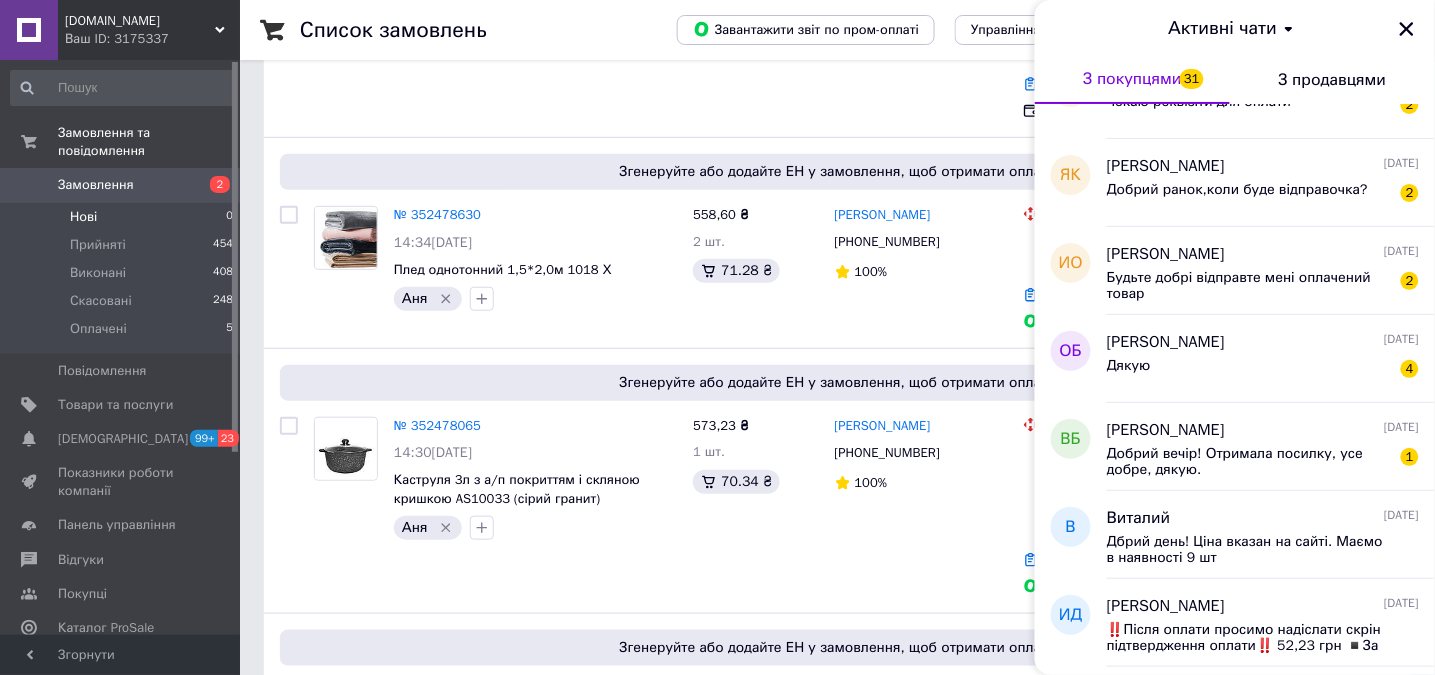 drag, startPoint x: 1409, startPoint y: 21, endPoint x: 1339, endPoint y: 28, distance: 70.34913 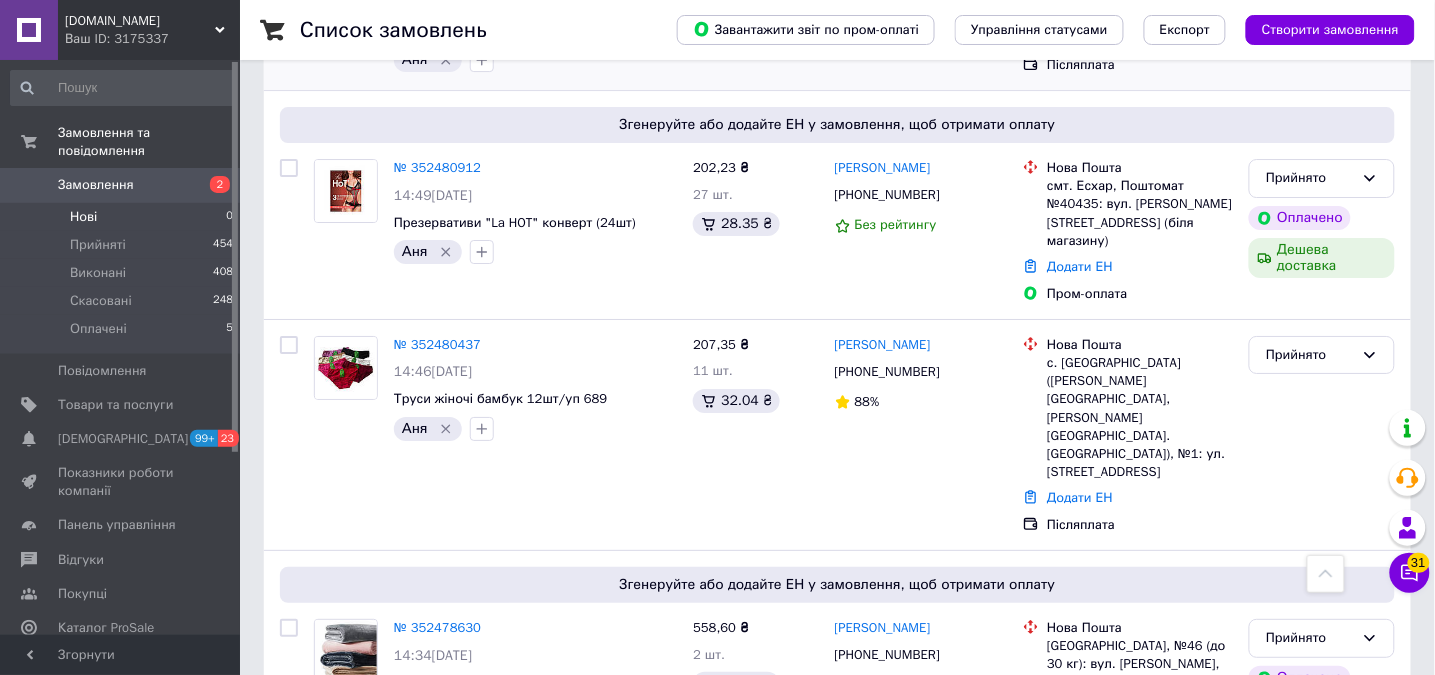 scroll, scrollTop: 1466, scrollLeft: 0, axis: vertical 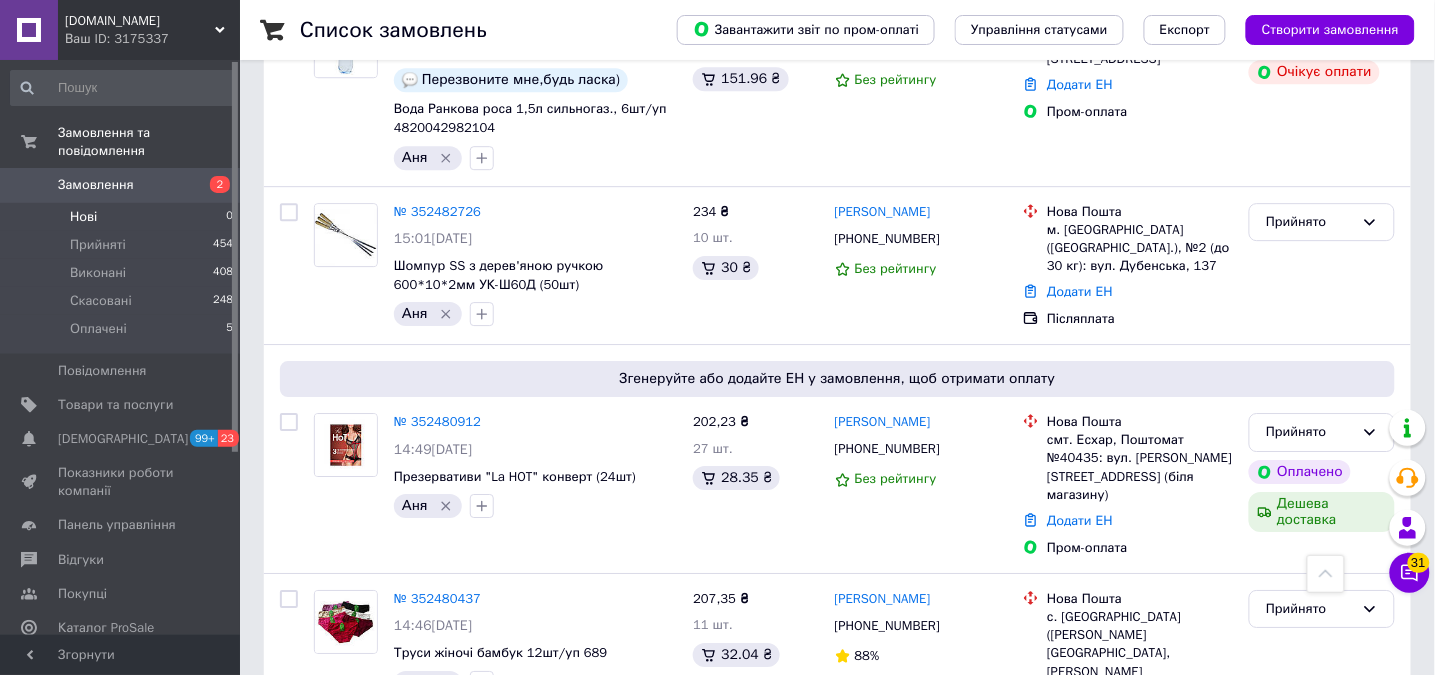 click on "Нові 0" at bounding box center (122, 217) 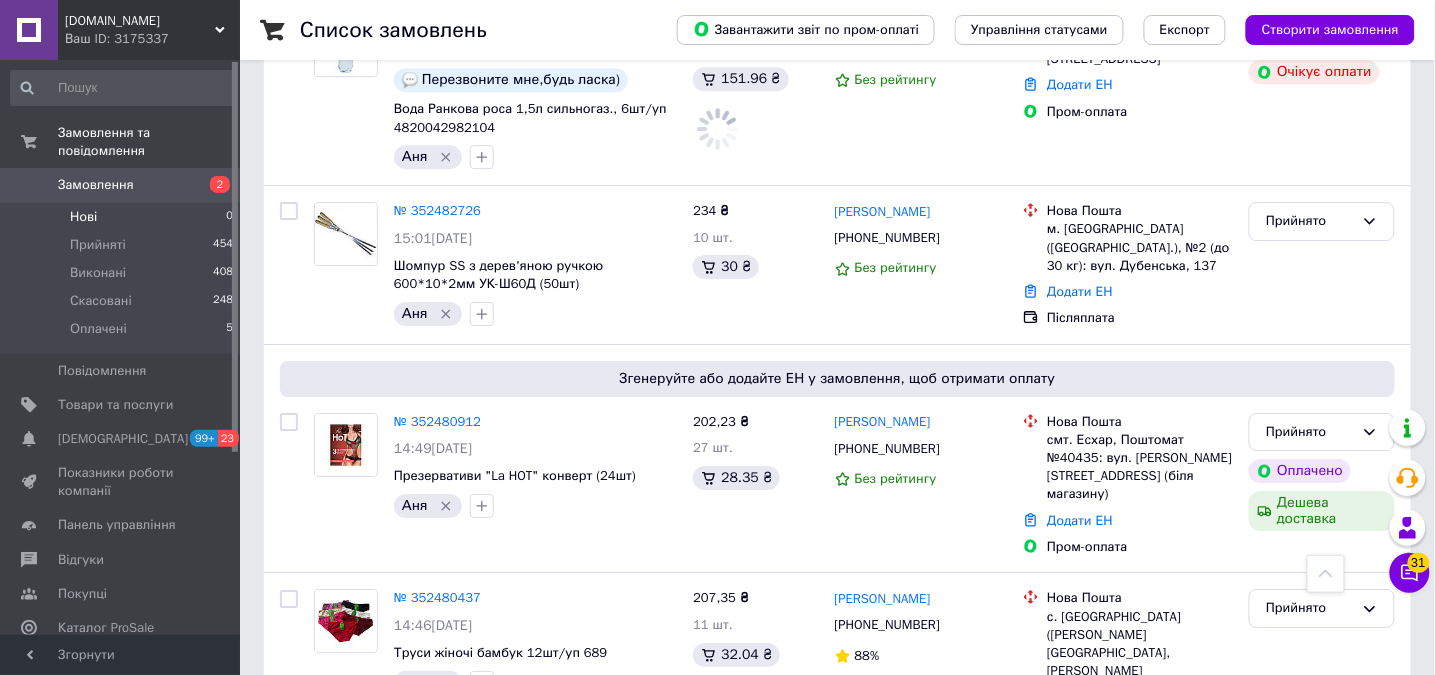 scroll, scrollTop: 0, scrollLeft: 0, axis: both 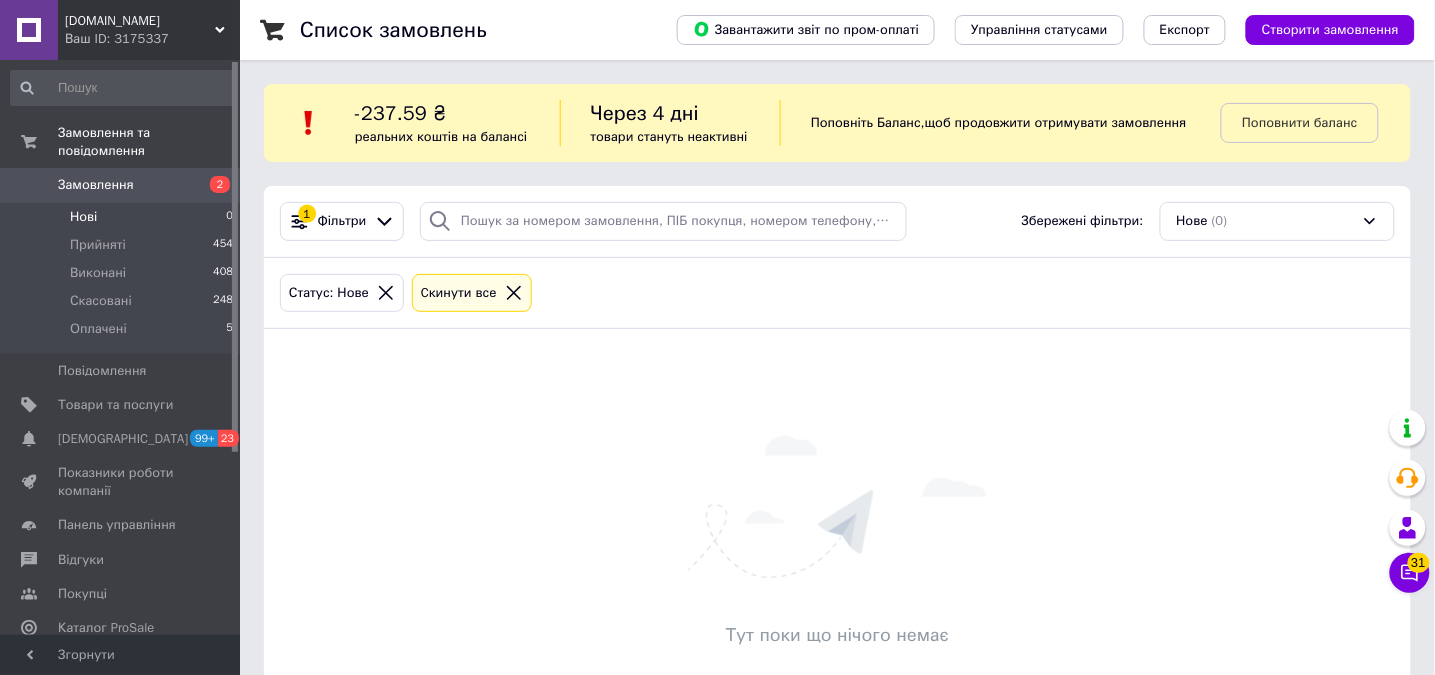 click 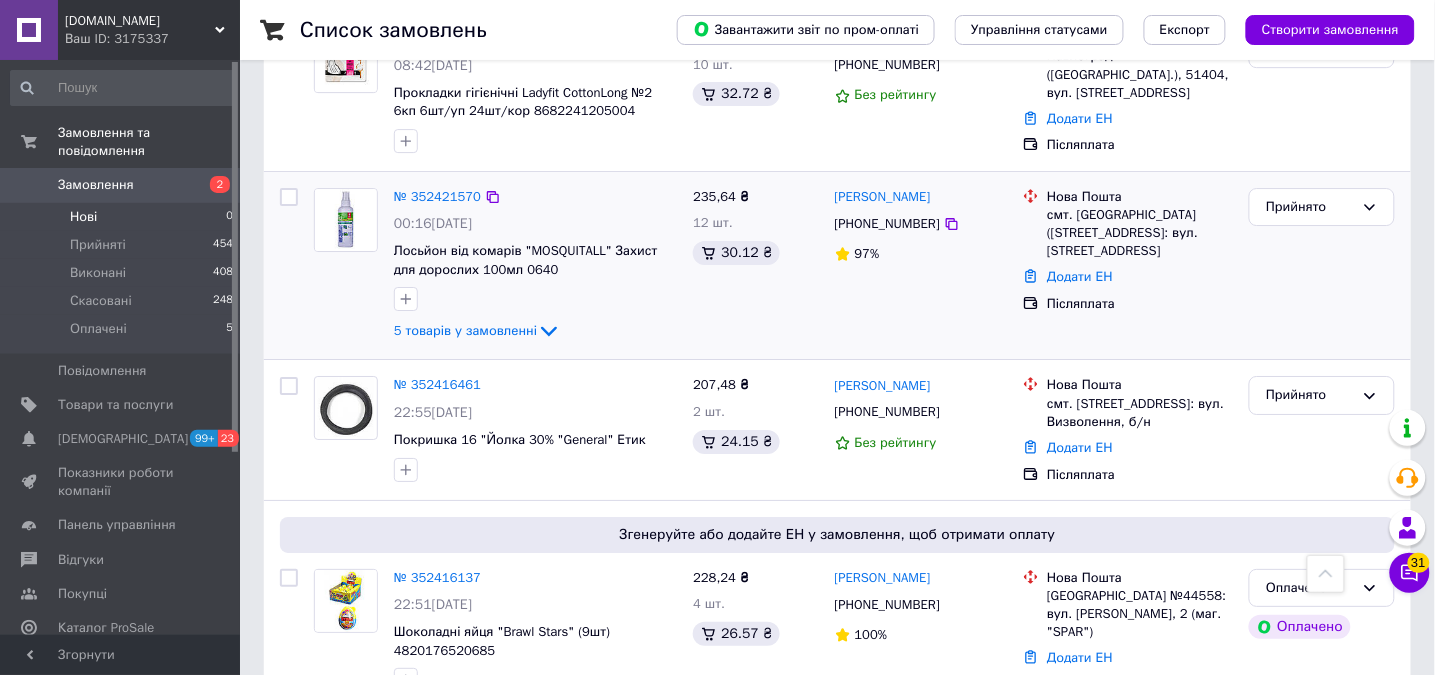 scroll, scrollTop: 3672, scrollLeft: 0, axis: vertical 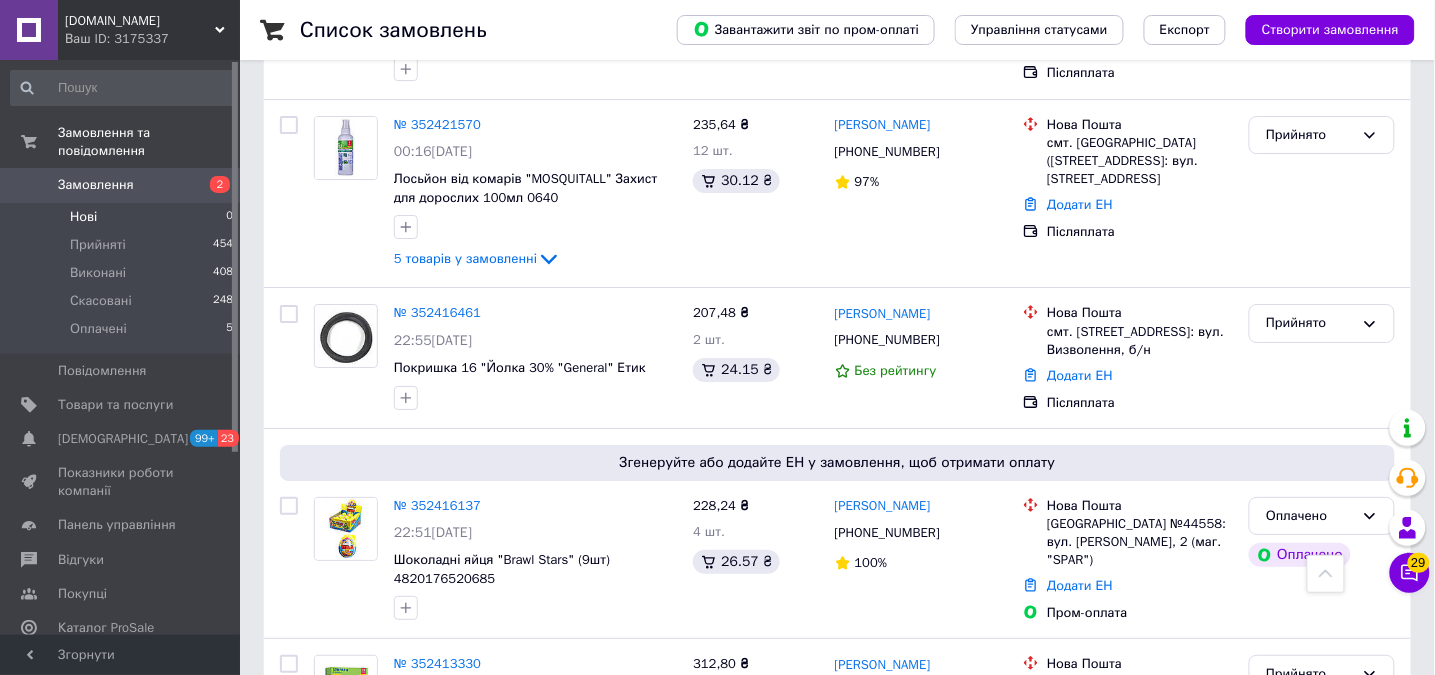 click on "2" at bounding box center [327, 860] 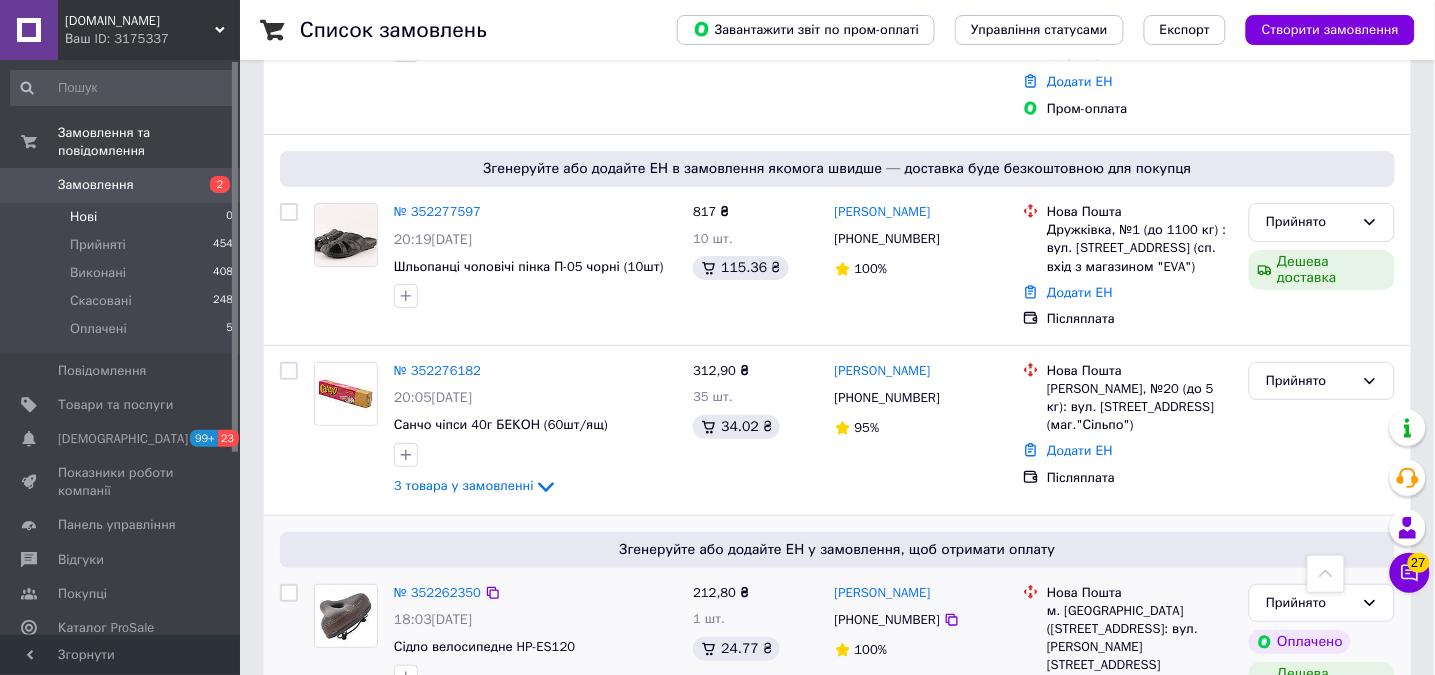 scroll, scrollTop: 3875, scrollLeft: 0, axis: vertical 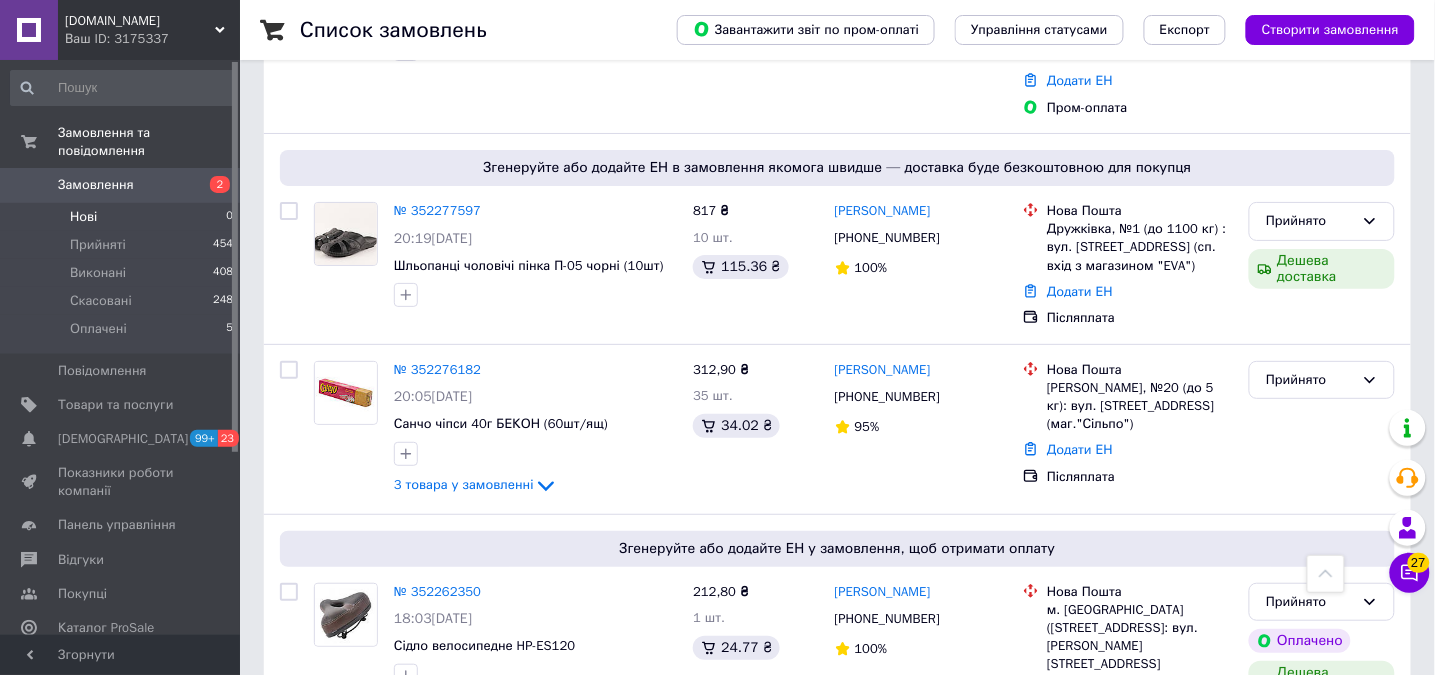 click on "3" at bounding box center (494, 787) 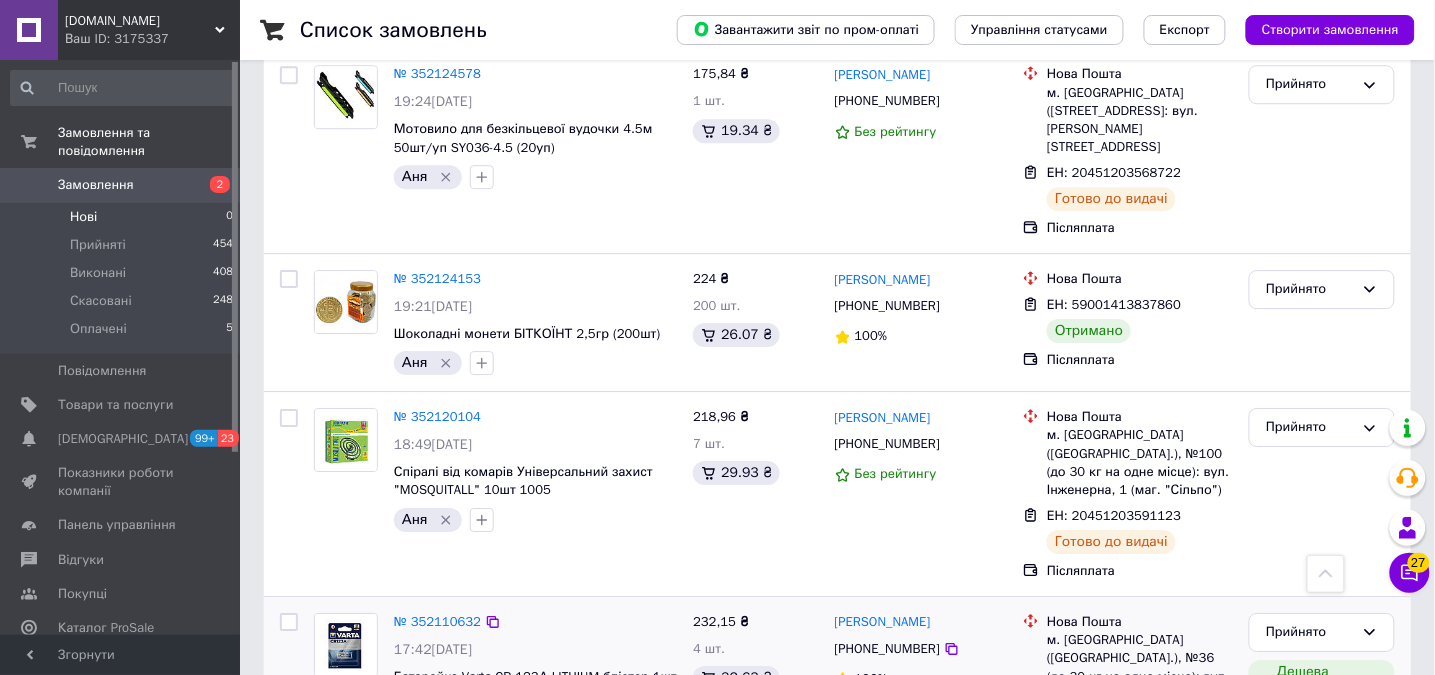 scroll, scrollTop: 3434, scrollLeft: 0, axis: vertical 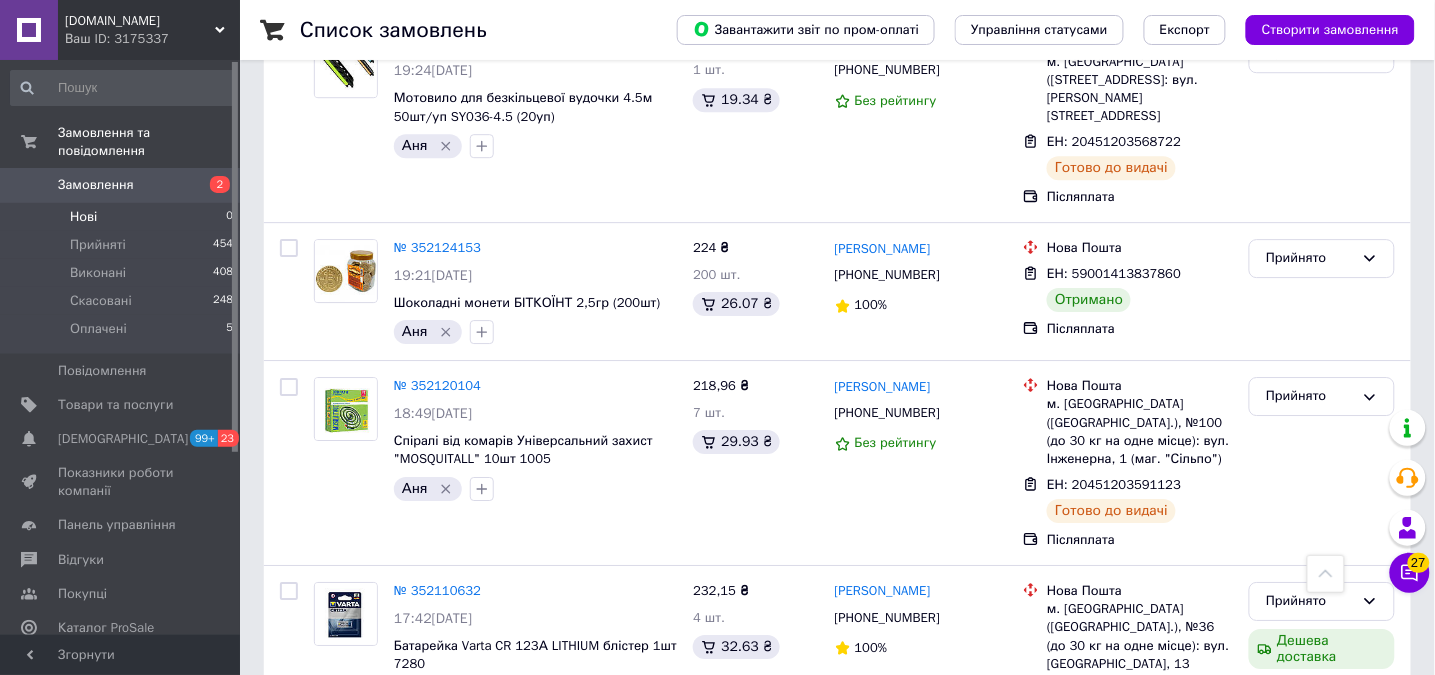 click on "1" at bounding box center (404, 815) 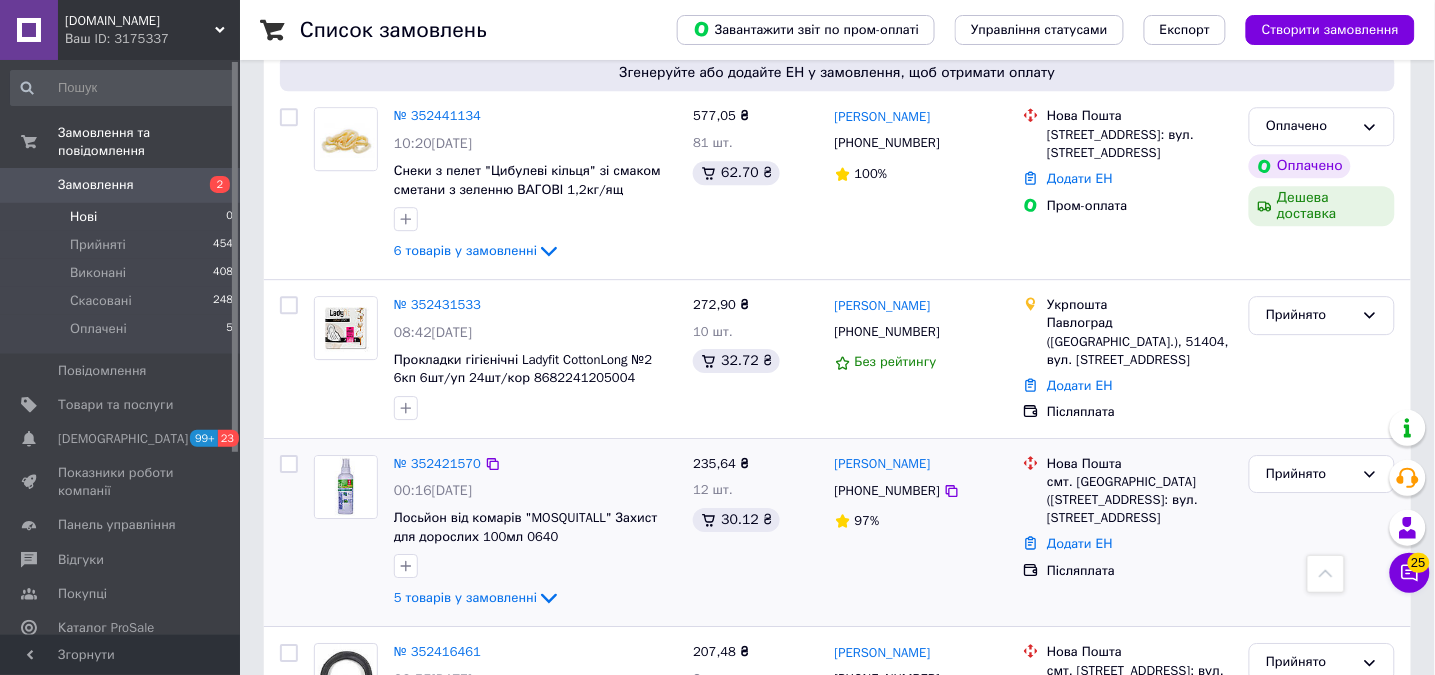scroll, scrollTop: 3200, scrollLeft: 0, axis: vertical 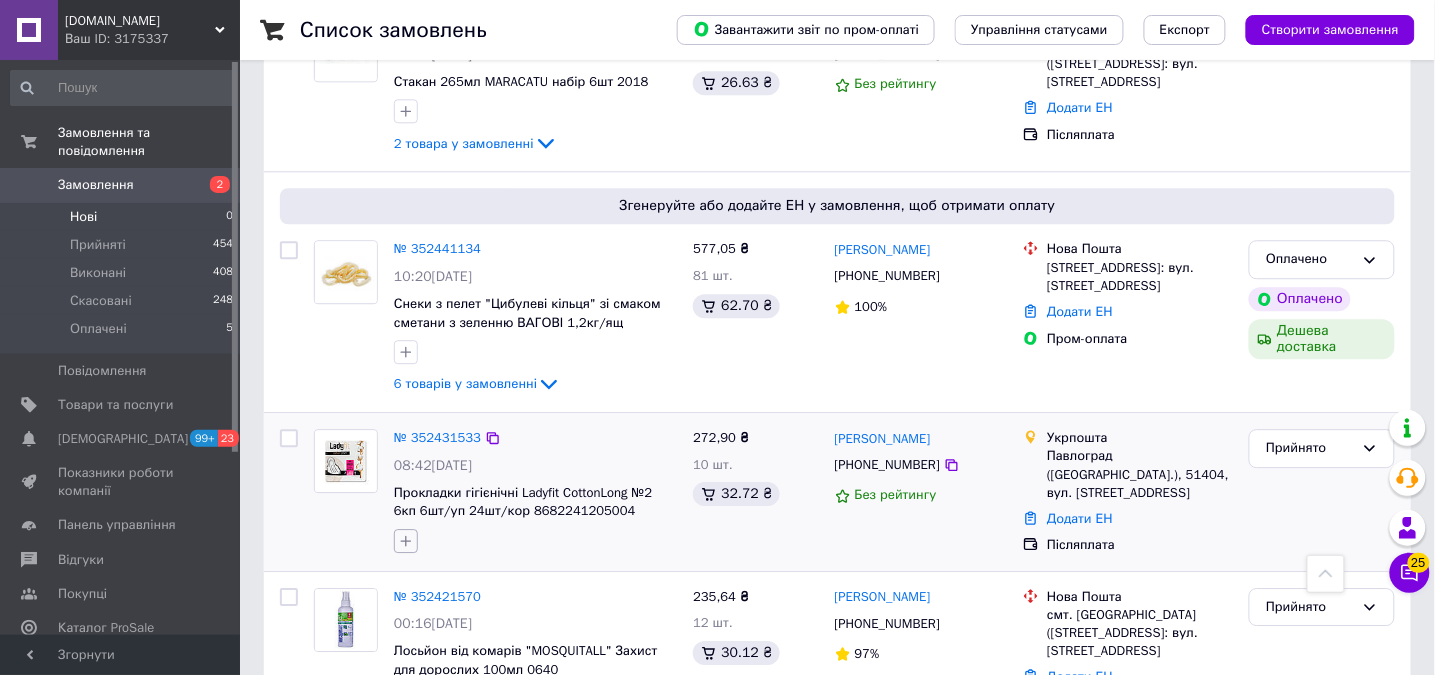 click at bounding box center (406, 541) 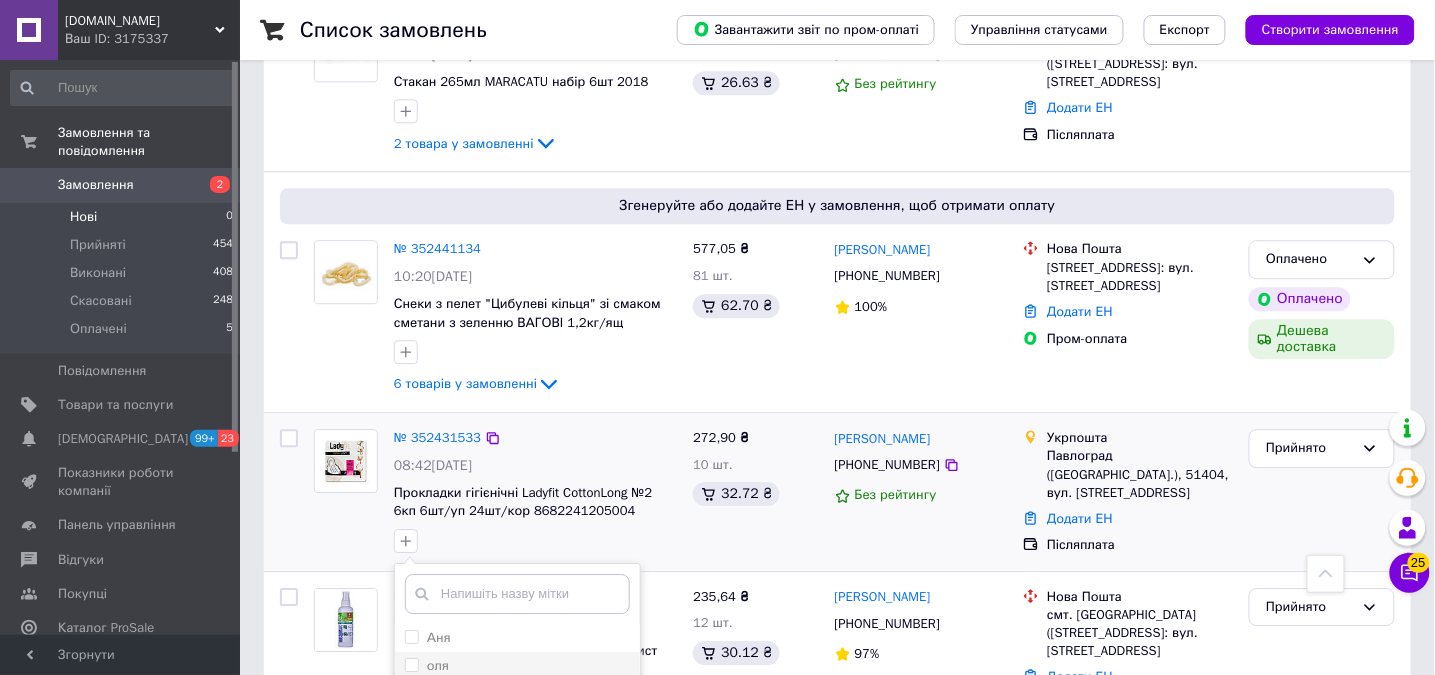 click on "оля" at bounding box center (411, 664) 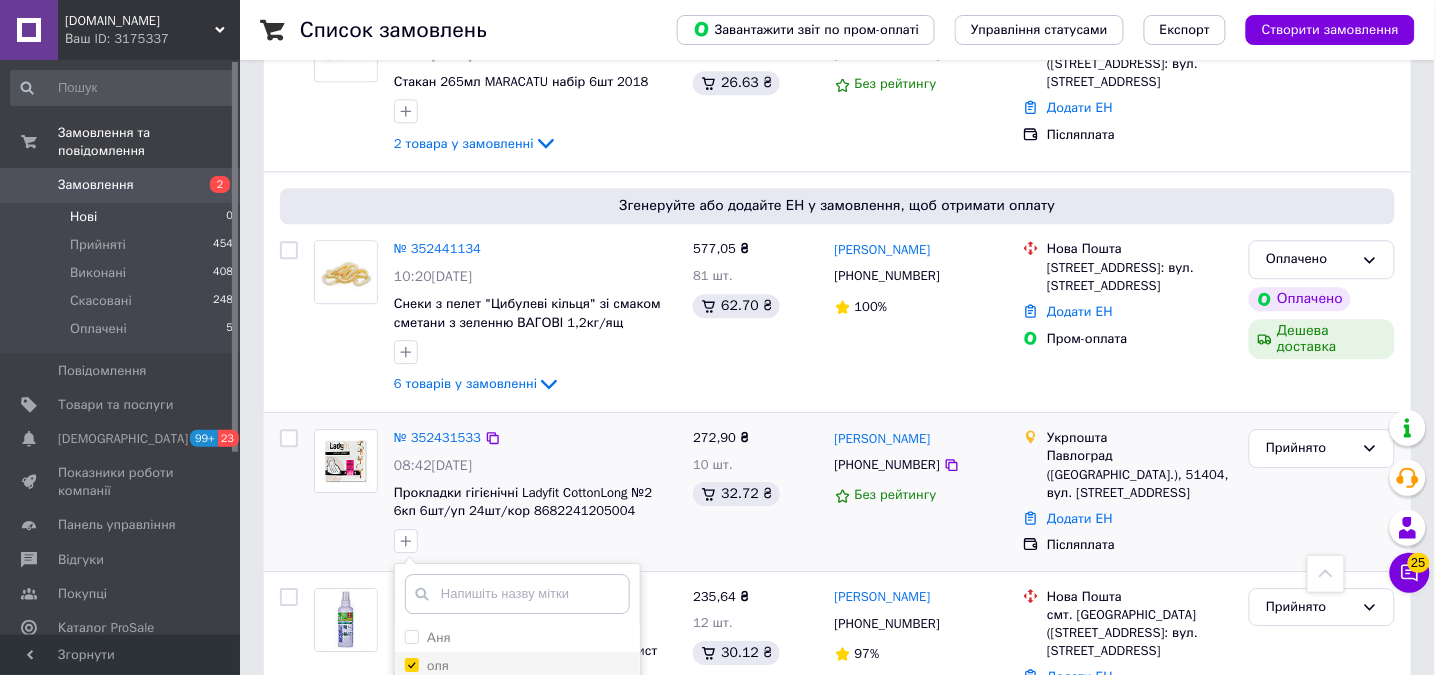 checkbox on "true" 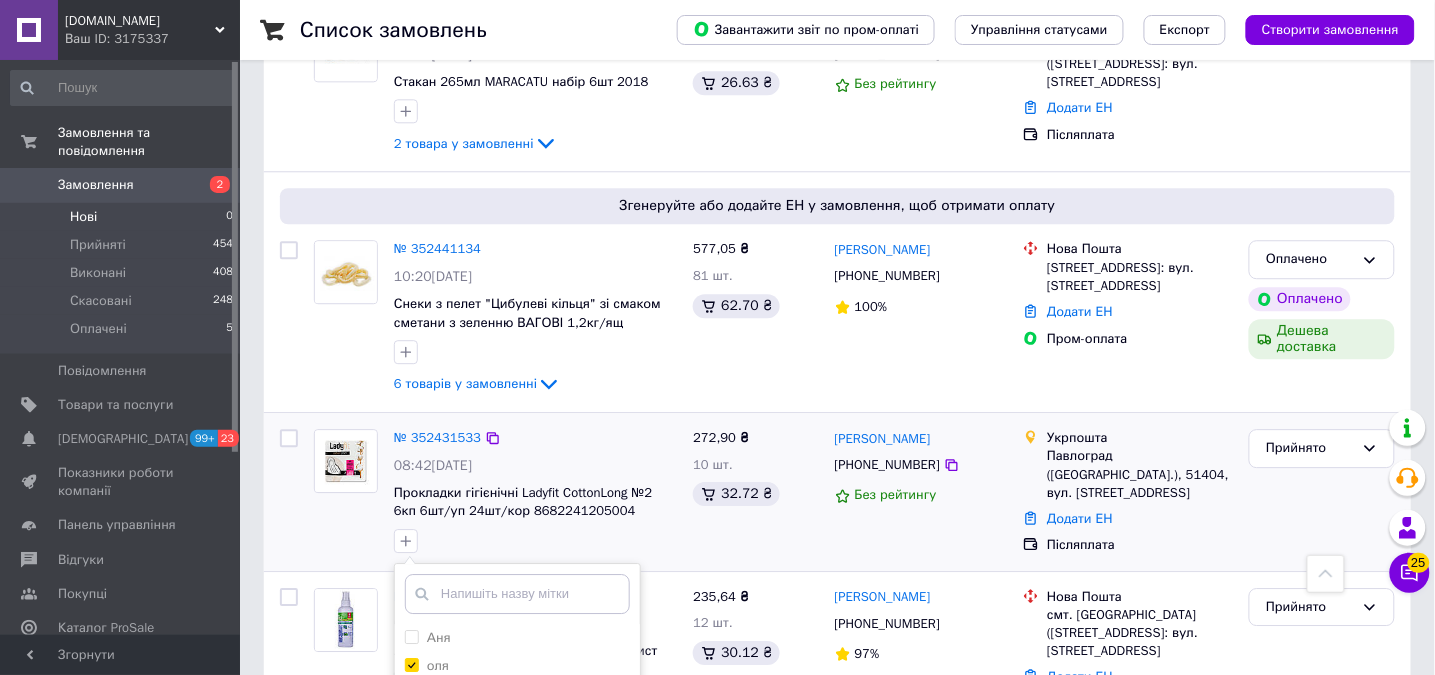 click on "Додати мітку" at bounding box center [517, 860] 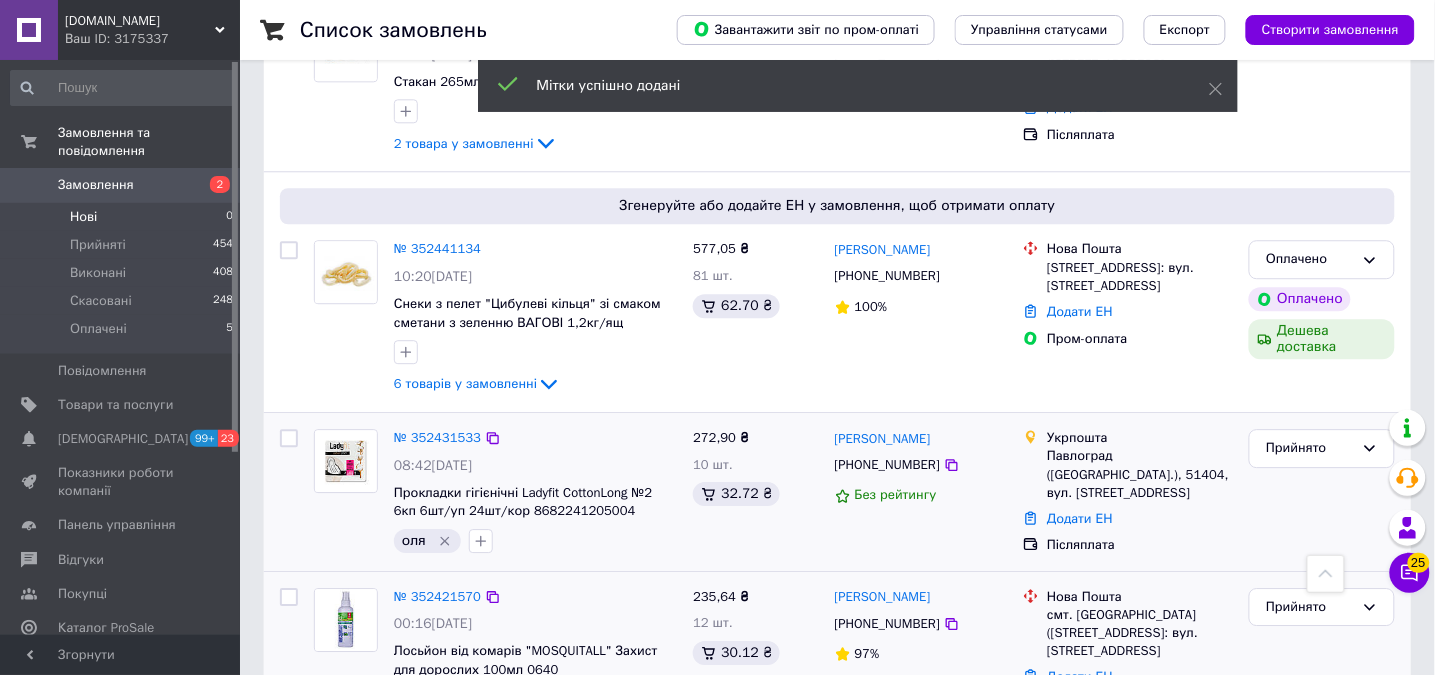 click 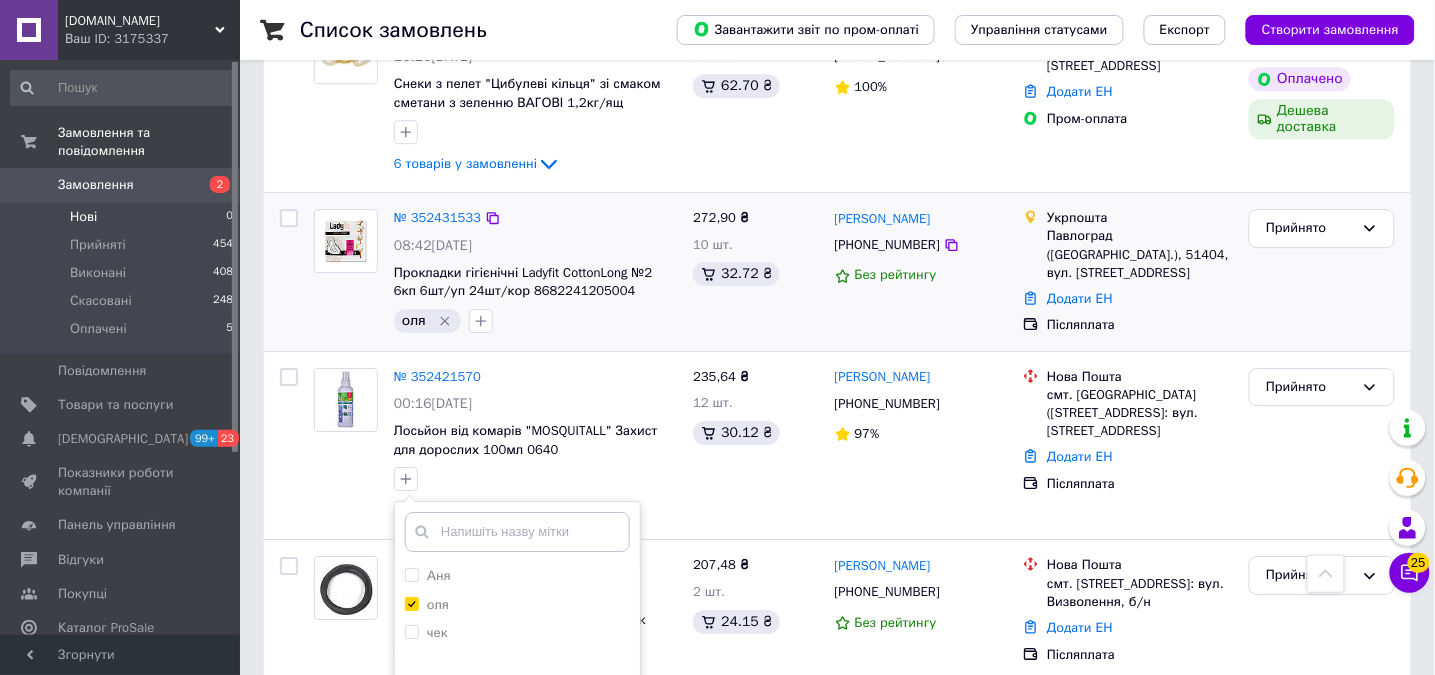 scroll, scrollTop: 3466, scrollLeft: 0, axis: vertical 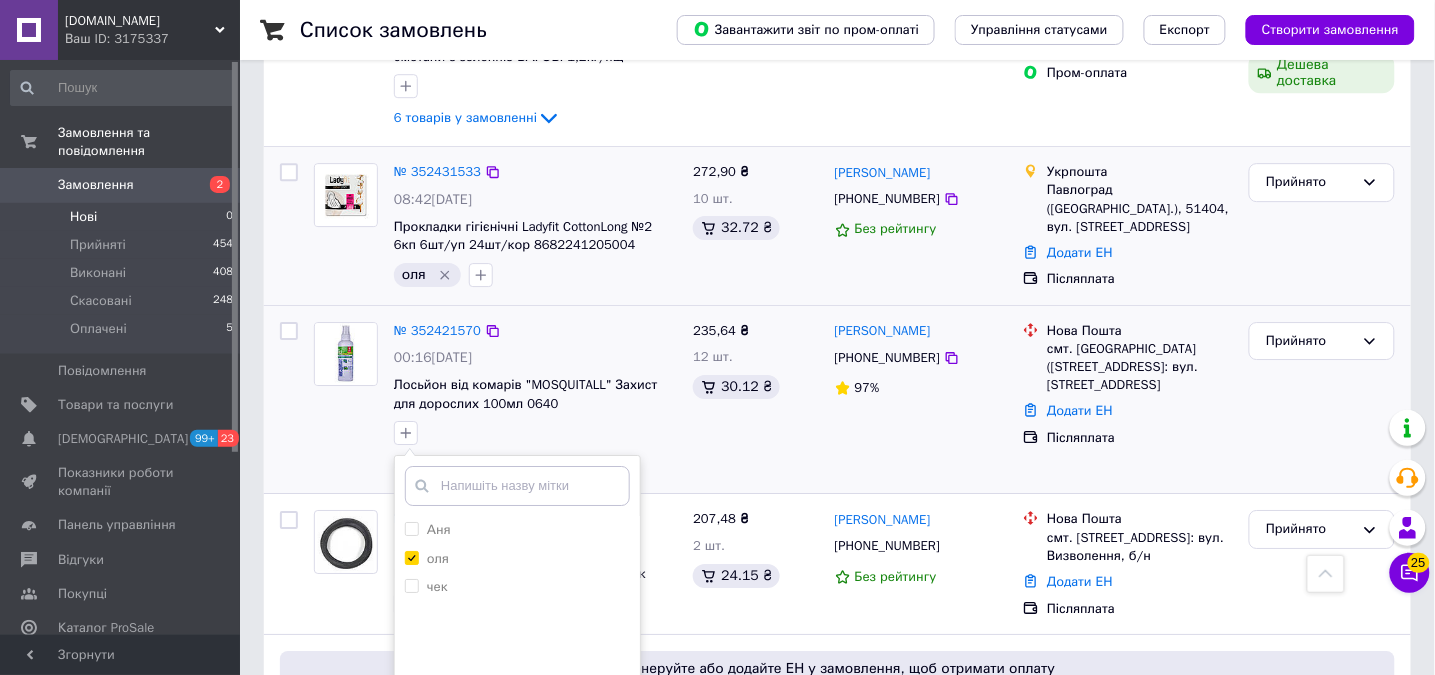 click on "Додати мітку" at bounding box center (517, 752) 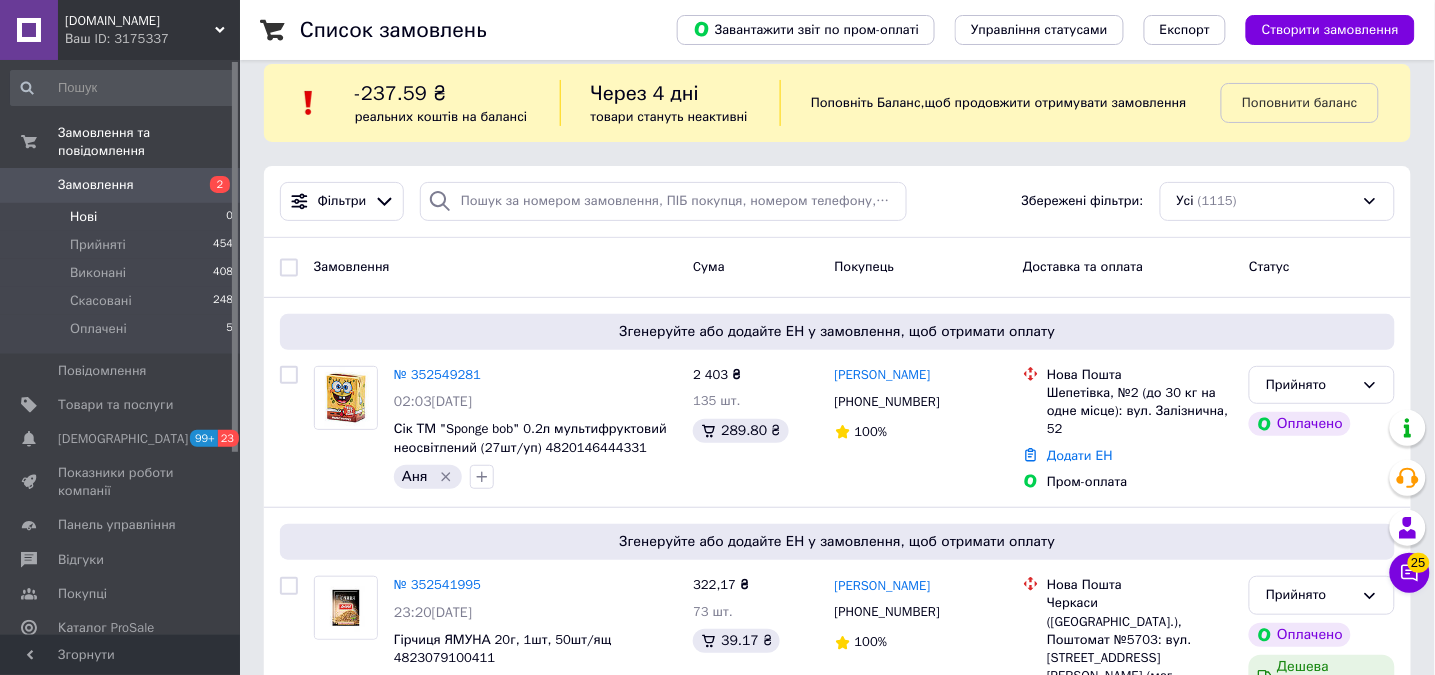 scroll, scrollTop: 133, scrollLeft: 0, axis: vertical 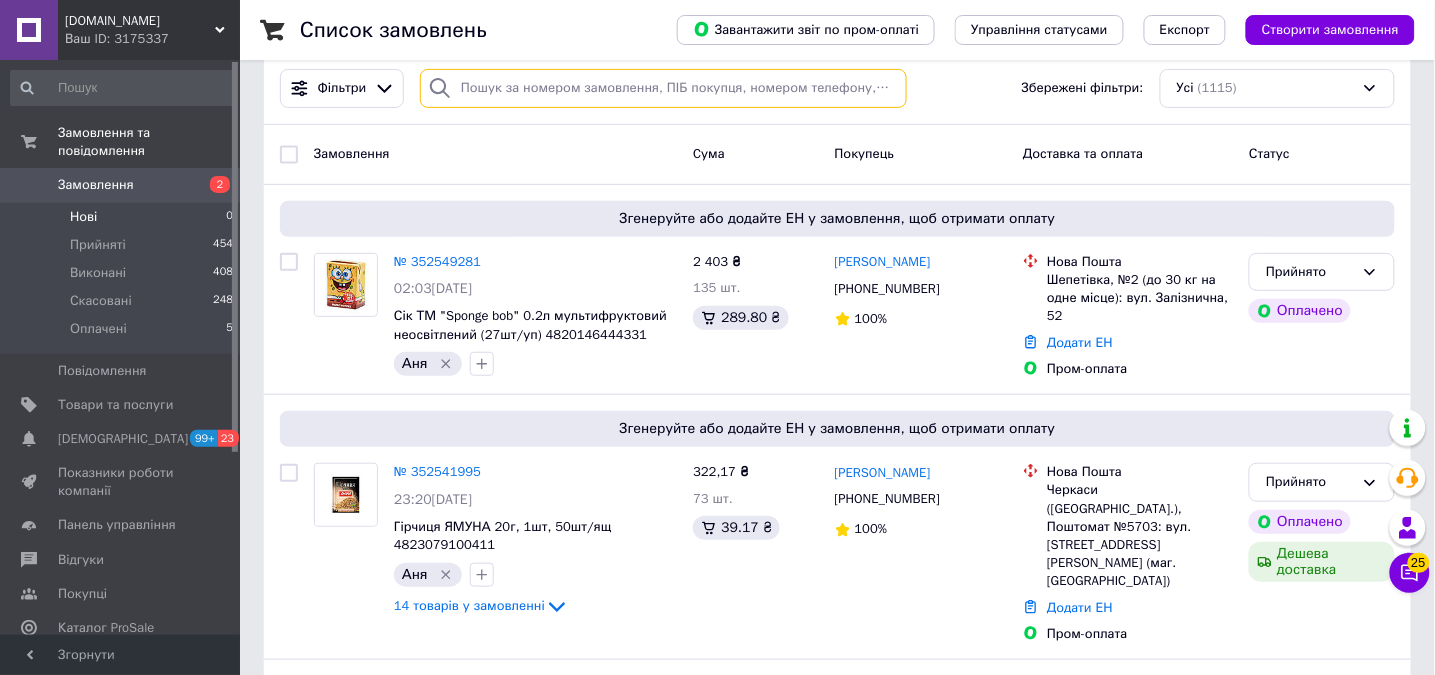 click at bounding box center [663, 88] 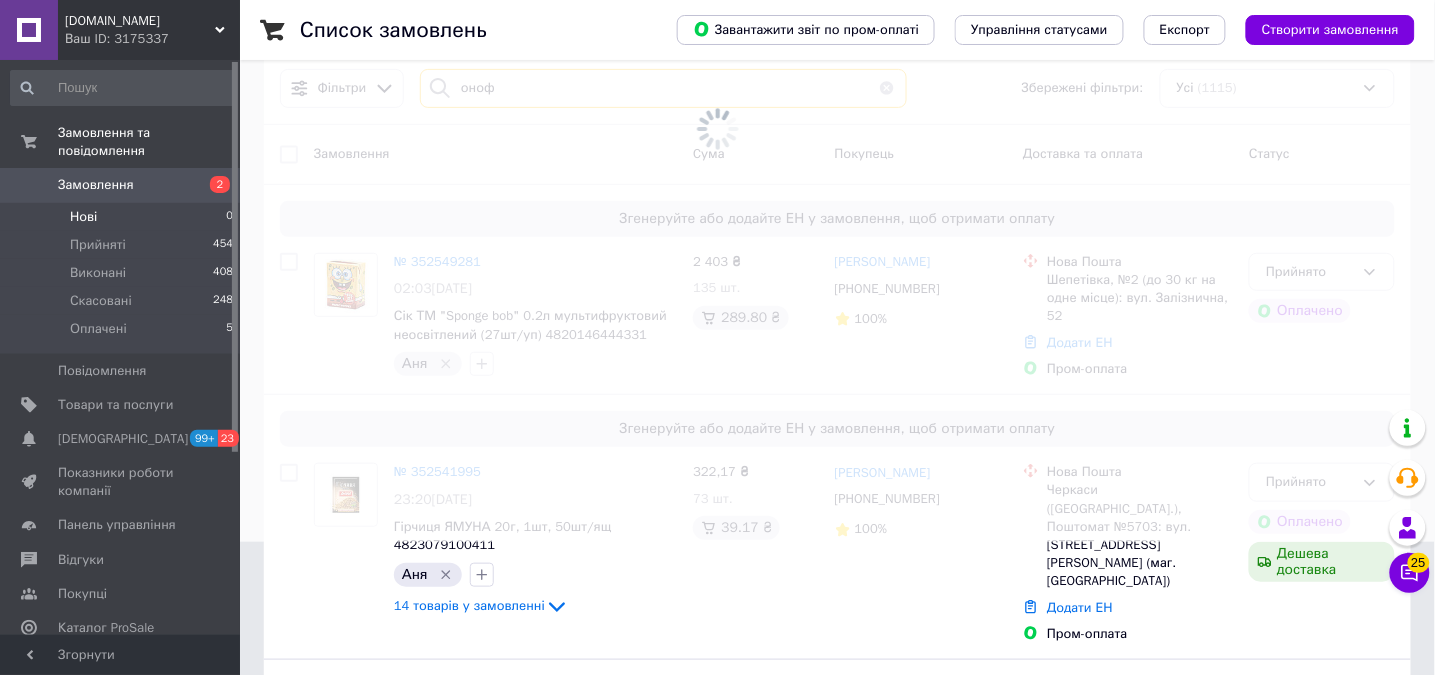 scroll, scrollTop: 0, scrollLeft: 0, axis: both 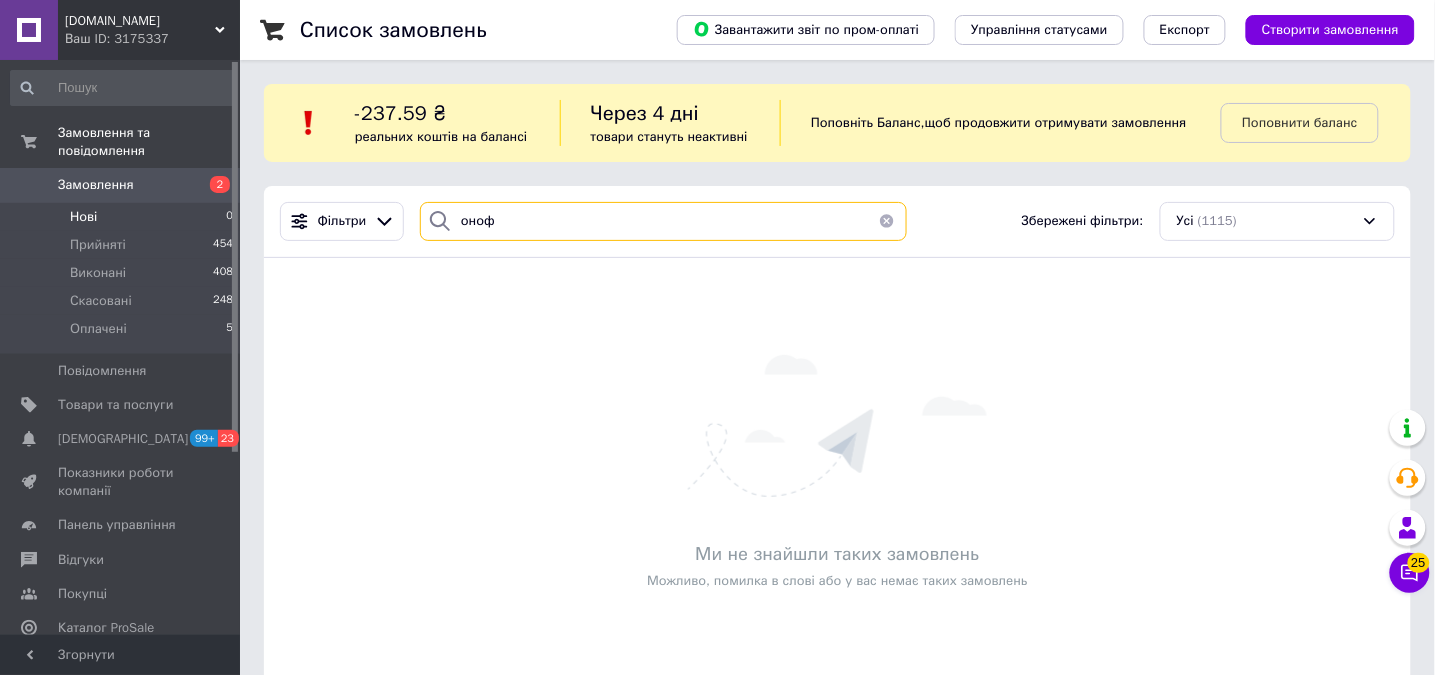 click on "оноф" at bounding box center (663, 221) 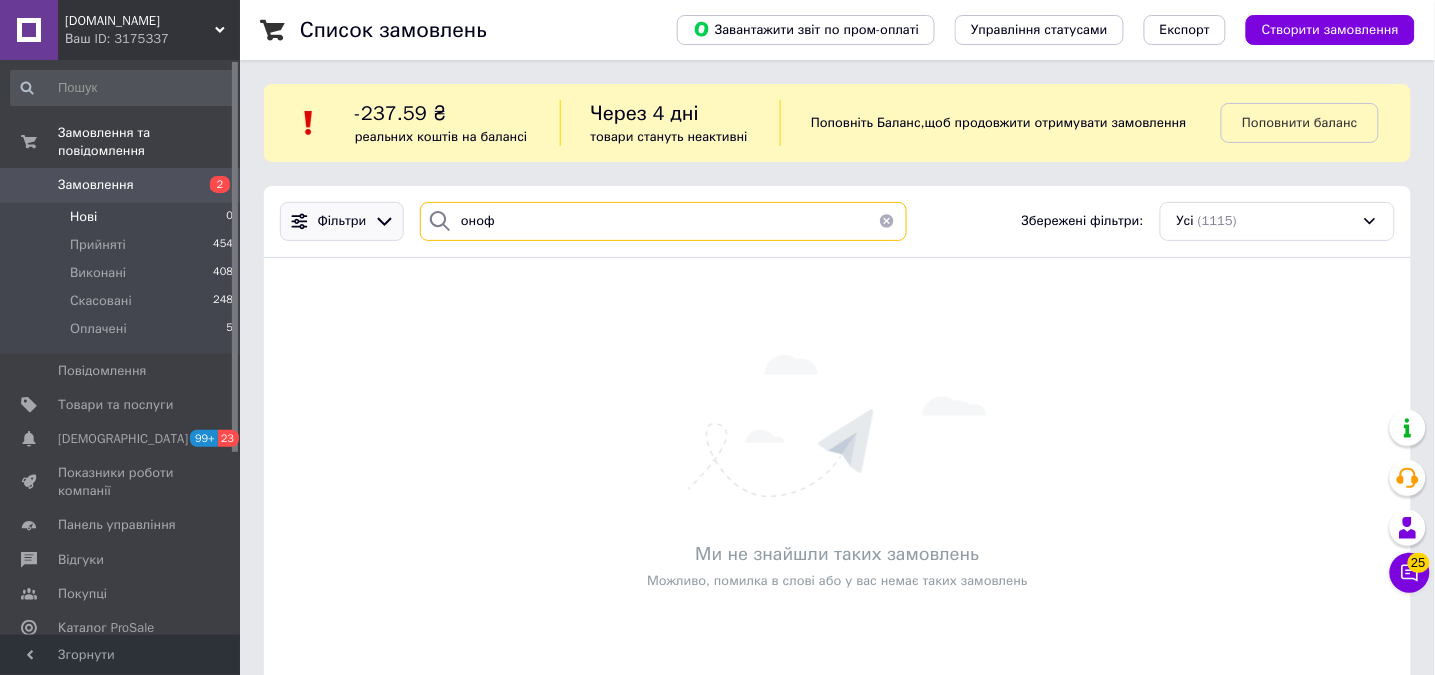 drag, startPoint x: 540, startPoint y: 233, endPoint x: 397, endPoint y: 205, distance: 145.71547 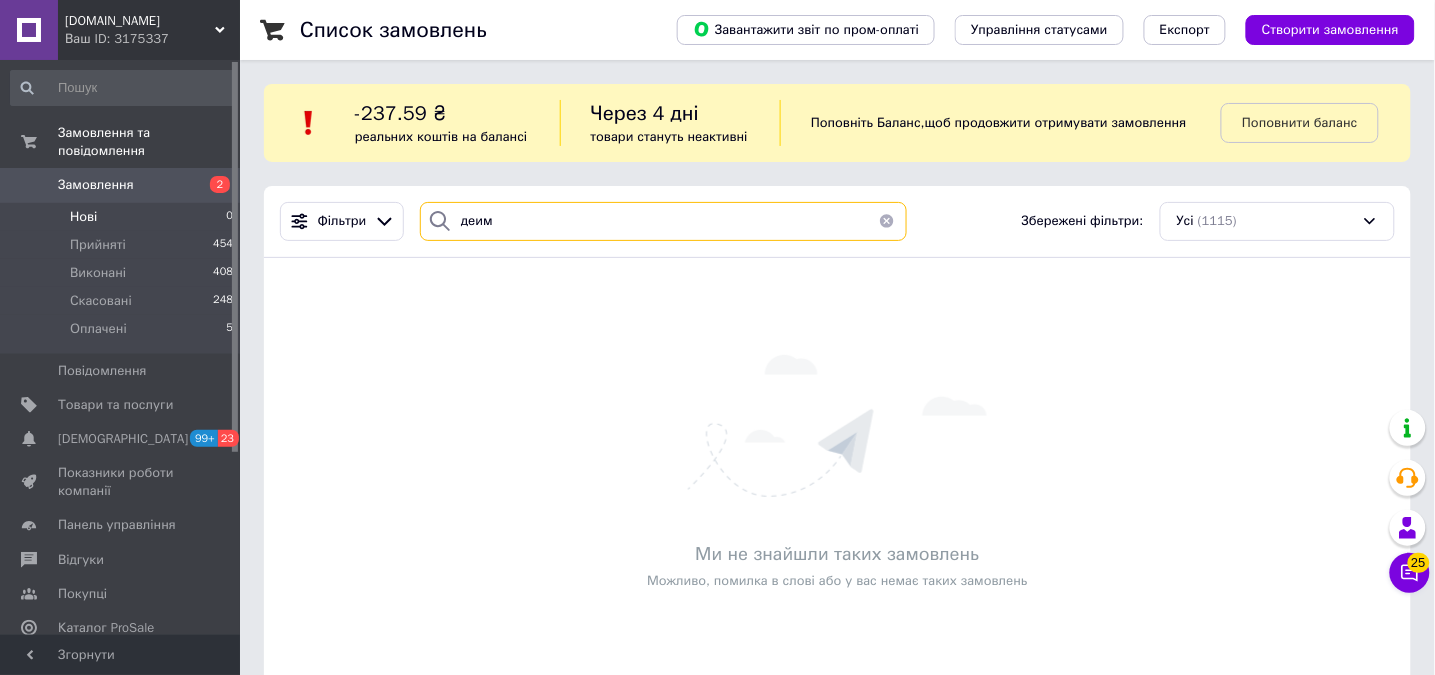 drag, startPoint x: 506, startPoint y: 224, endPoint x: 473, endPoint y: 220, distance: 33.24154 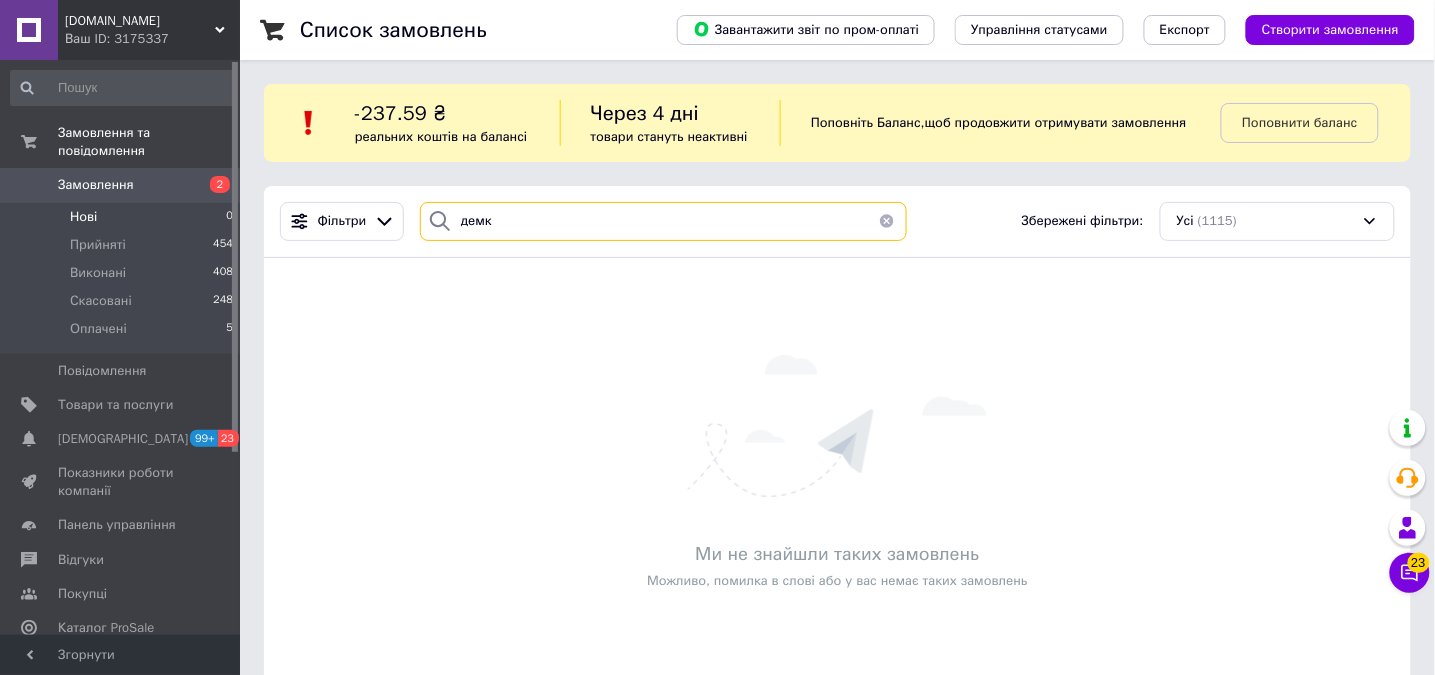 type on "демк" 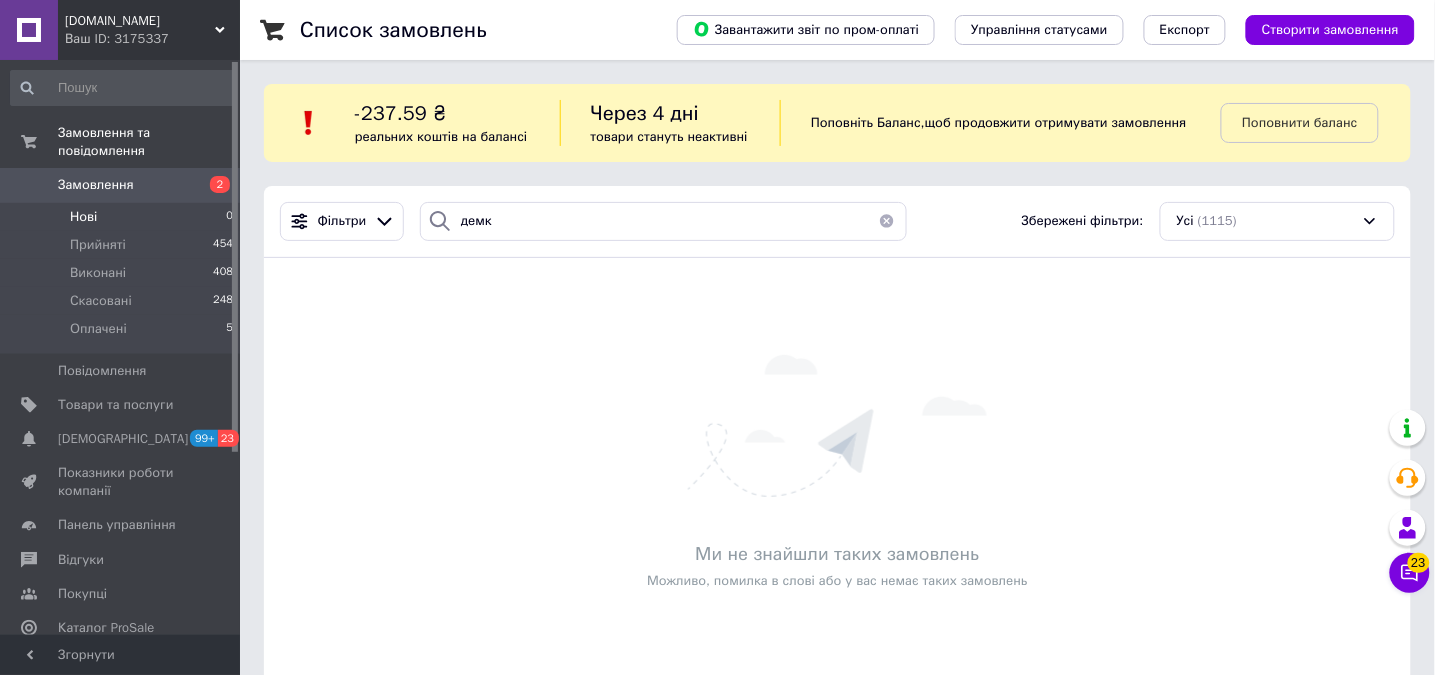click on "Ми не знайшли таких замовлень Можливо, помилка в слові або у вас немає таких замовлень" at bounding box center [837, 473] 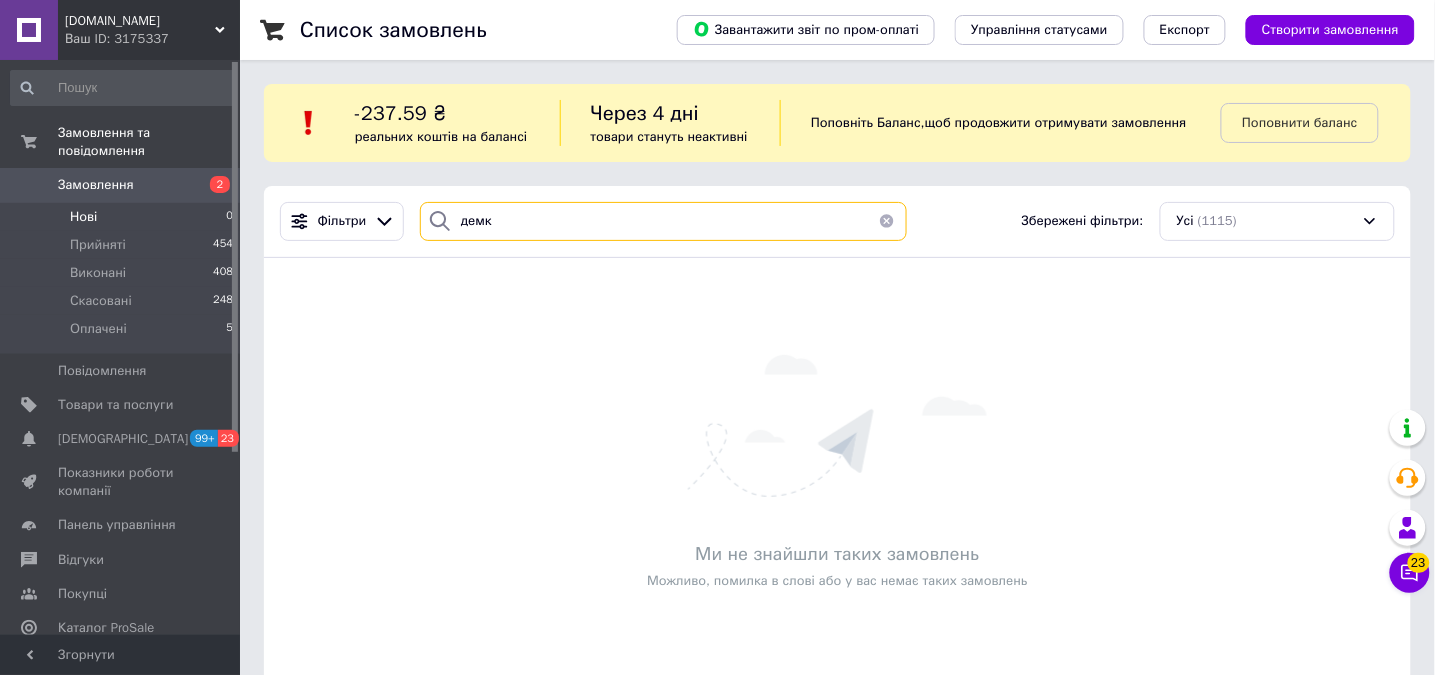 type 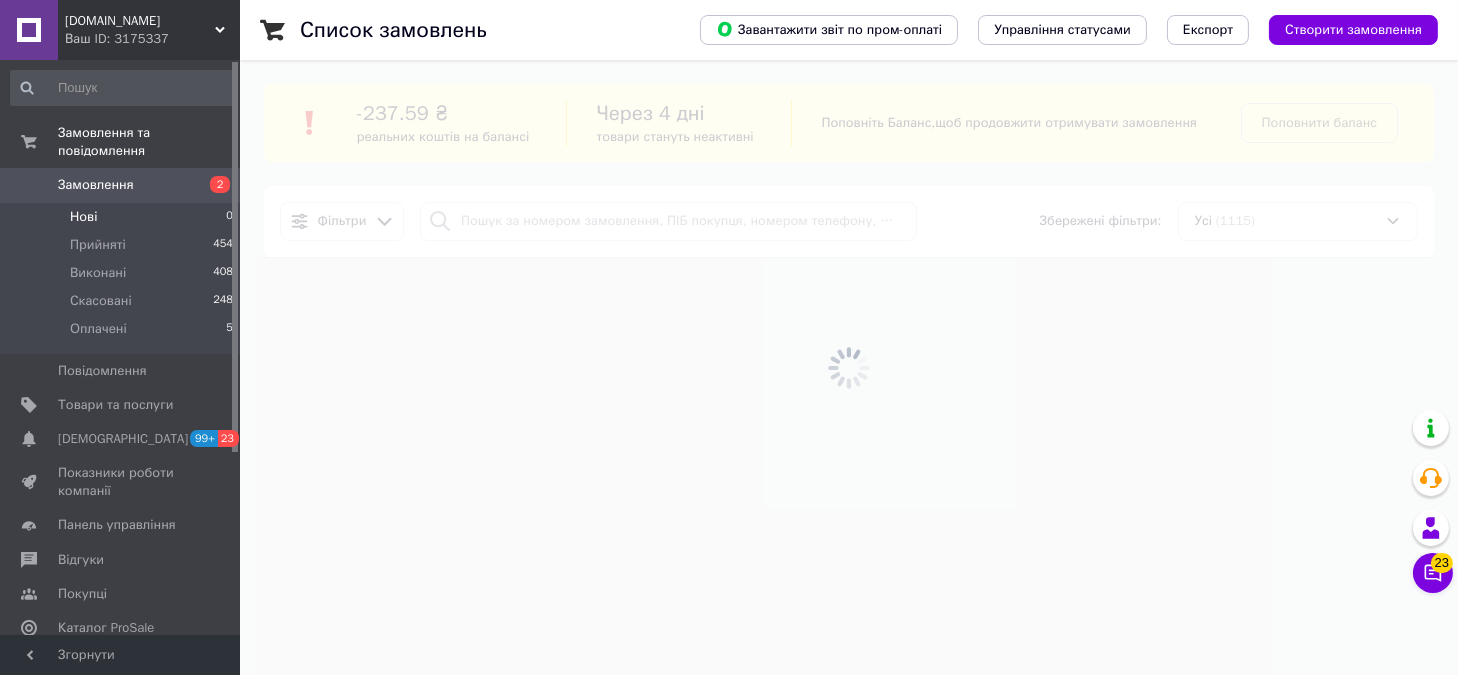 click on "Замовлення" at bounding box center (121, 185) 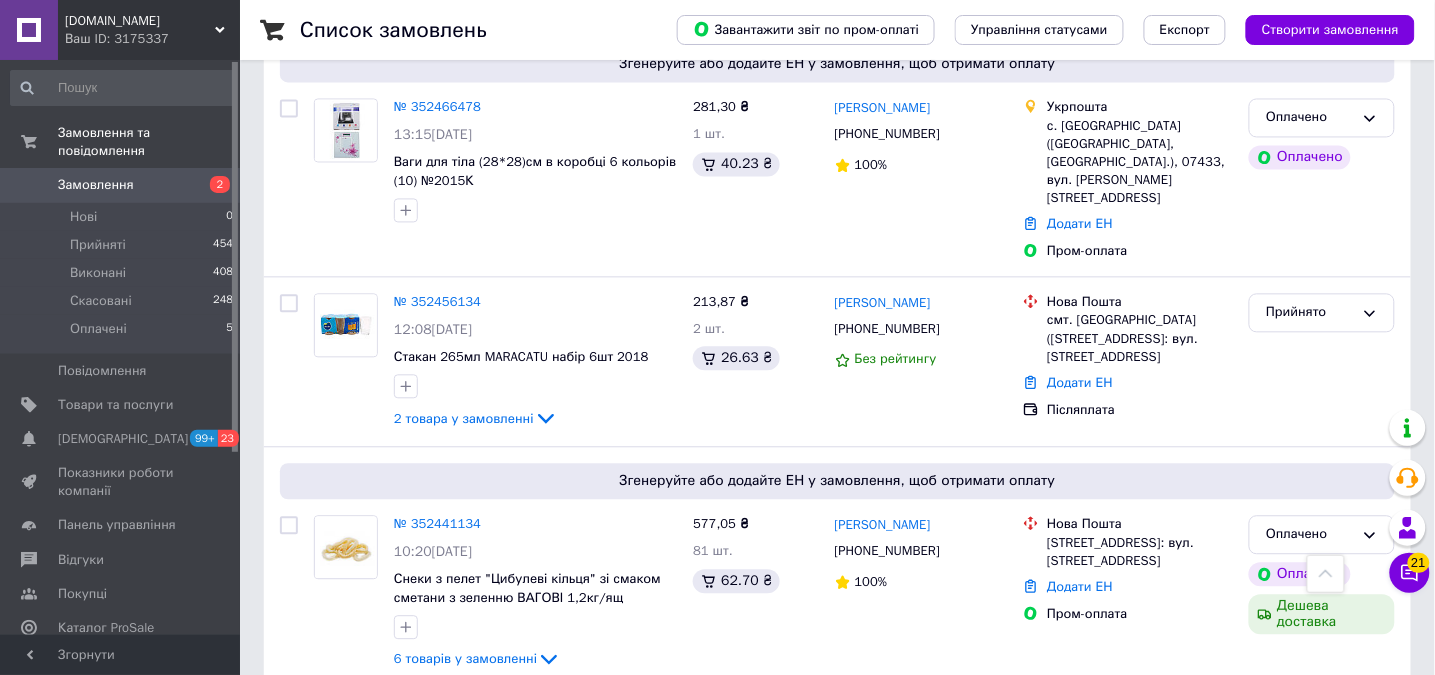 scroll, scrollTop: 2933, scrollLeft: 0, axis: vertical 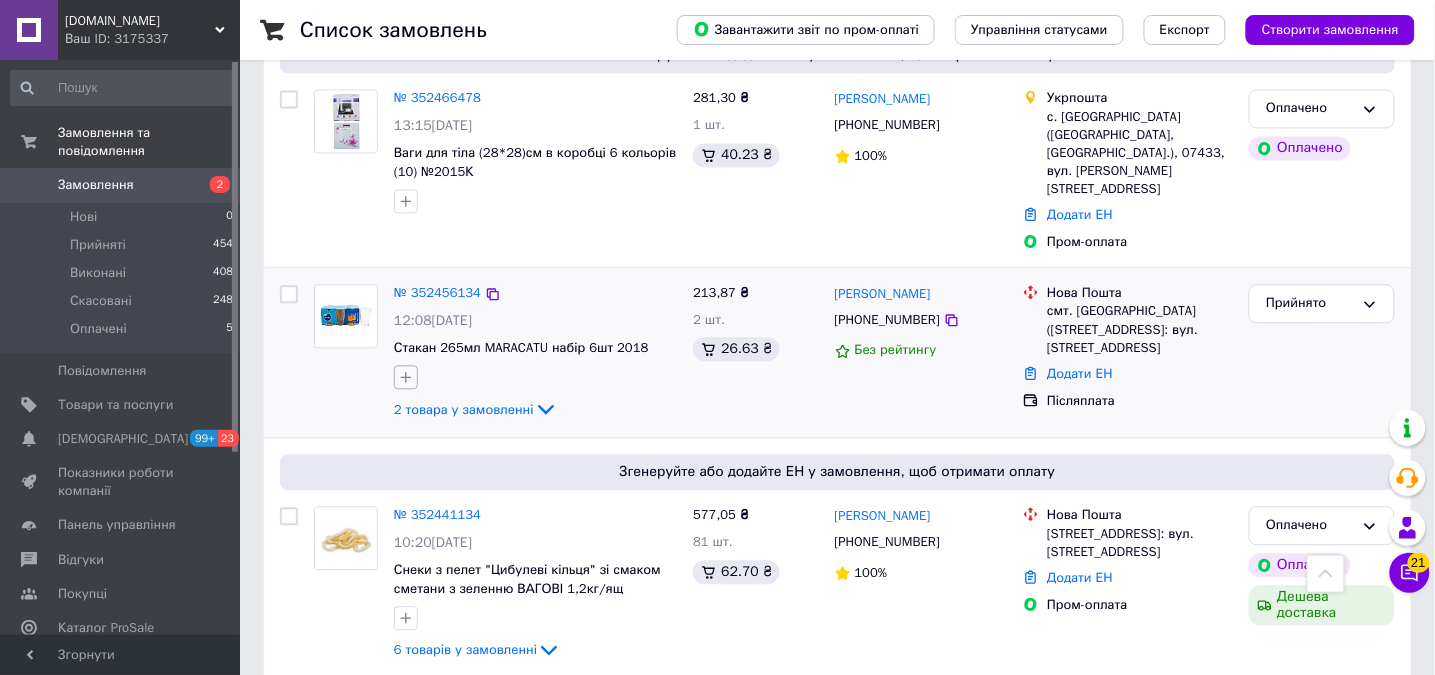 click at bounding box center [406, 378] 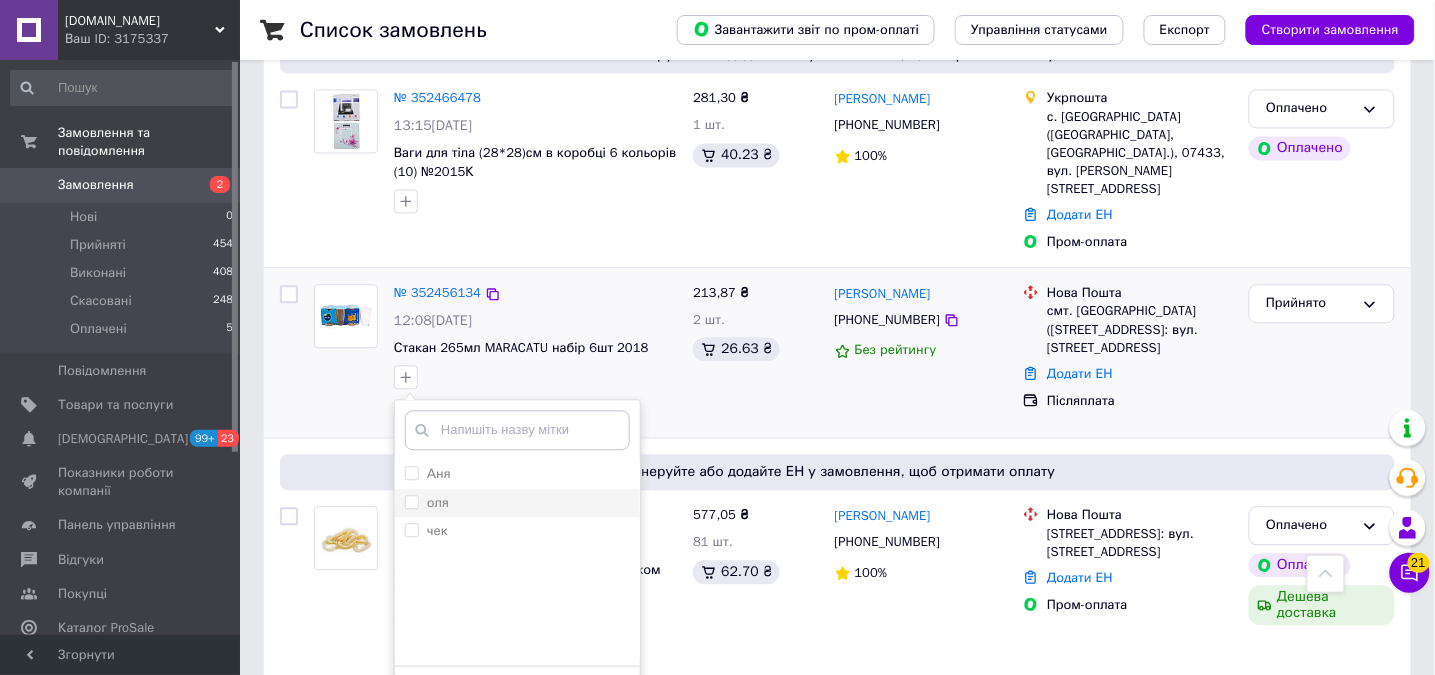 click on "оля" at bounding box center (438, 503) 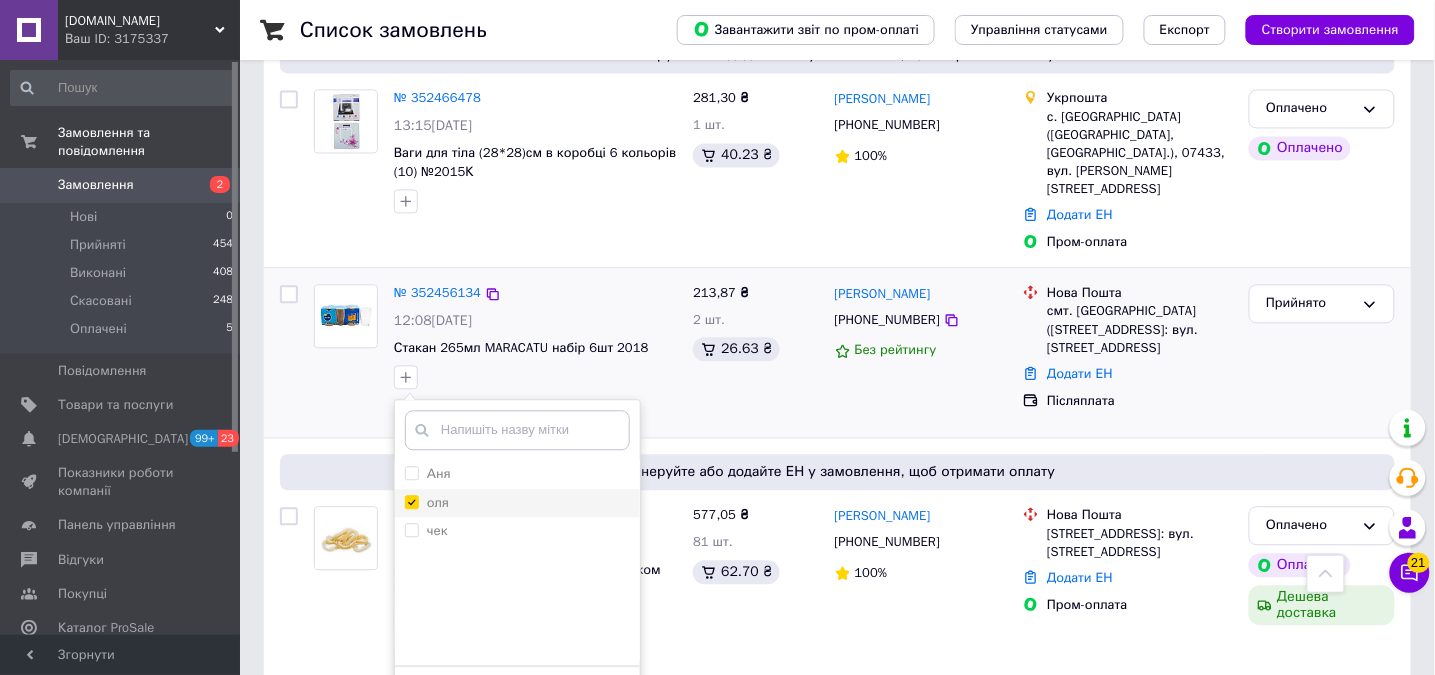checkbox on "true" 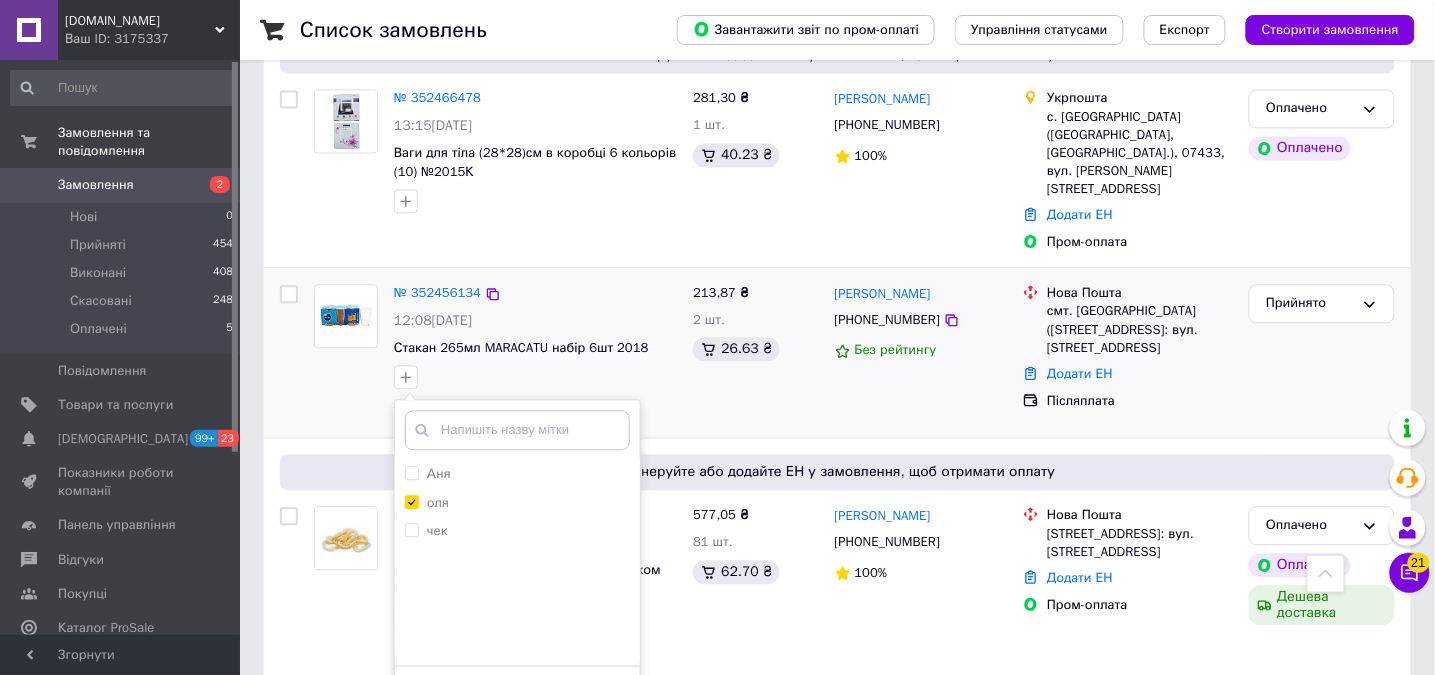 click on "Додати мітку" at bounding box center (517, 697) 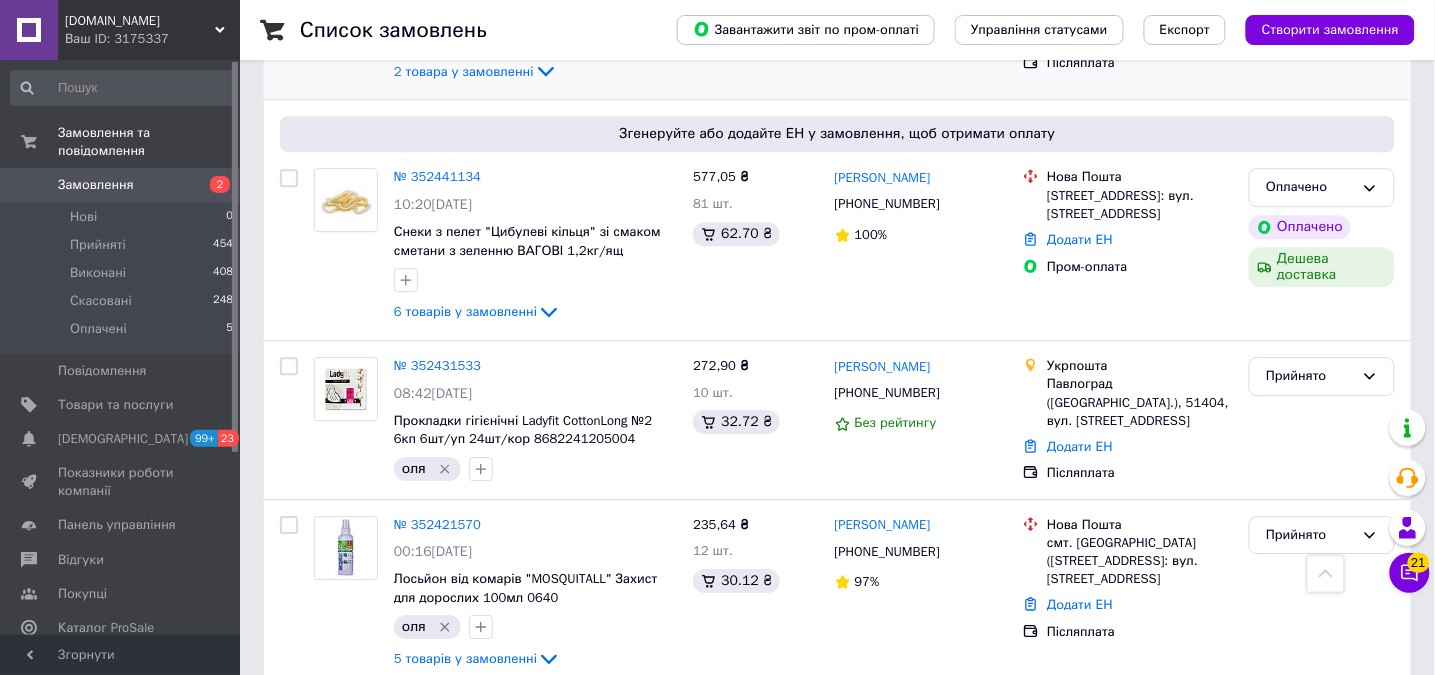 scroll, scrollTop: 3672, scrollLeft: 0, axis: vertical 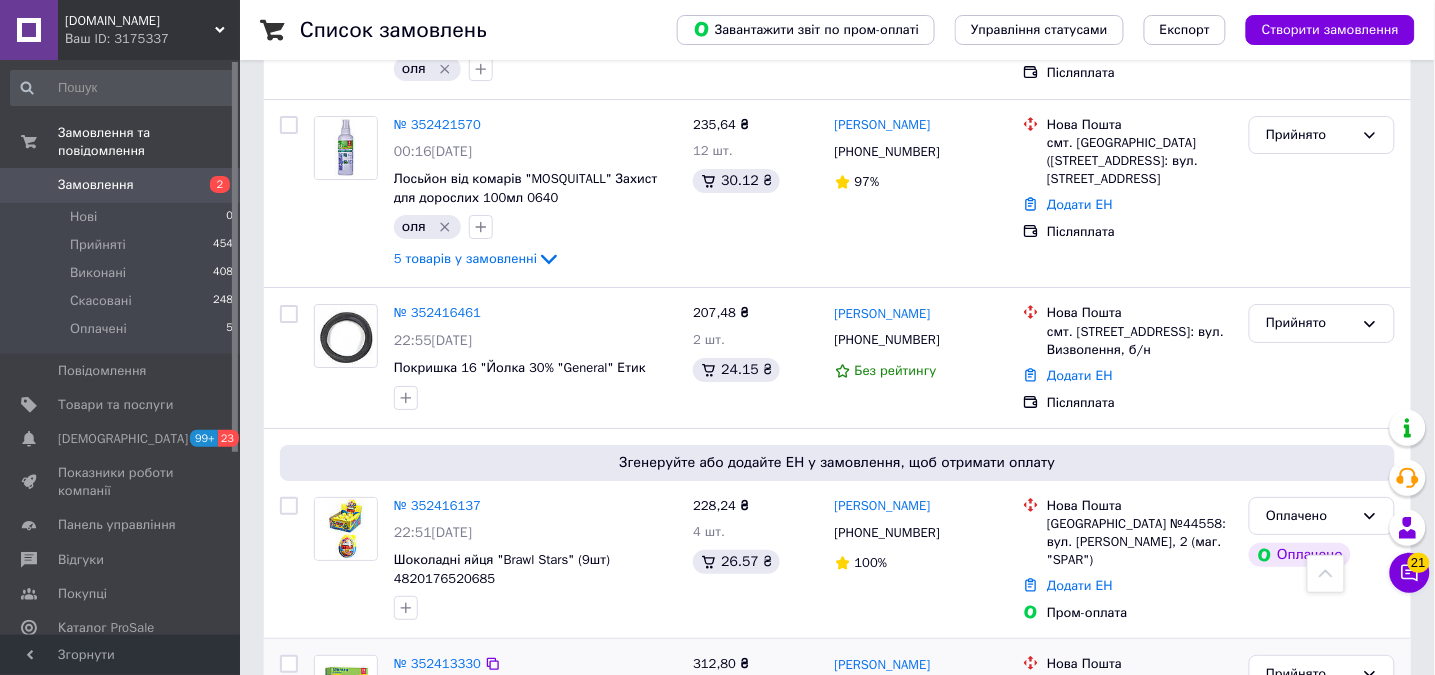 click at bounding box center (406, 767) 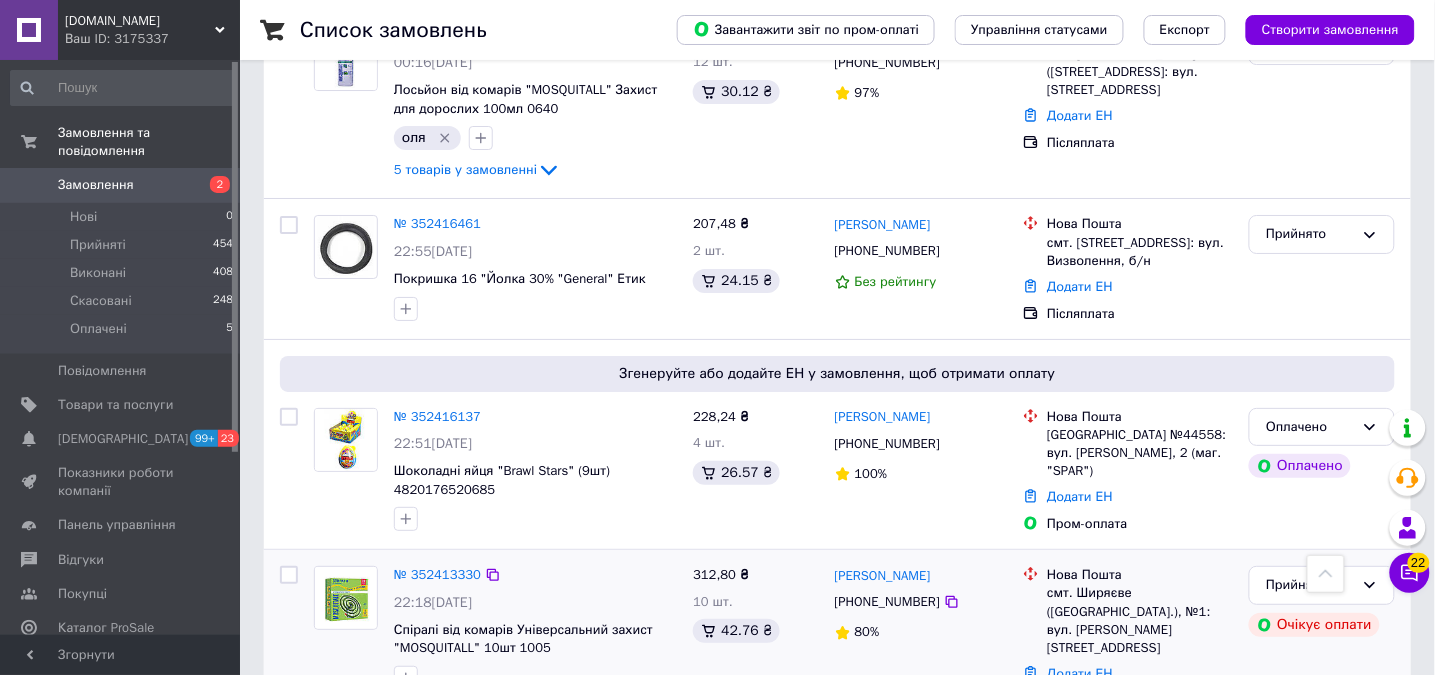 scroll, scrollTop: 3805, scrollLeft: 0, axis: vertical 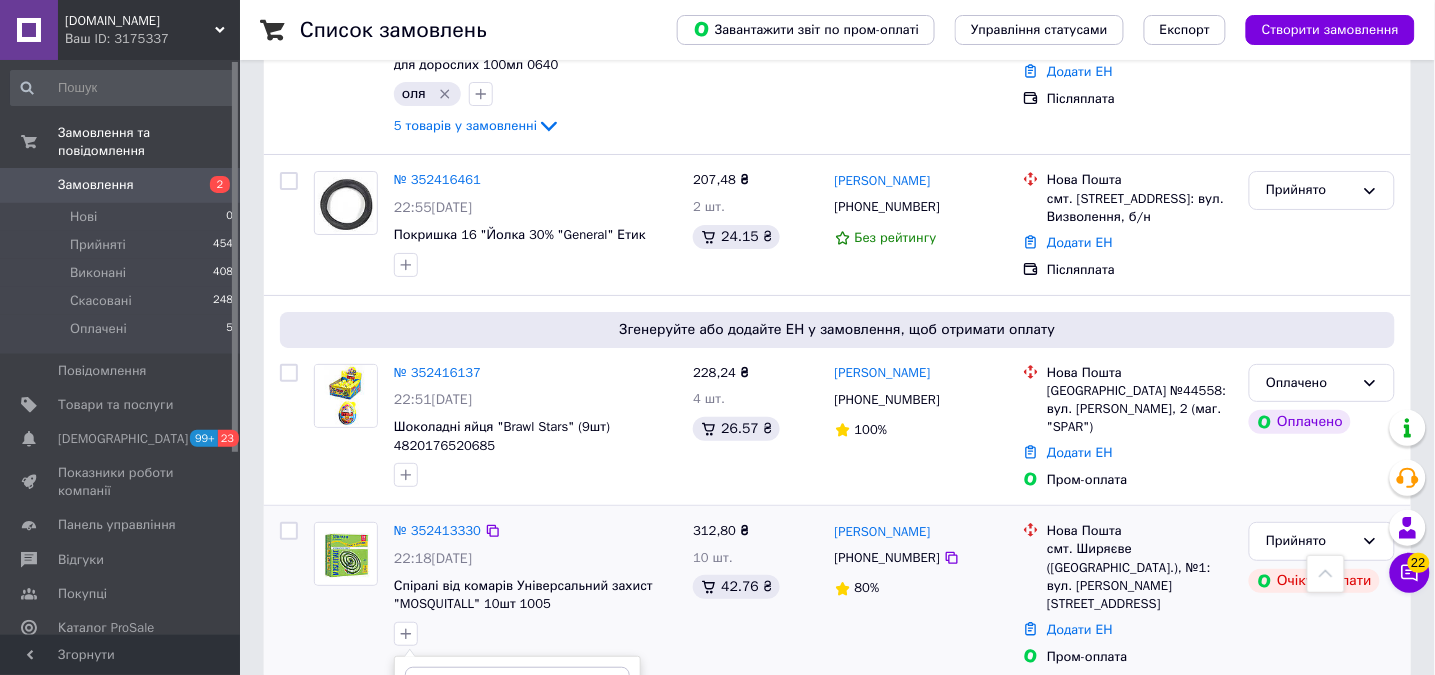 click on "оля" at bounding box center [438, 758] 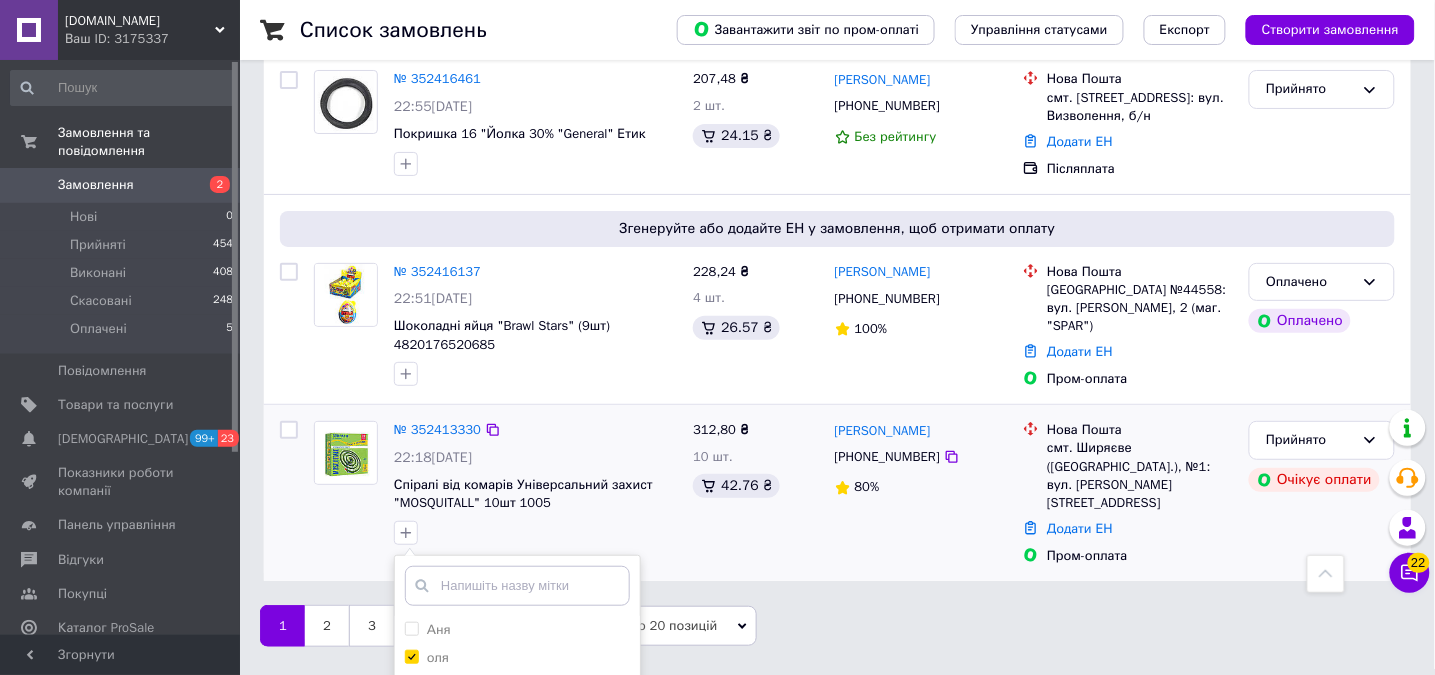 click on "Додати мітку" at bounding box center [517, 852] 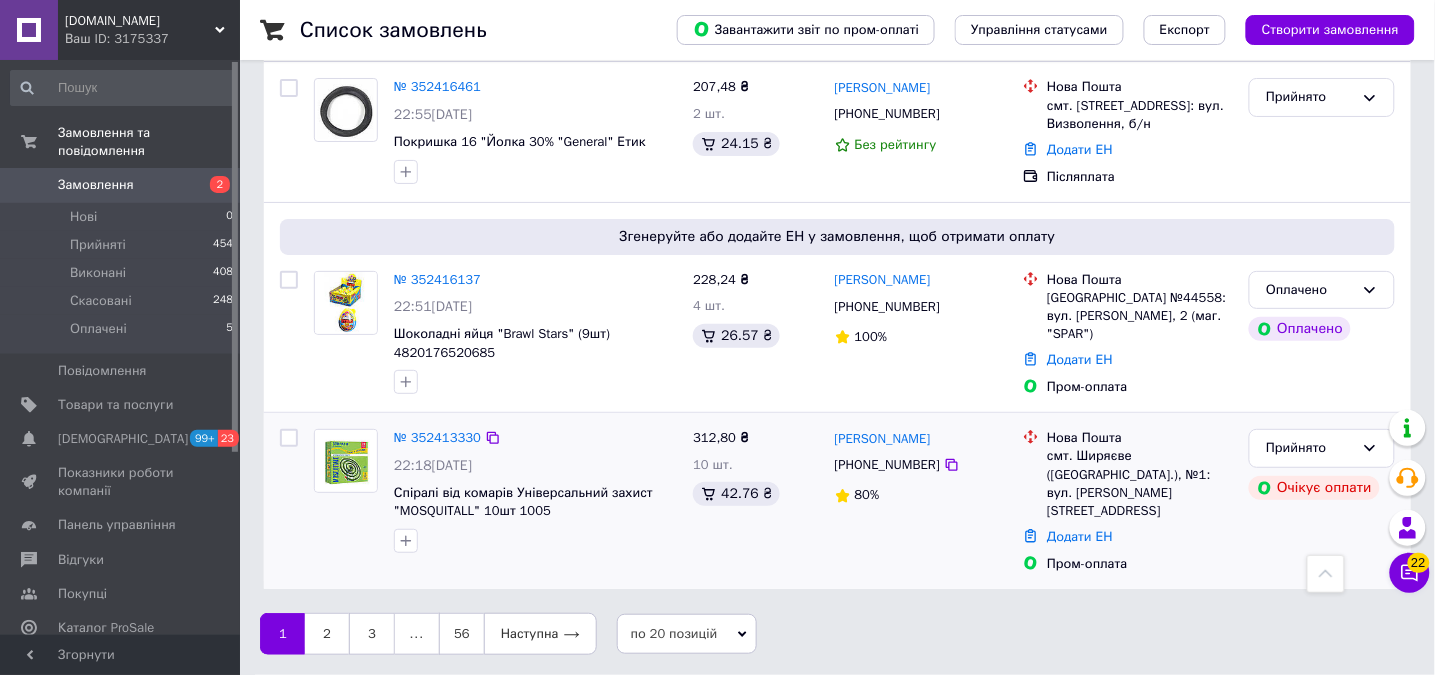 scroll, scrollTop: 3672, scrollLeft: 0, axis: vertical 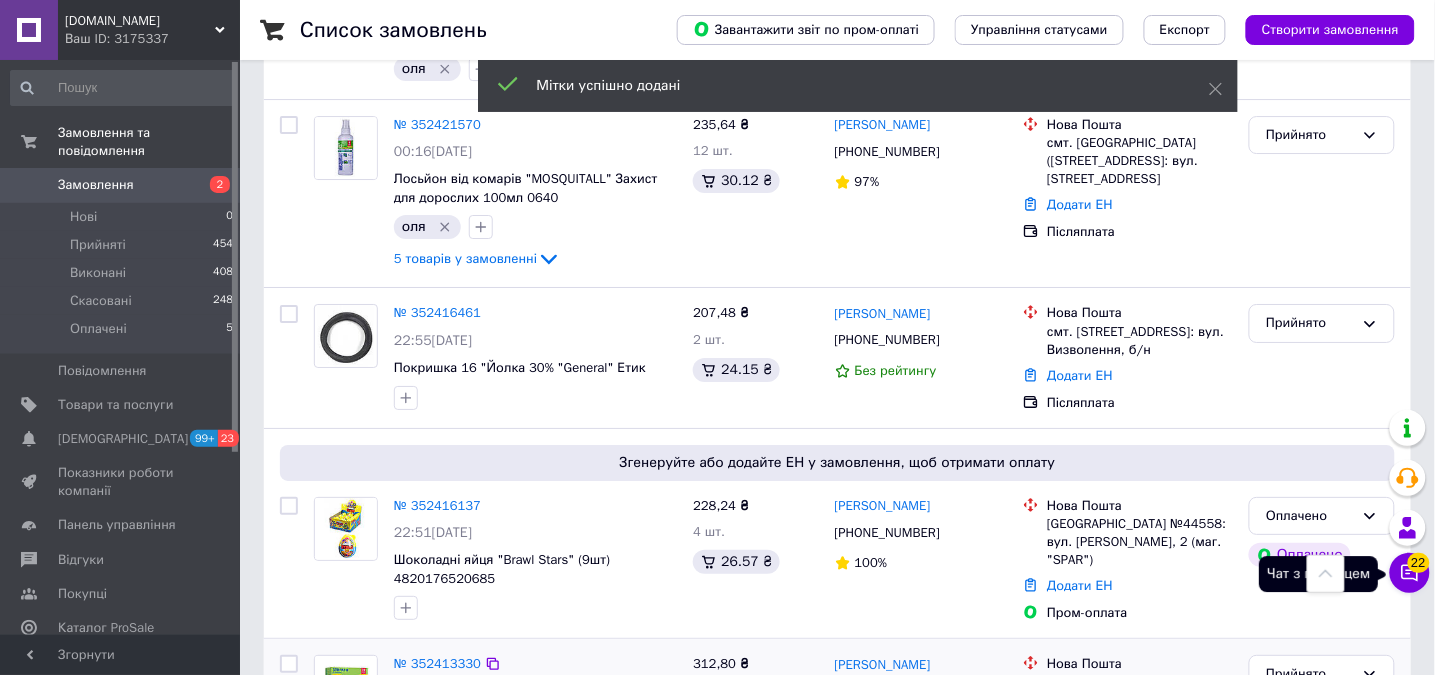 click 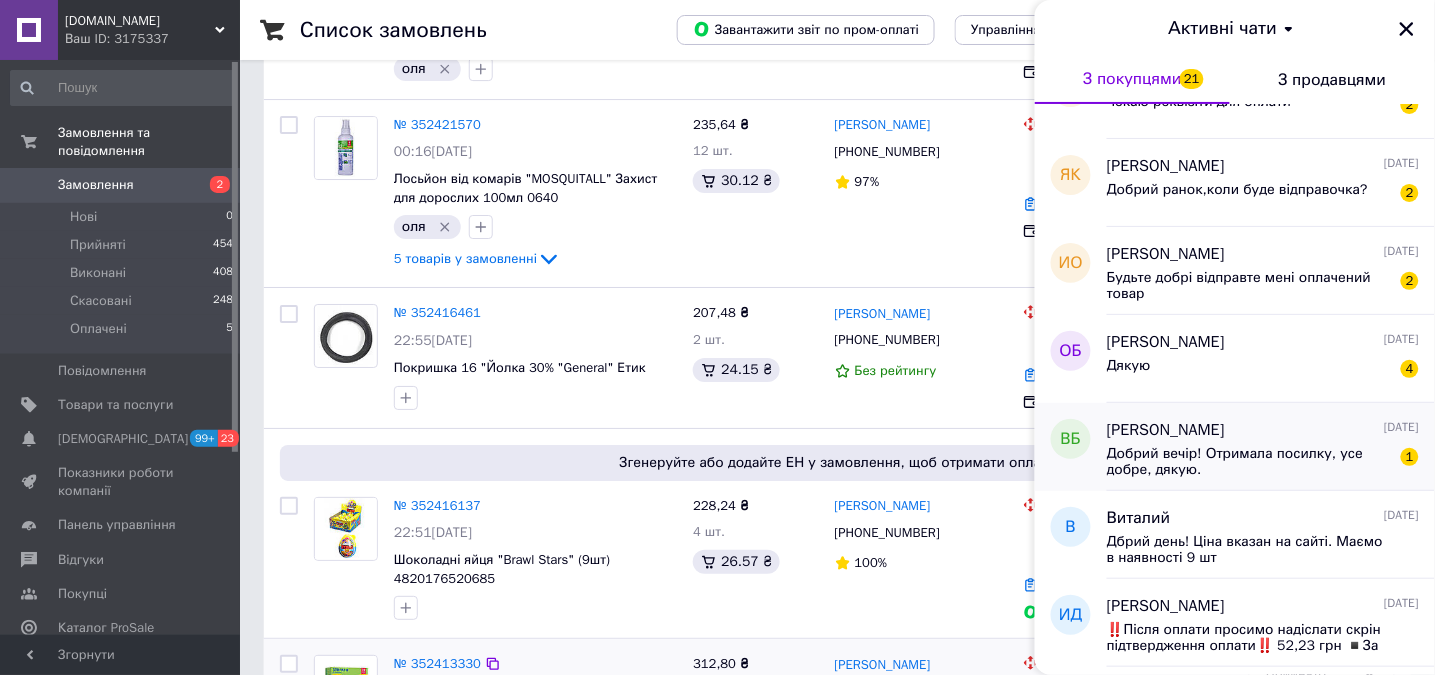 scroll, scrollTop: 1066, scrollLeft: 0, axis: vertical 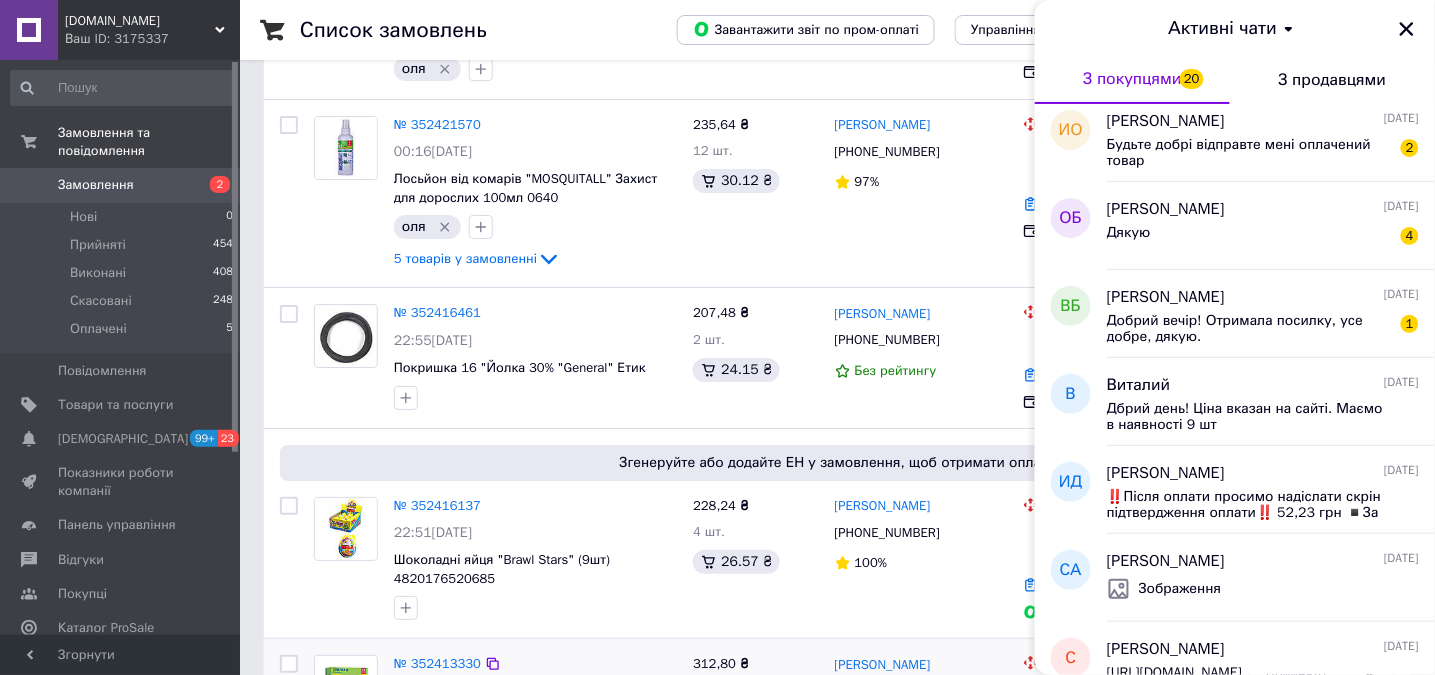 click on "1 2 3 ... 56 Наступна по 20 позицій по 20 позицій по 50 позицій по 100 позицій" at bounding box center [837, 860] 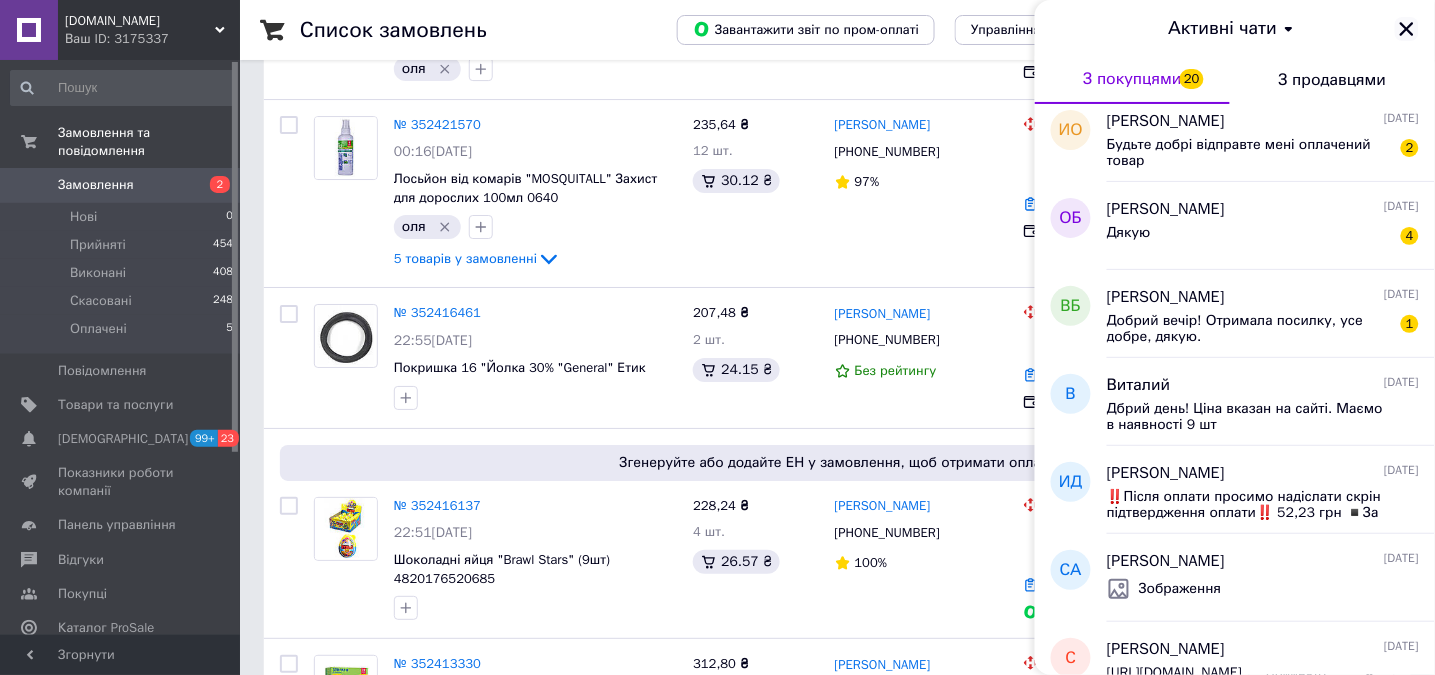 click 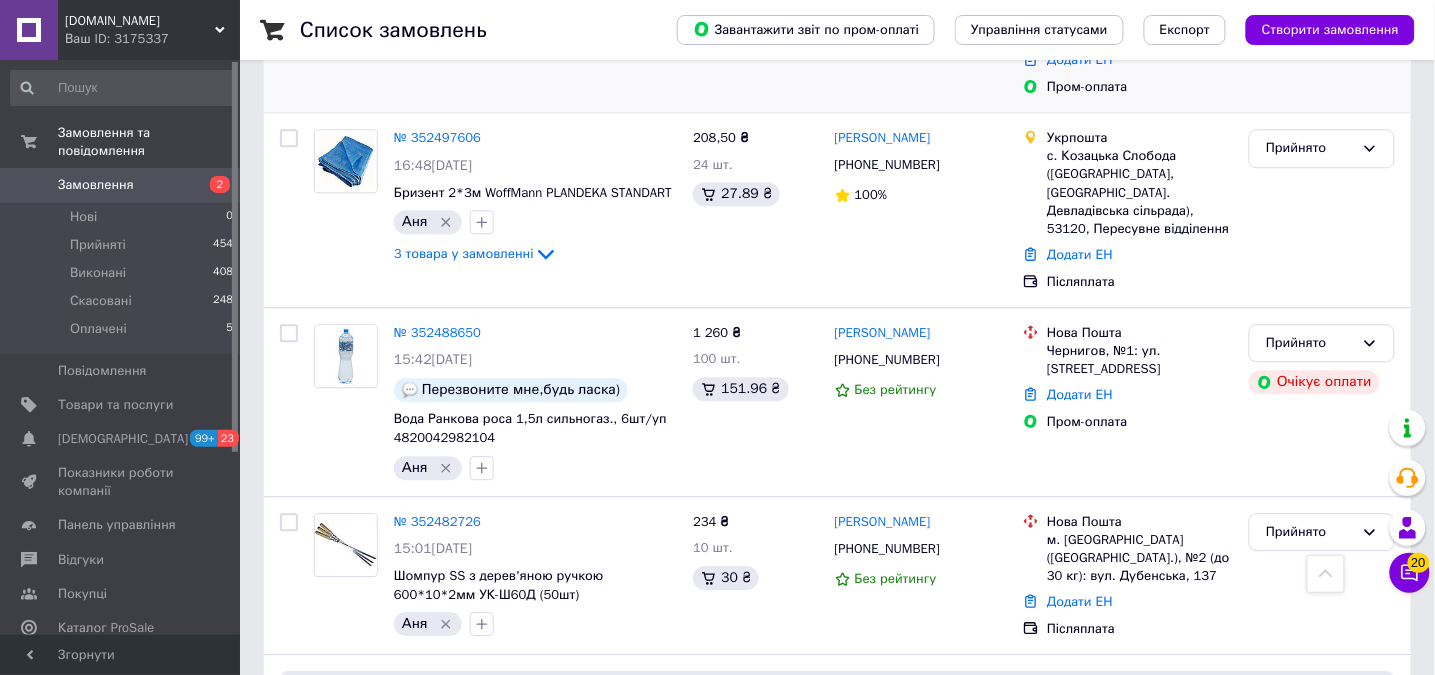 scroll, scrollTop: 1200, scrollLeft: 0, axis: vertical 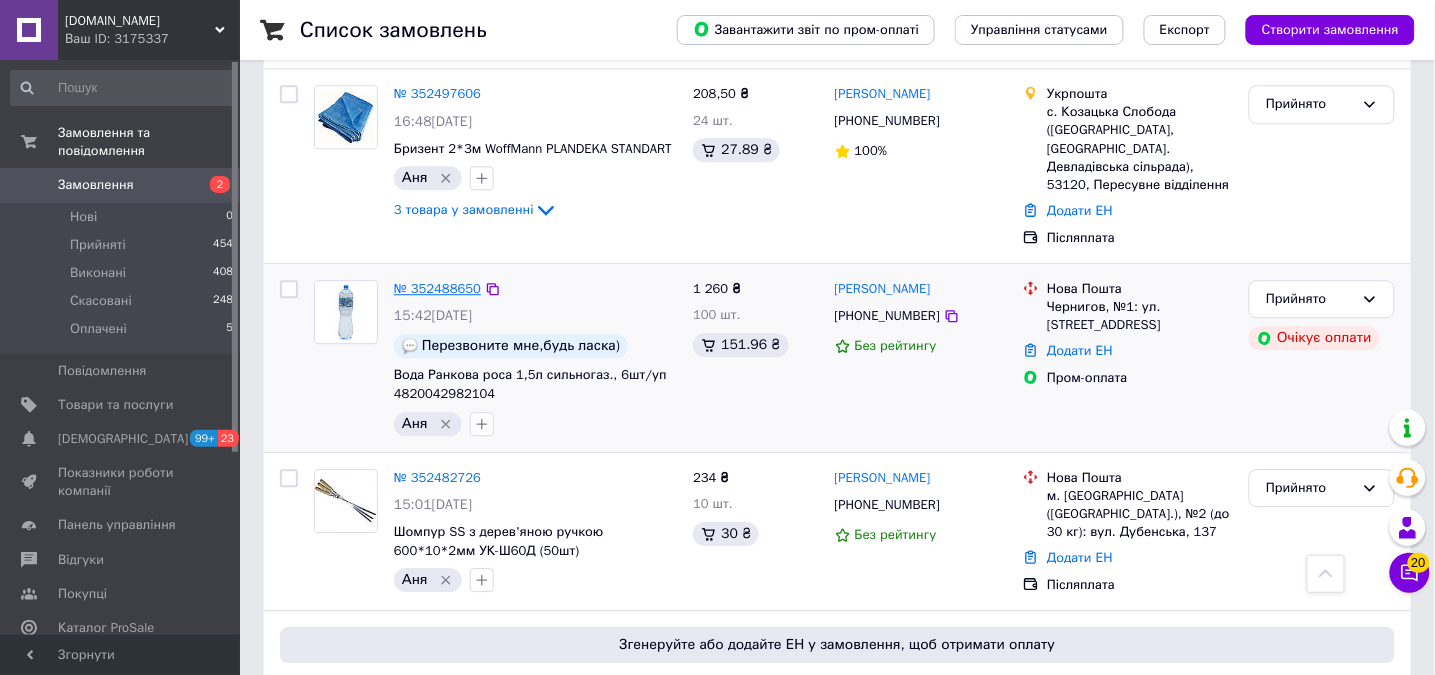 click on "№ 352488650" at bounding box center (437, 288) 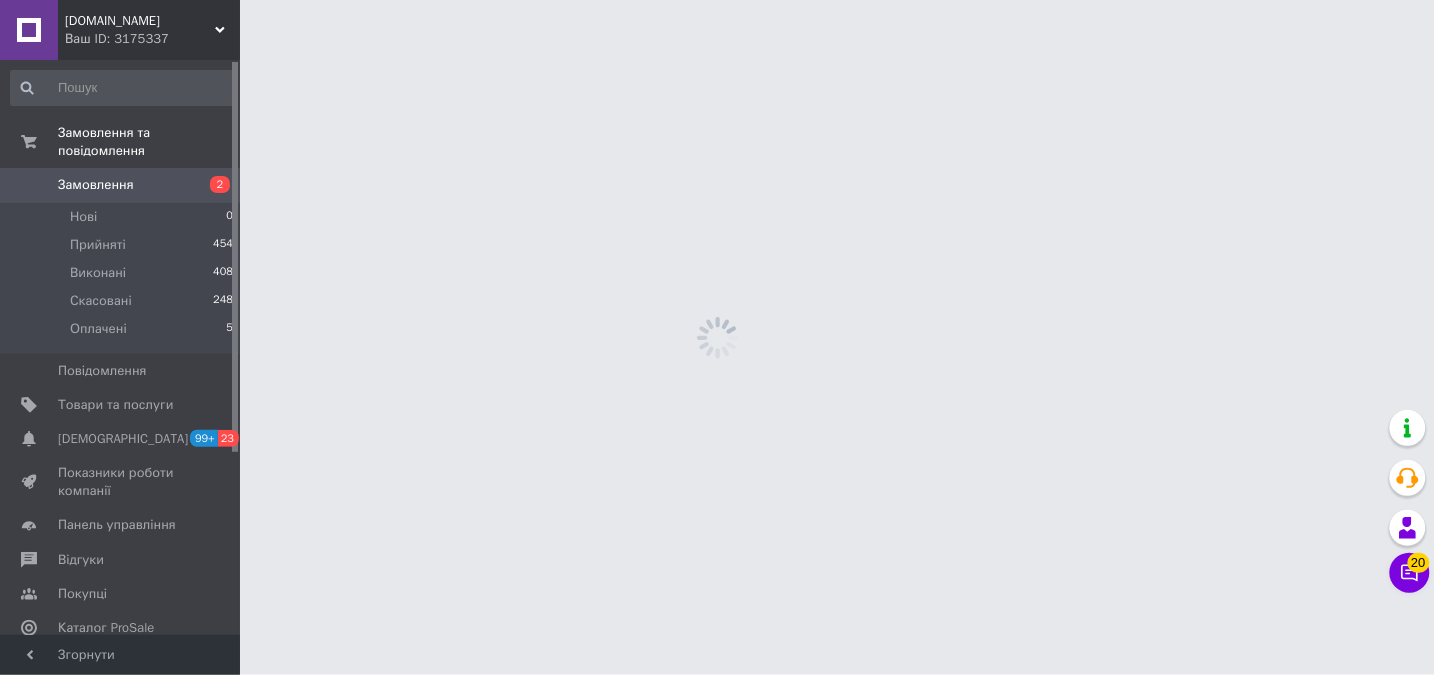 scroll, scrollTop: 0, scrollLeft: 0, axis: both 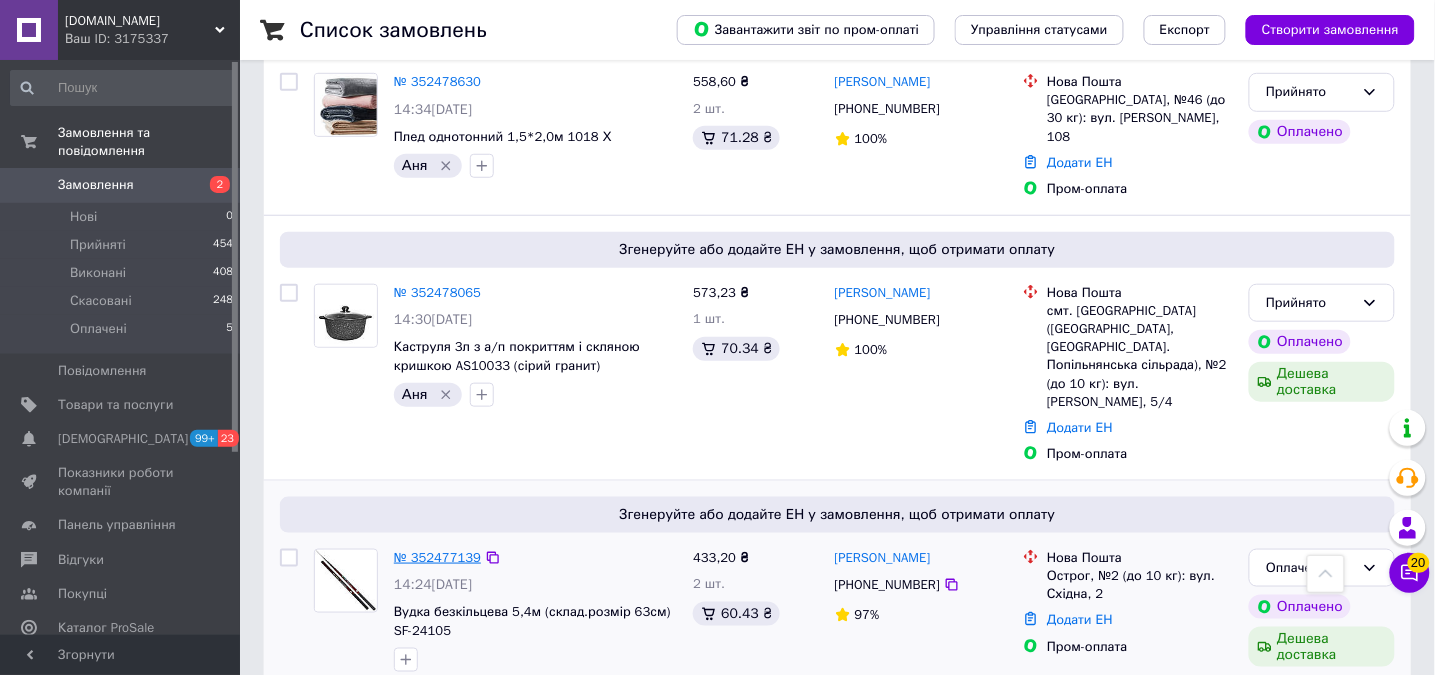 click on "№ 352477139" at bounding box center (437, 557) 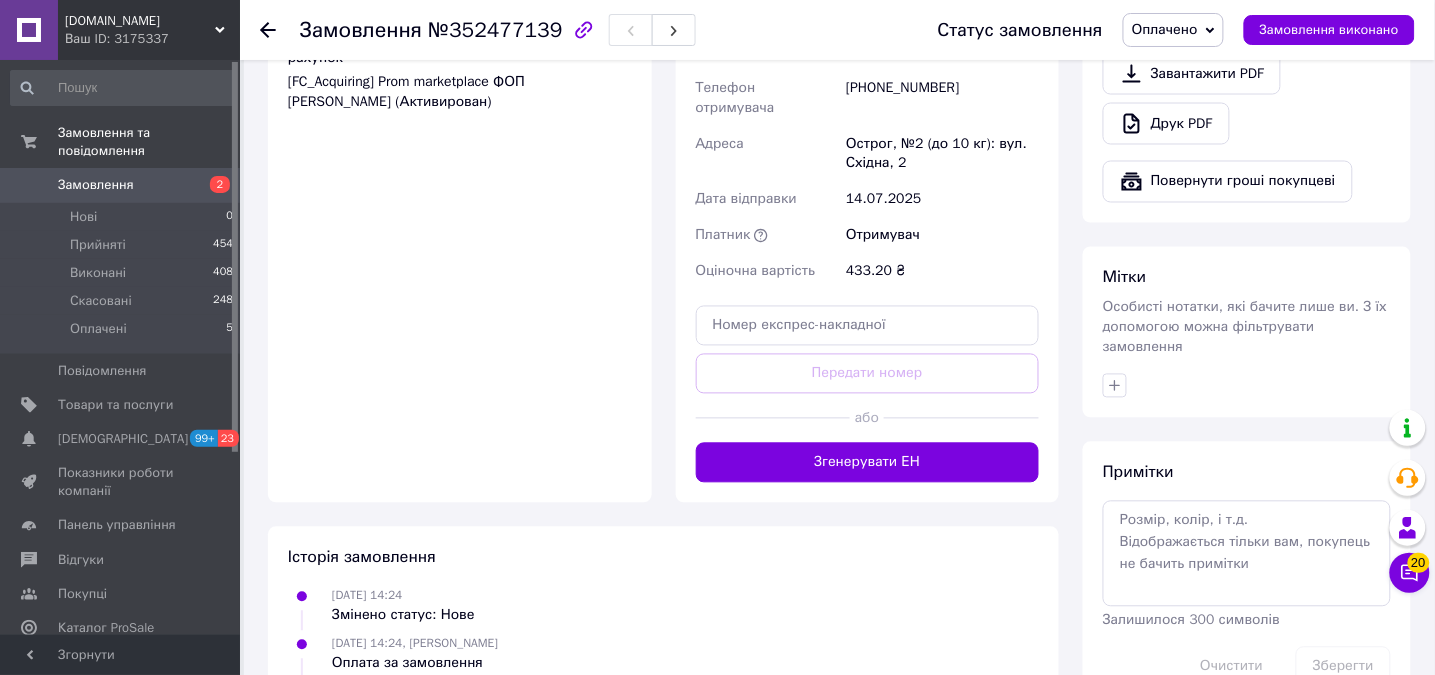 scroll, scrollTop: 935, scrollLeft: 0, axis: vertical 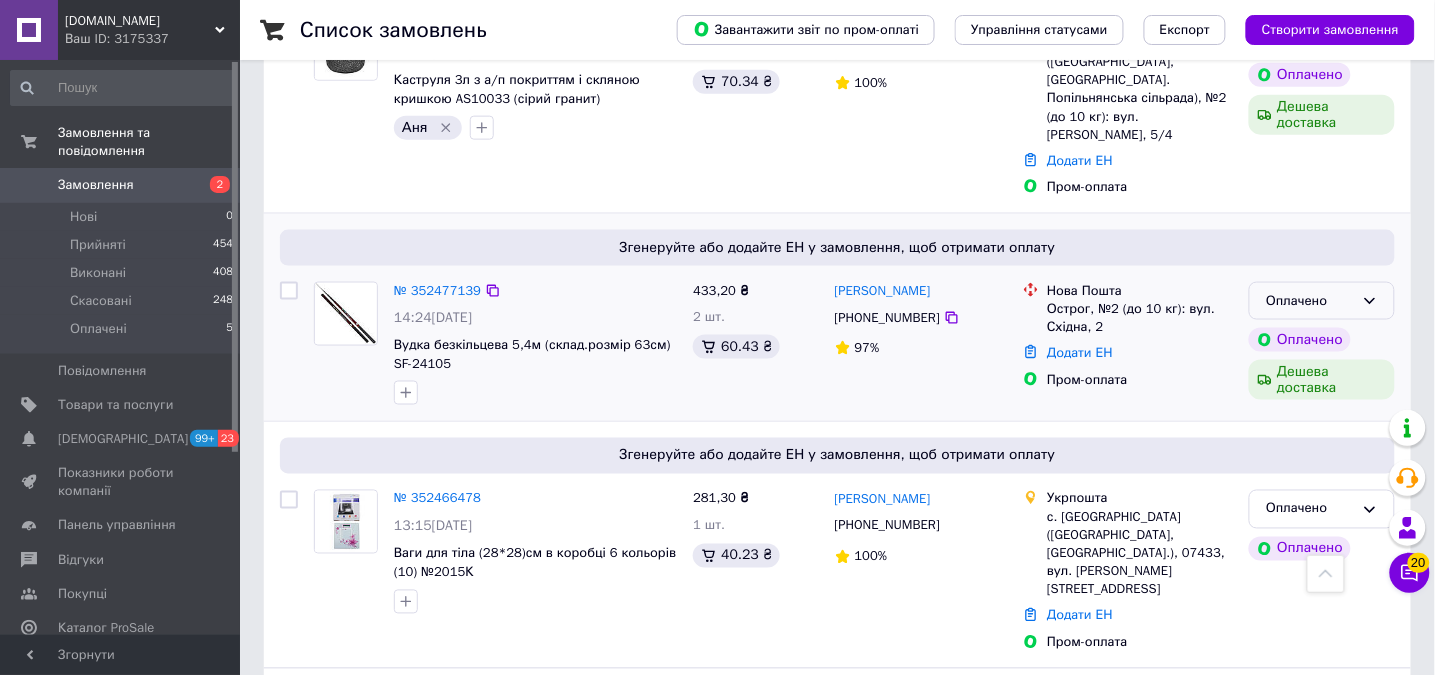click on "Оплачено" at bounding box center [1310, 301] 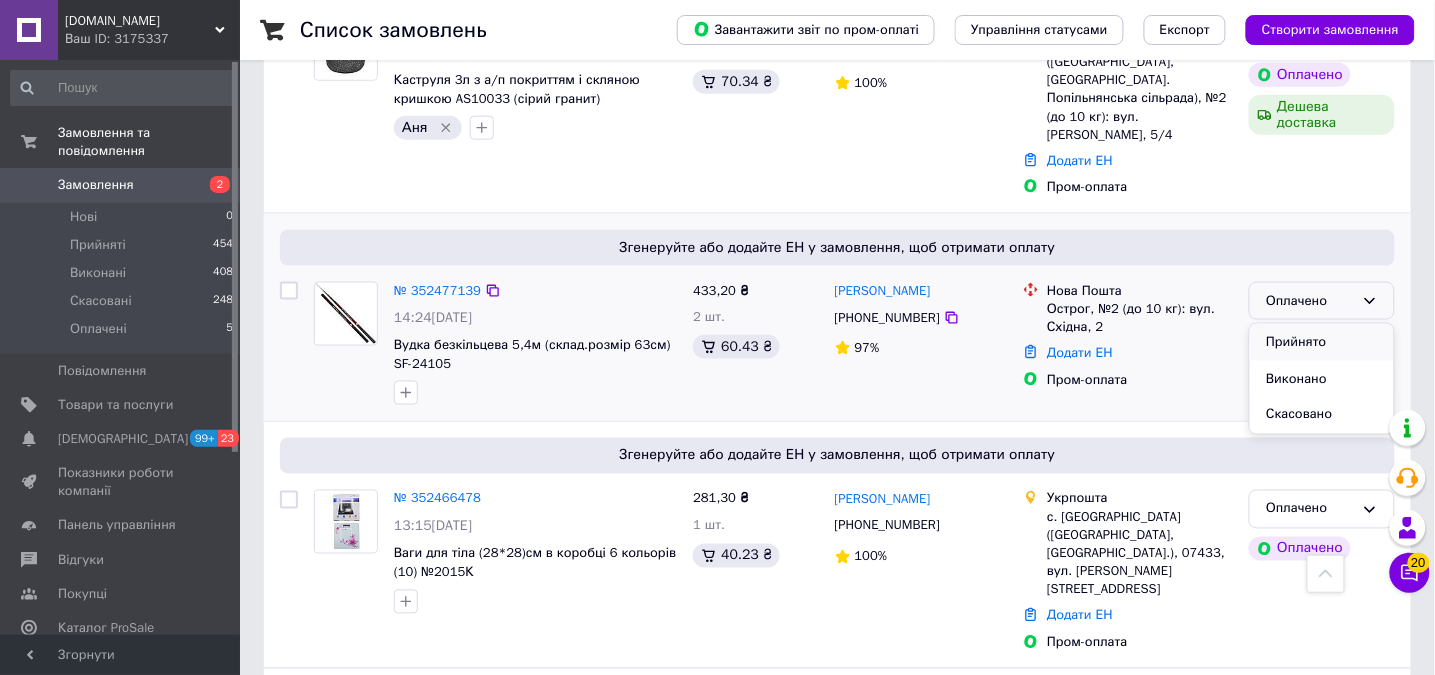 click on "Прийнято" at bounding box center [1322, 342] 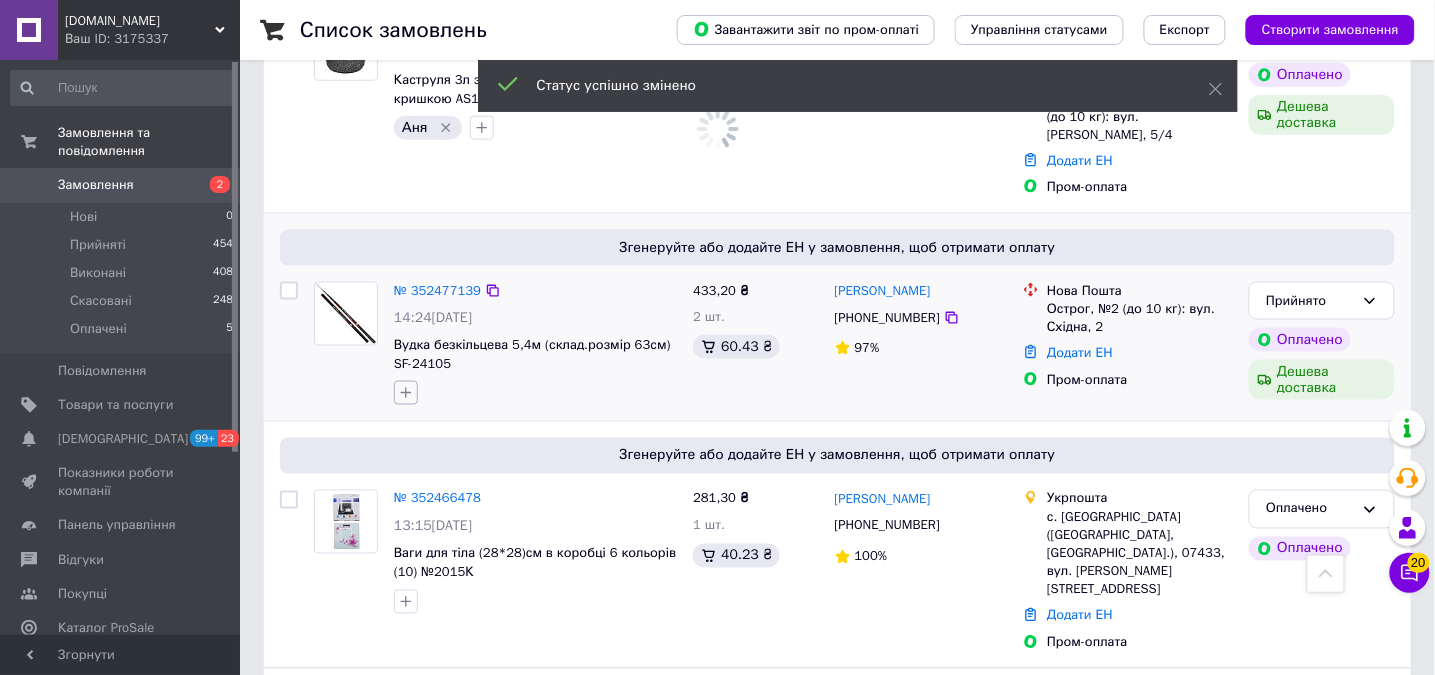 click 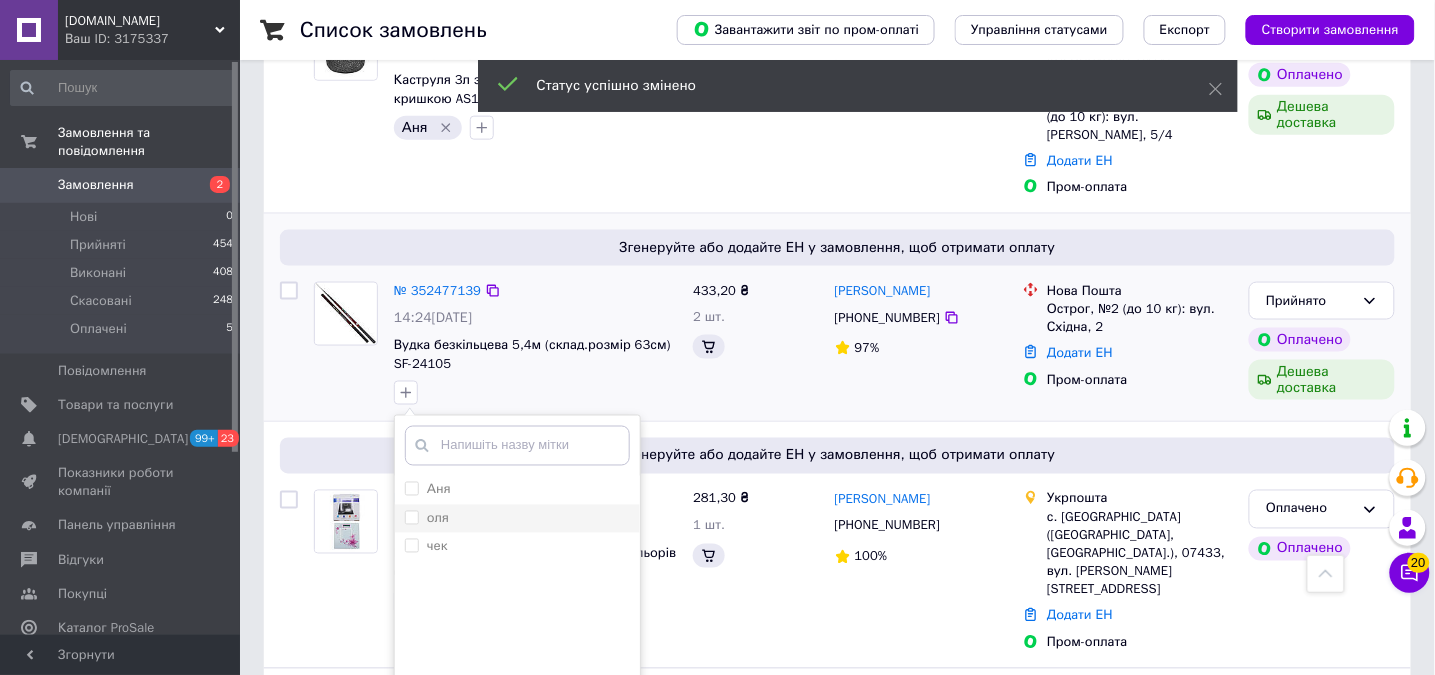 click on "оля" at bounding box center [438, 518] 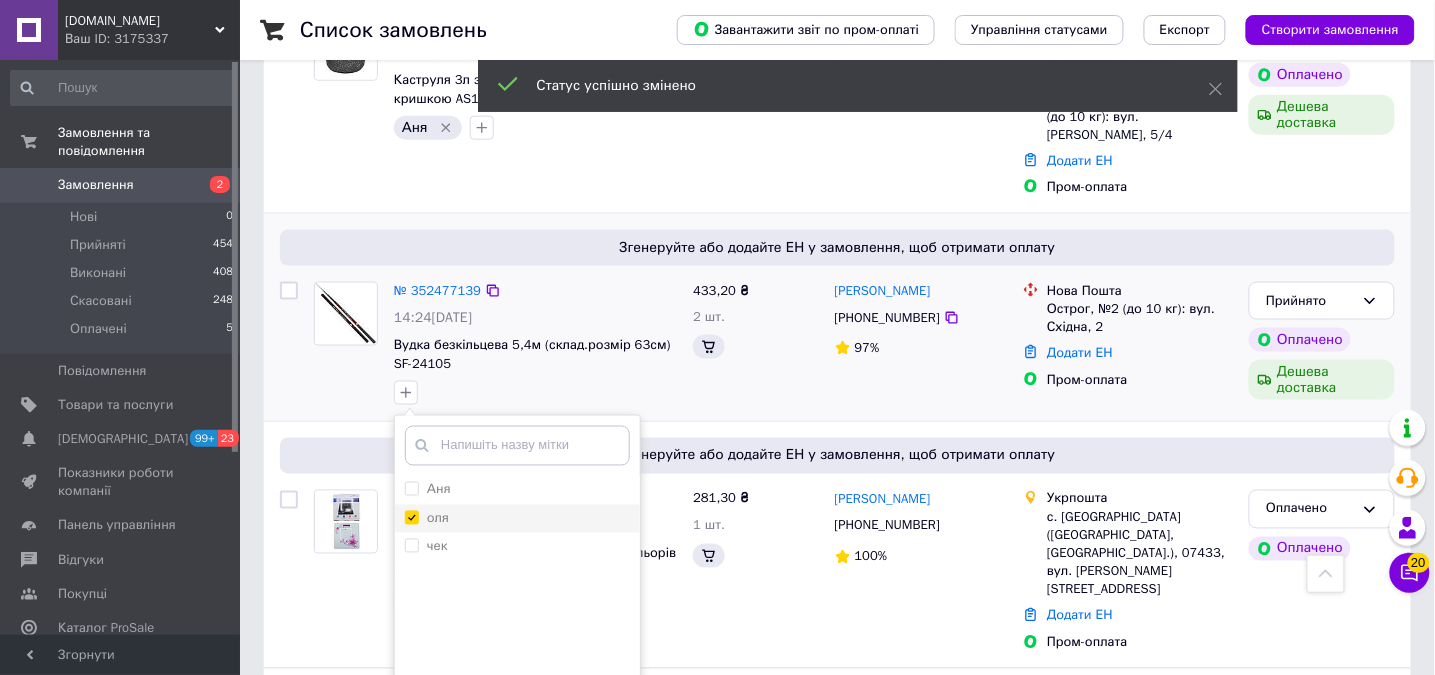 checkbox on "true" 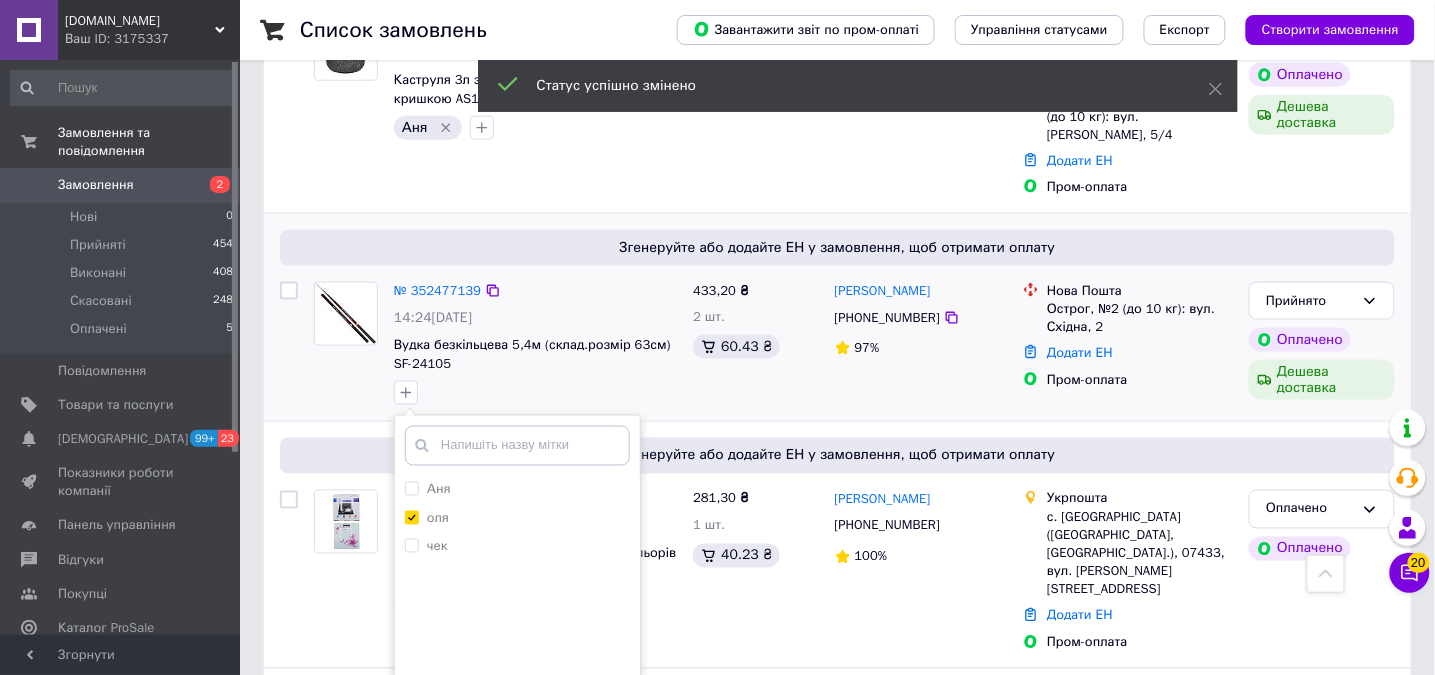 click on "Додати мітку" at bounding box center (517, 712) 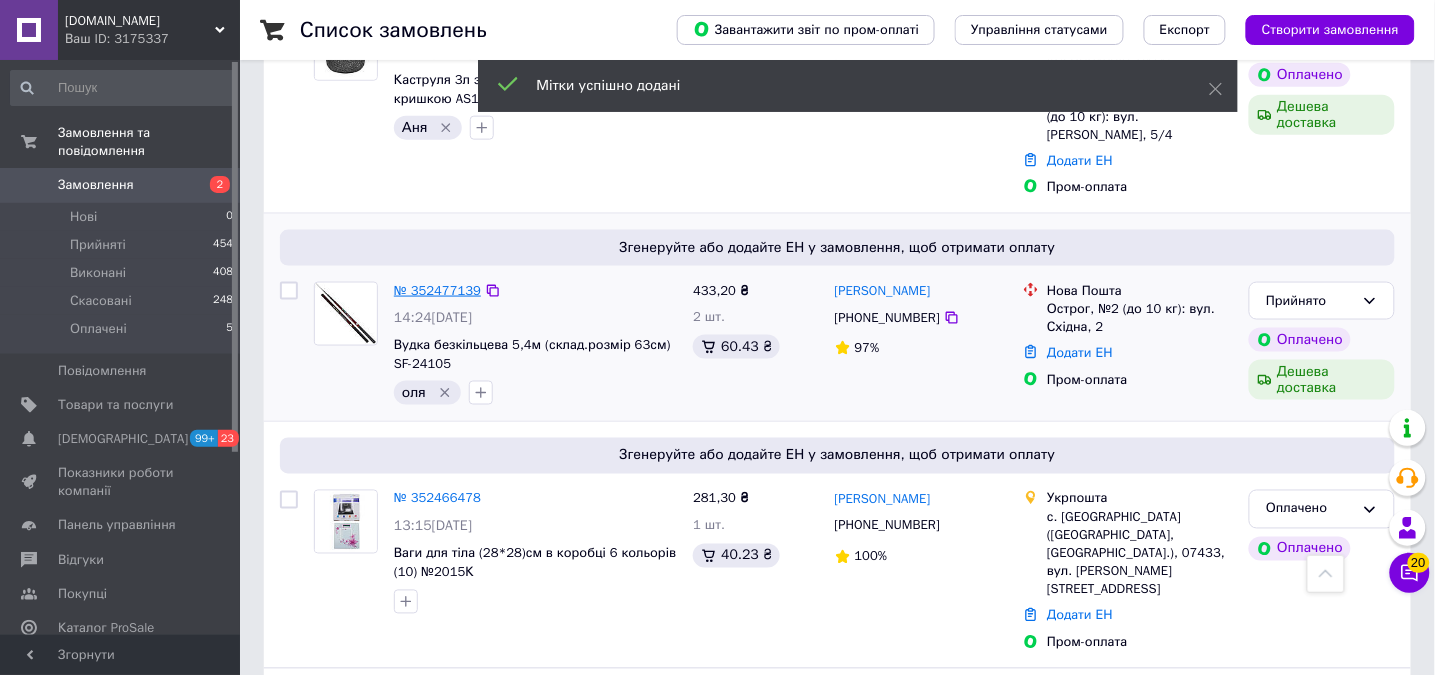 click on "№ 352477139" at bounding box center [437, 290] 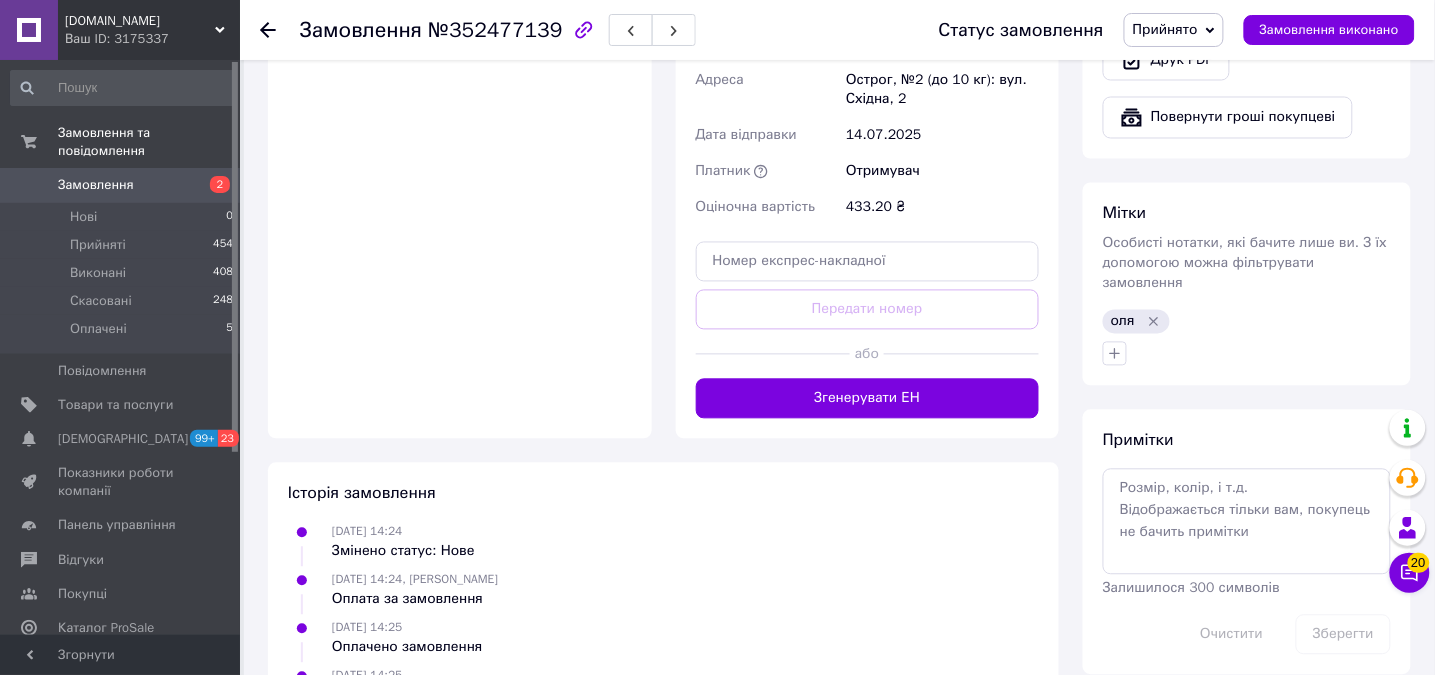 scroll, scrollTop: 631, scrollLeft: 0, axis: vertical 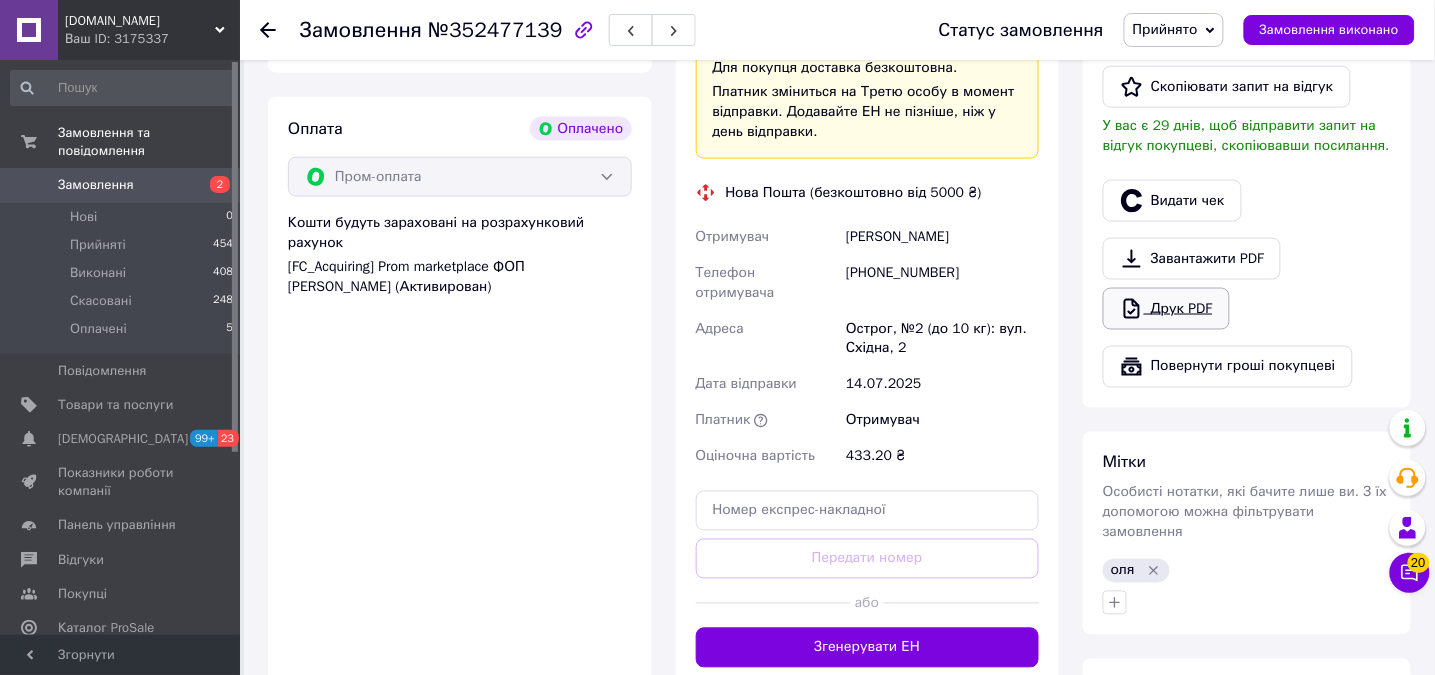 click on "Друк PDF" at bounding box center (1166, 309) 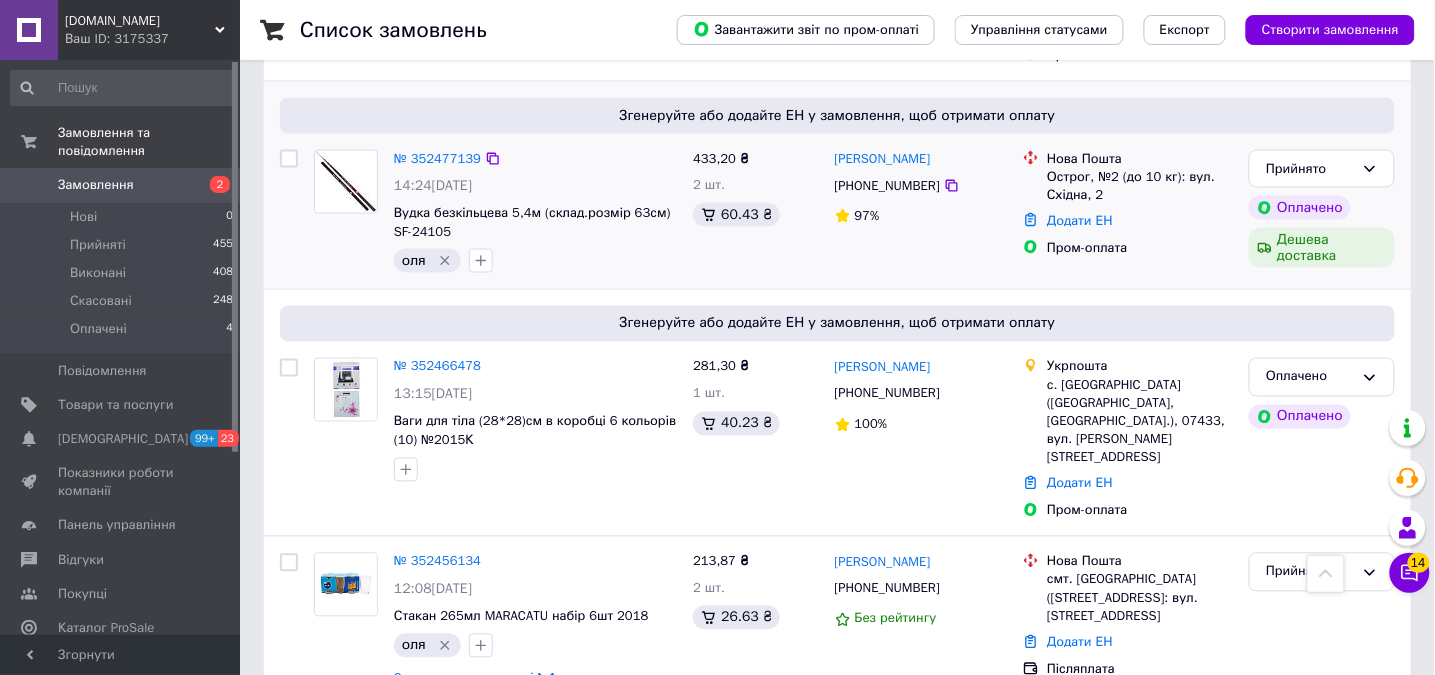 scroll, scrollTop: 2666, scrollLeft: 0, axis: vertical 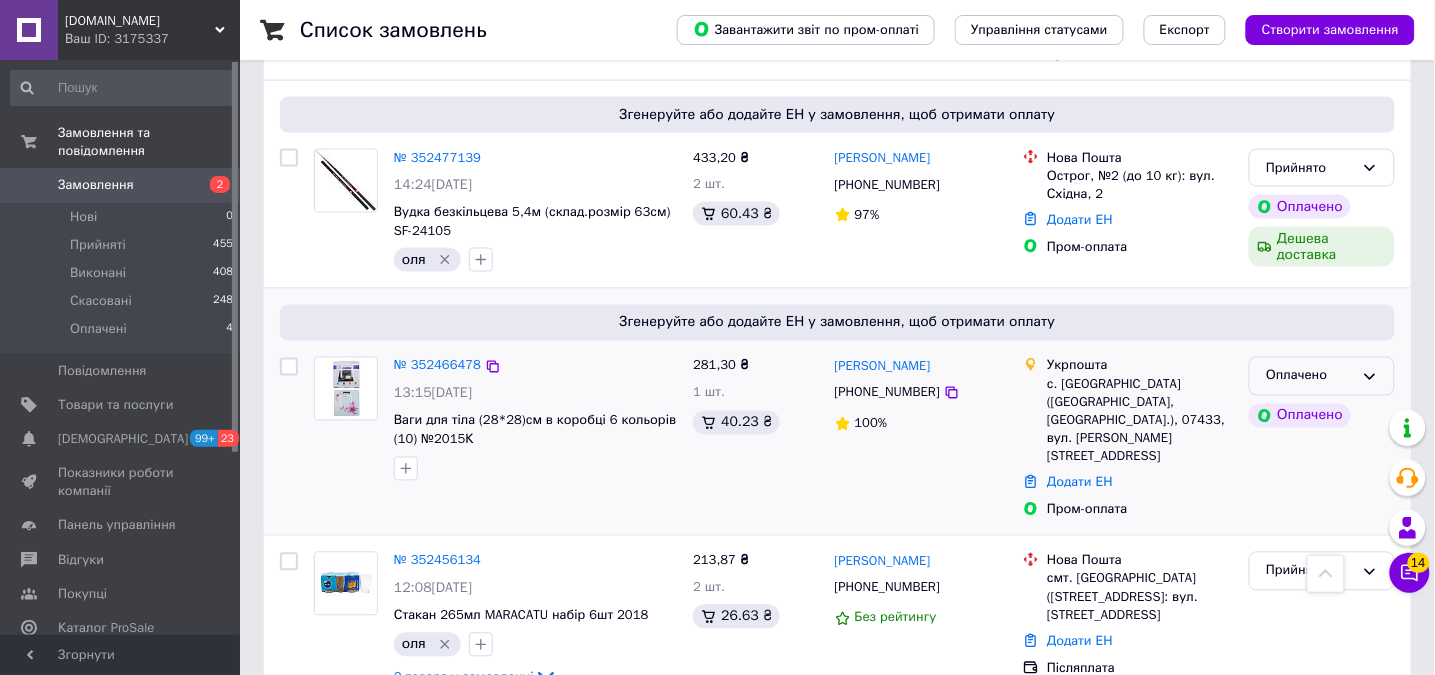 click on "Оплачено" at bounding box center (1322, 376) 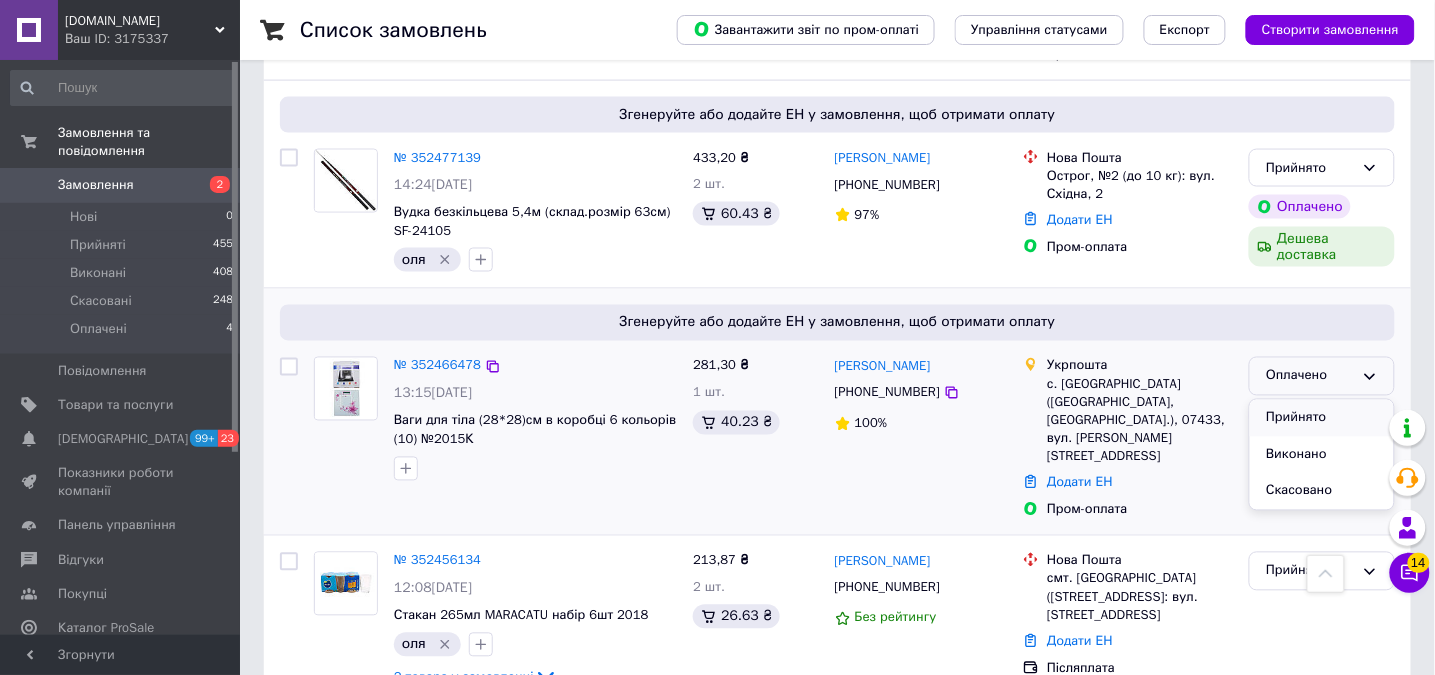 click on "Прийнято" at bounding box center [1322, 418] 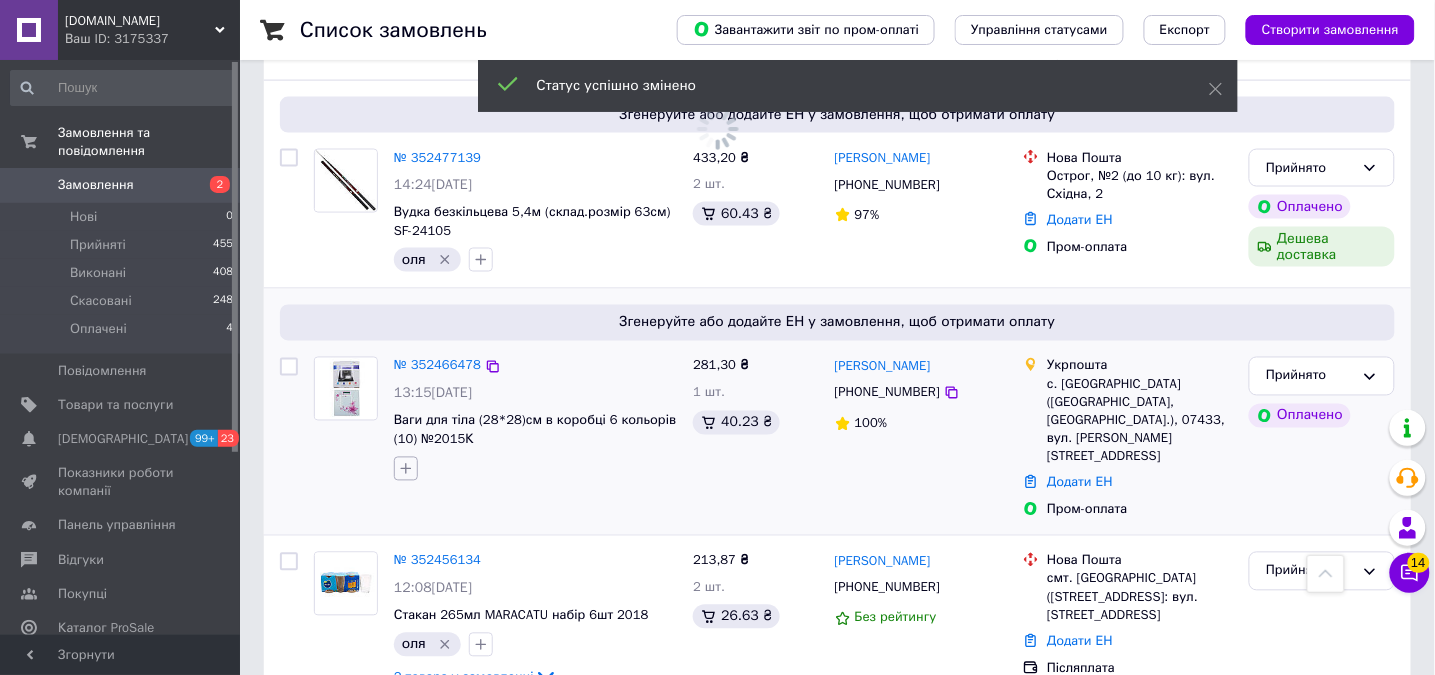 click 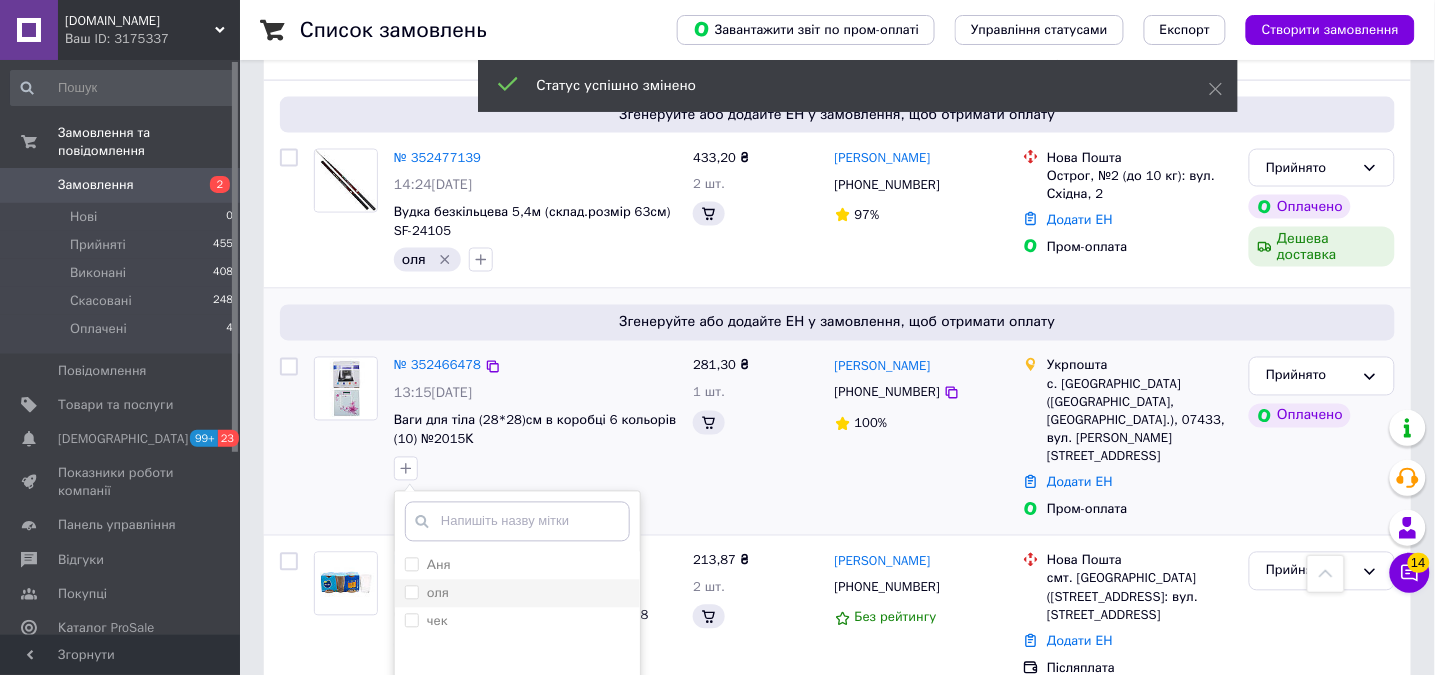 click on "оля" at bounding box center (427, 594) 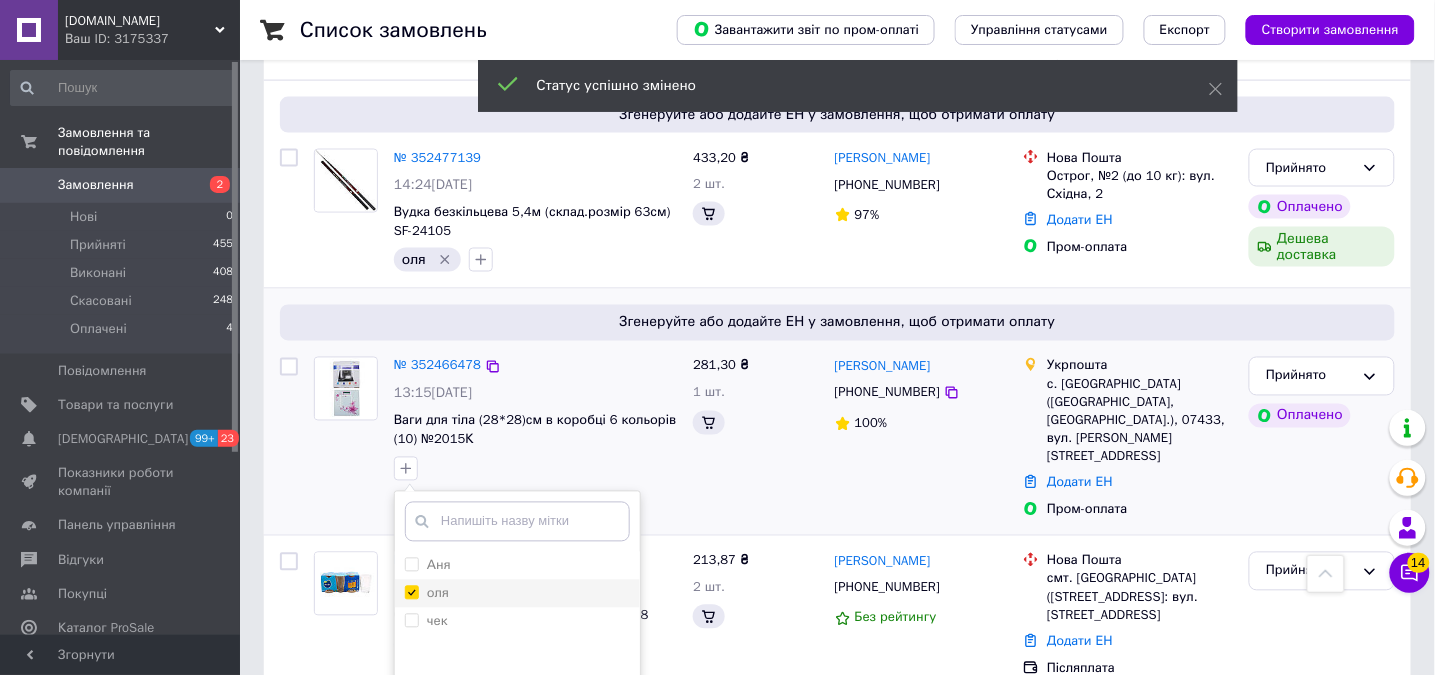 click on "оля" at bounding box center (411, 592) 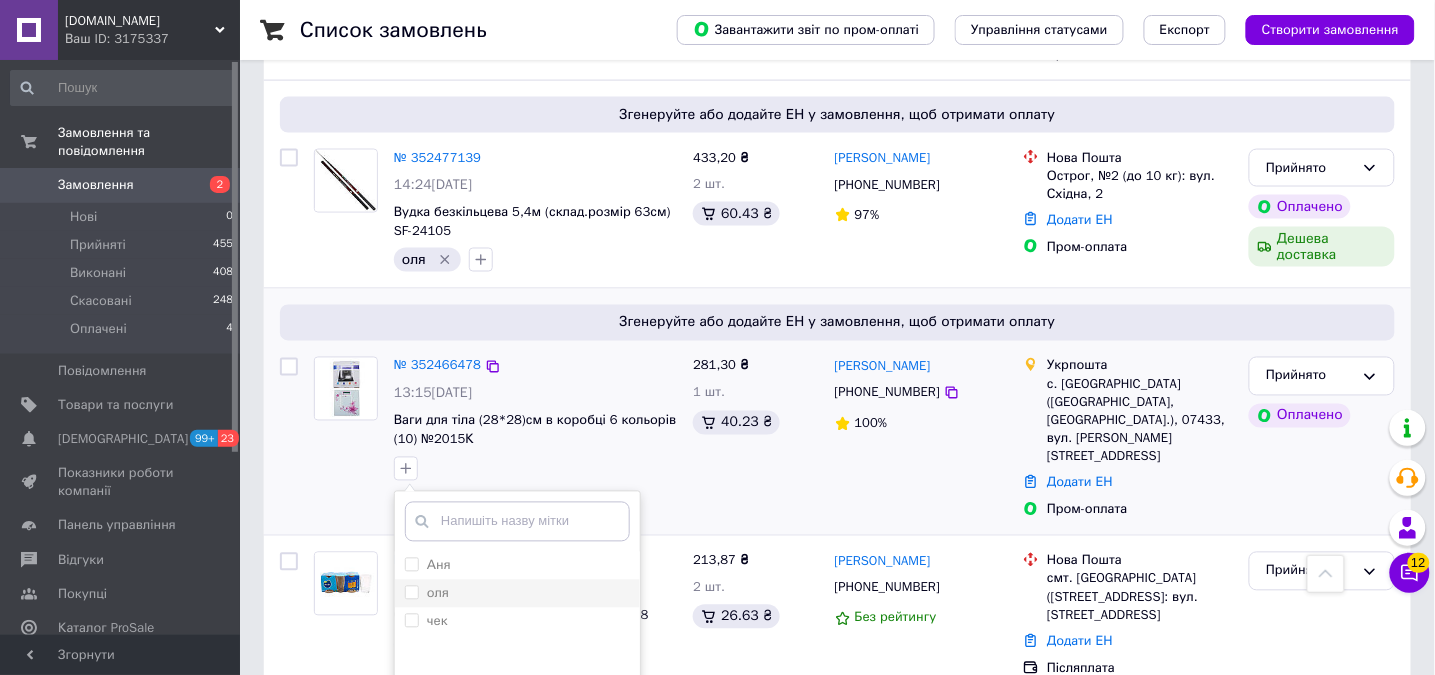 click on "оля" at bounding box center [411, 592] 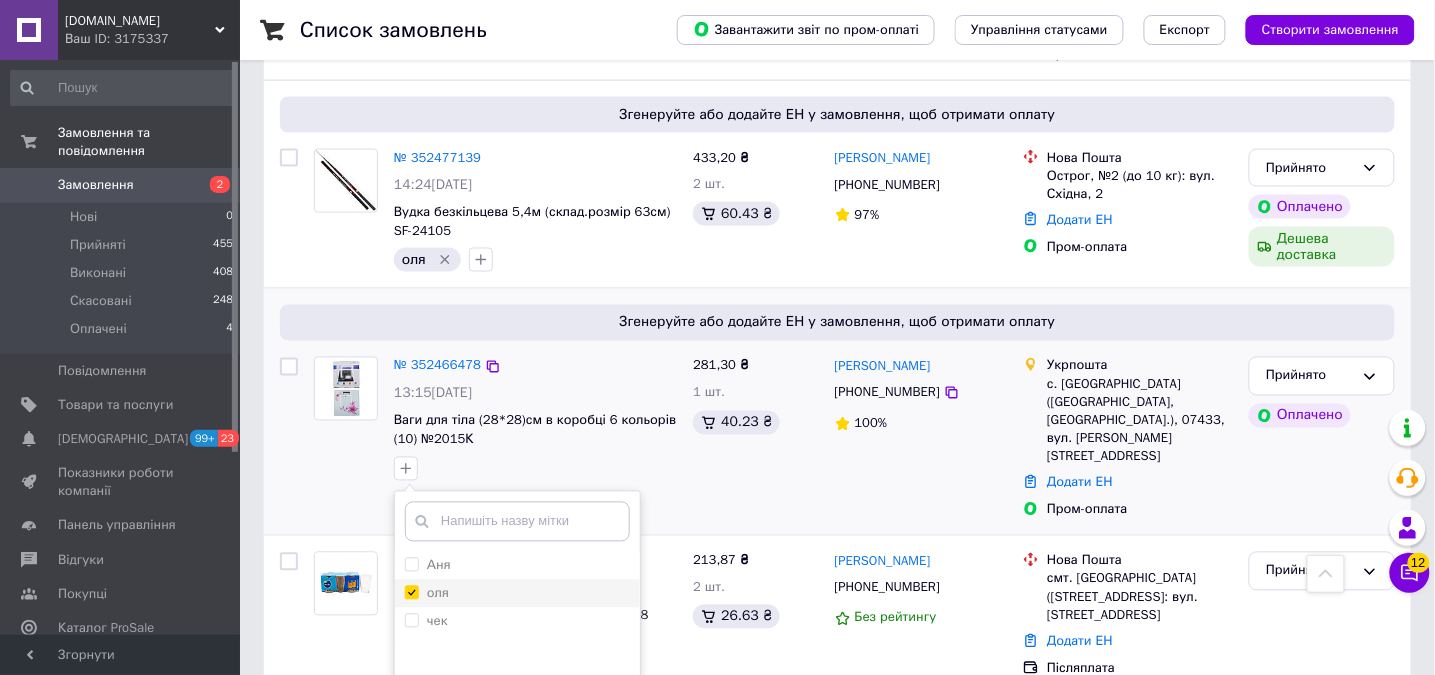 checkbox on "true" 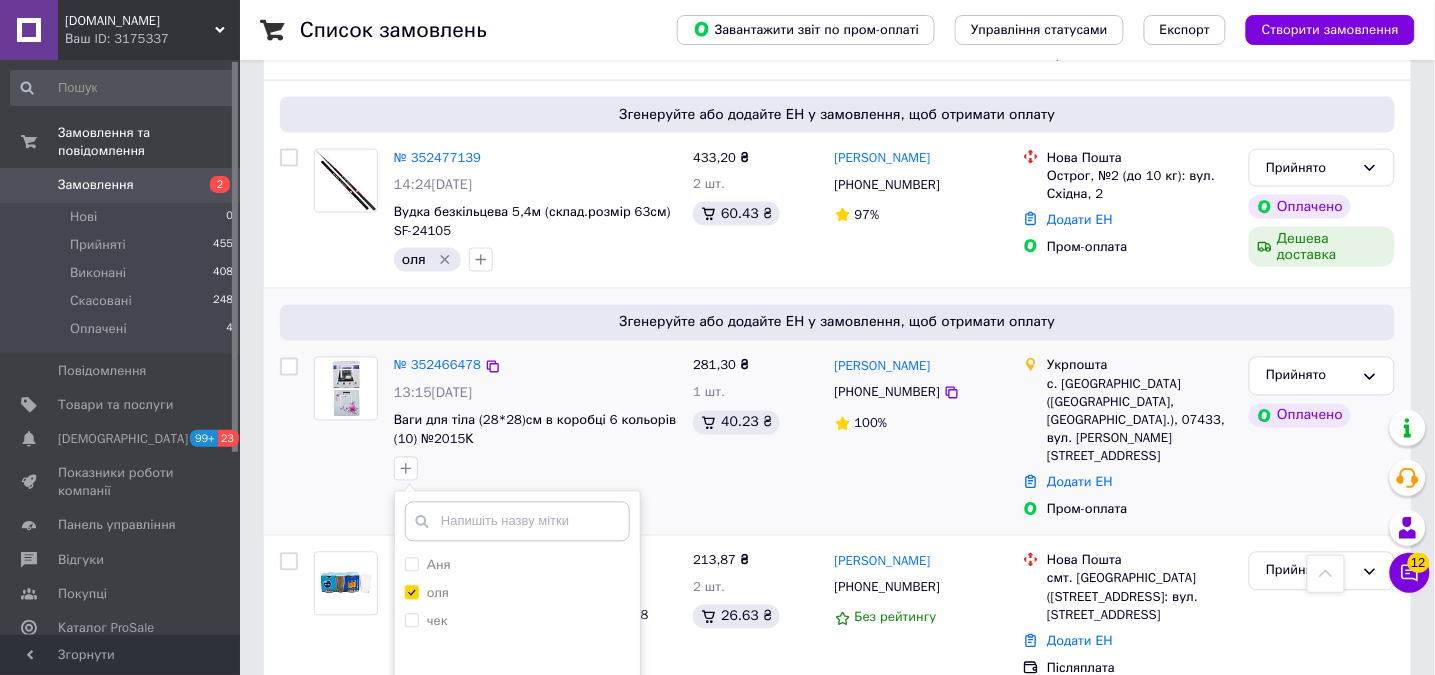 click on "Додати мітку" at bounding box center [517, 788] 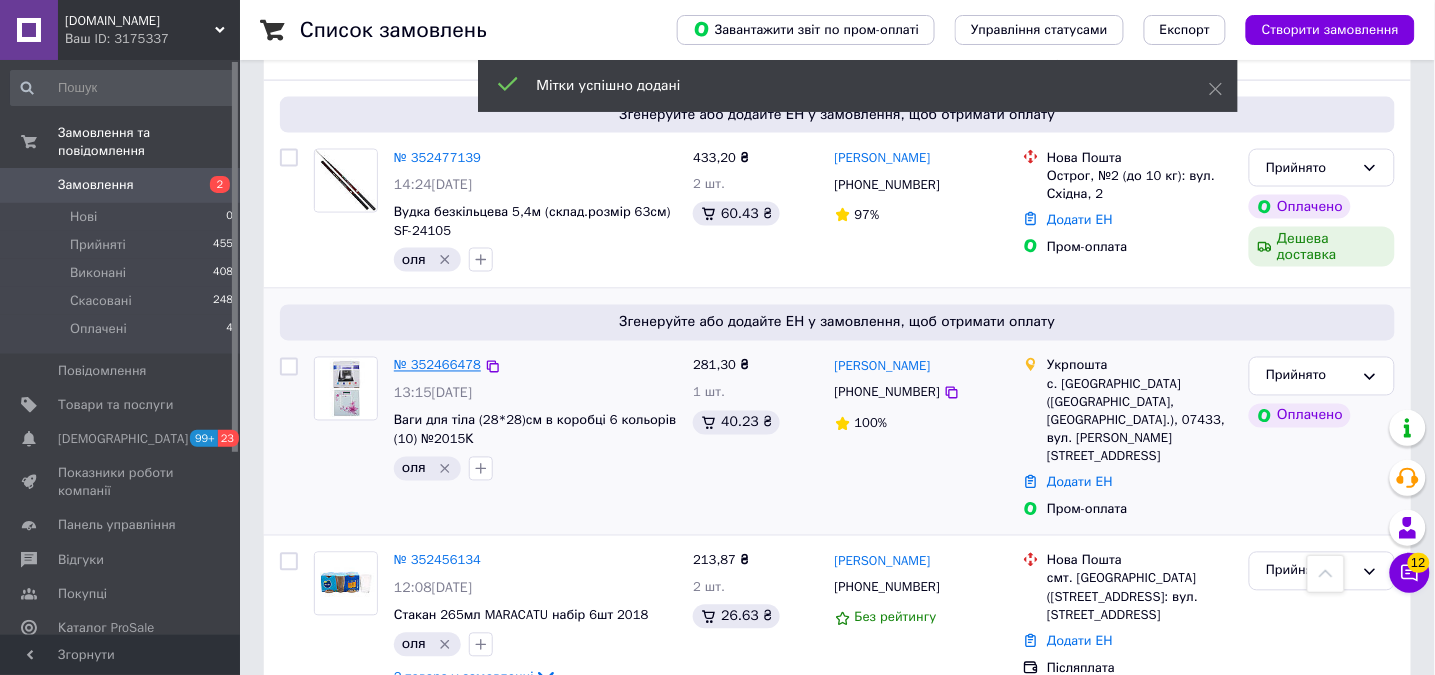 click on "№ 352466478" at bounding box center [437, 365] 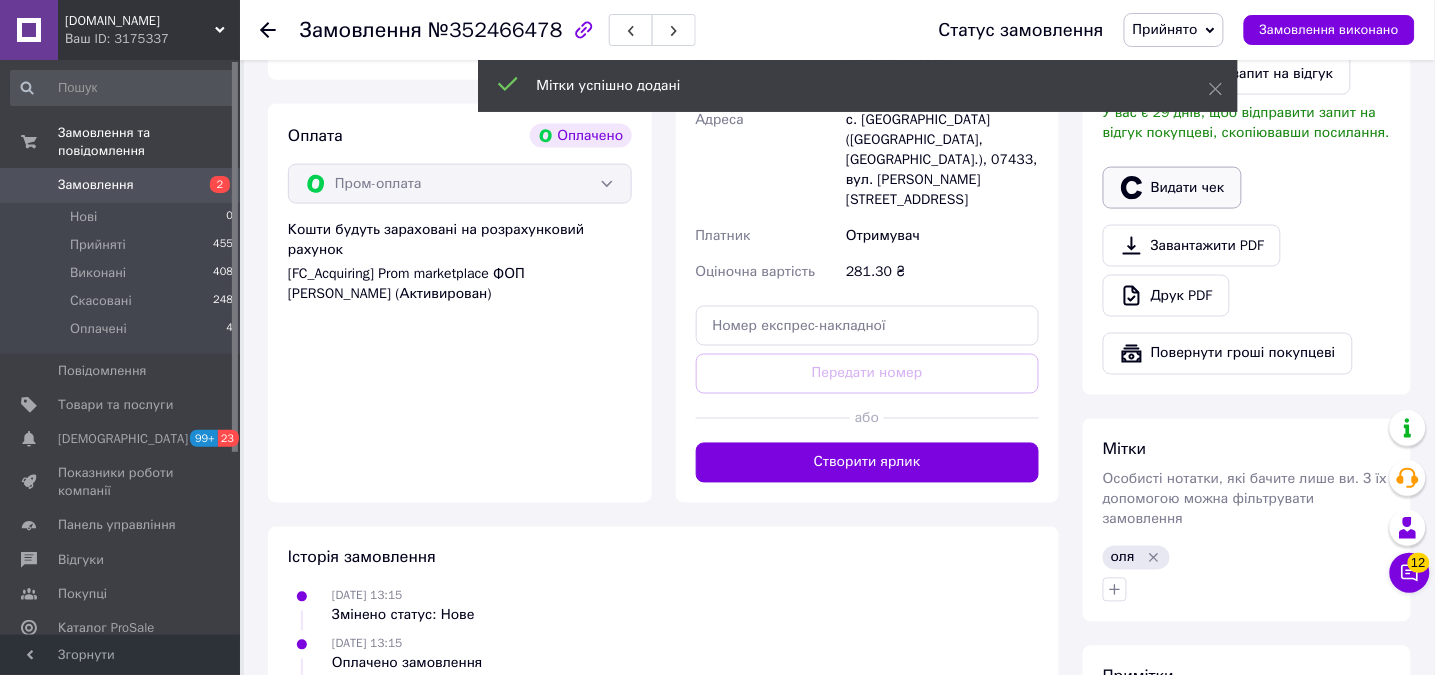 scroll, scrollTop: 352, scrollLeft: 0, axis: vertical 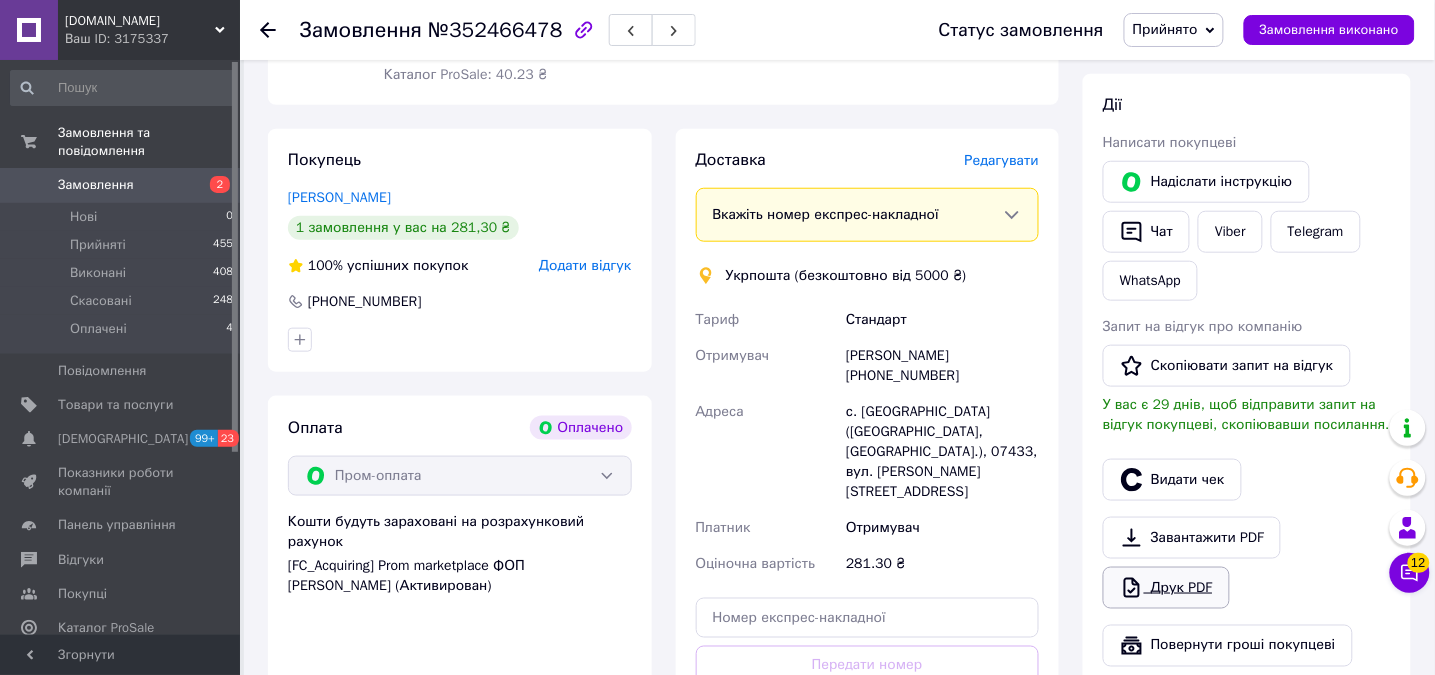 click on "Друк PDF" at bounding box center [1166, 588] 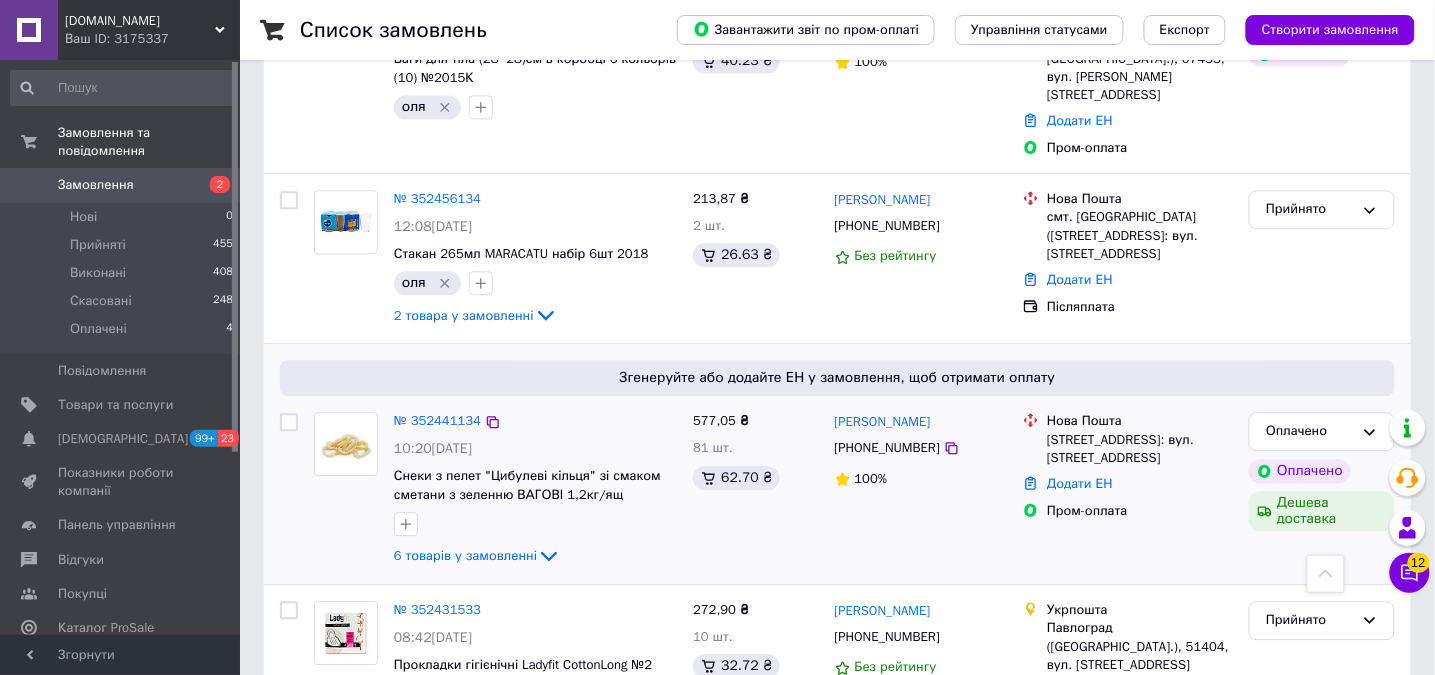 scroll, scrollTop: 3035, scrollLeft: 0, axis: vertical 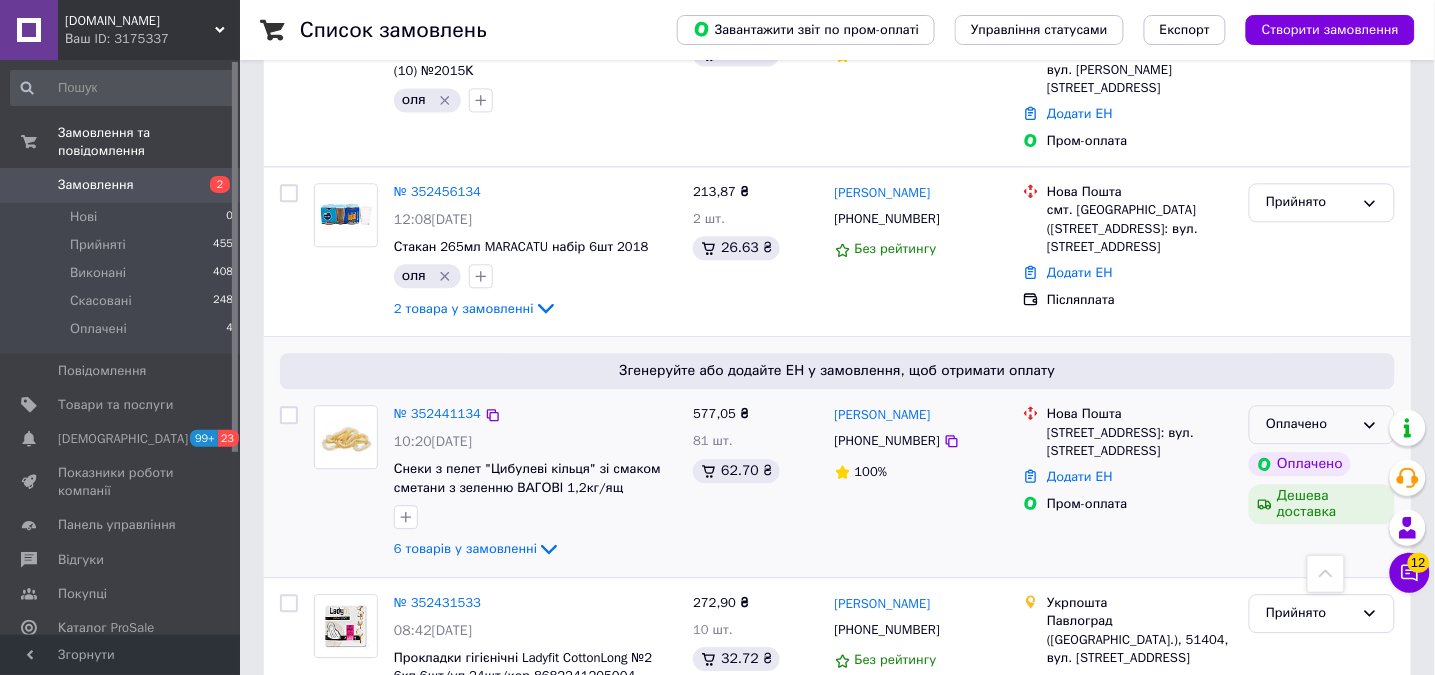 drag, startPoint x: 1303, startPoint y: 219, endPoint x: 1301, endPoint y: 229, distance: 10.198039 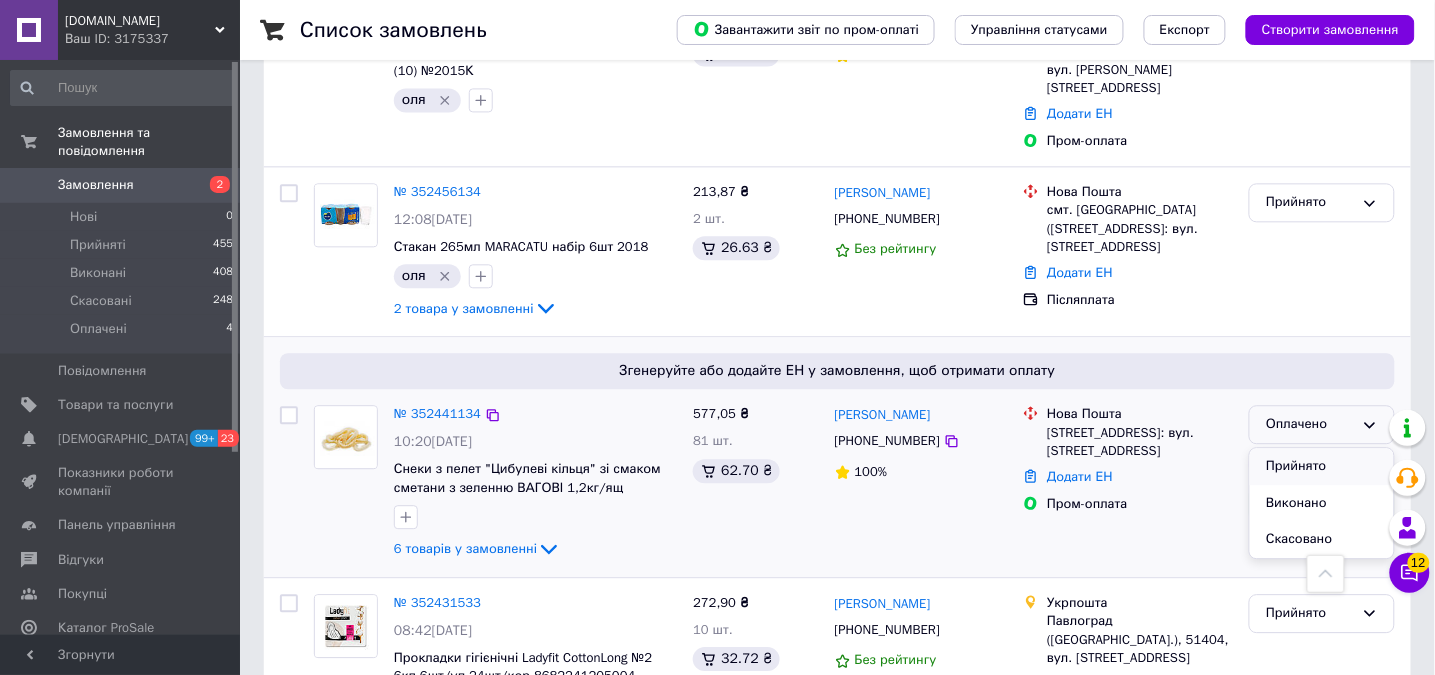 click on "Прийнято" at bounding box center [1322, 466] 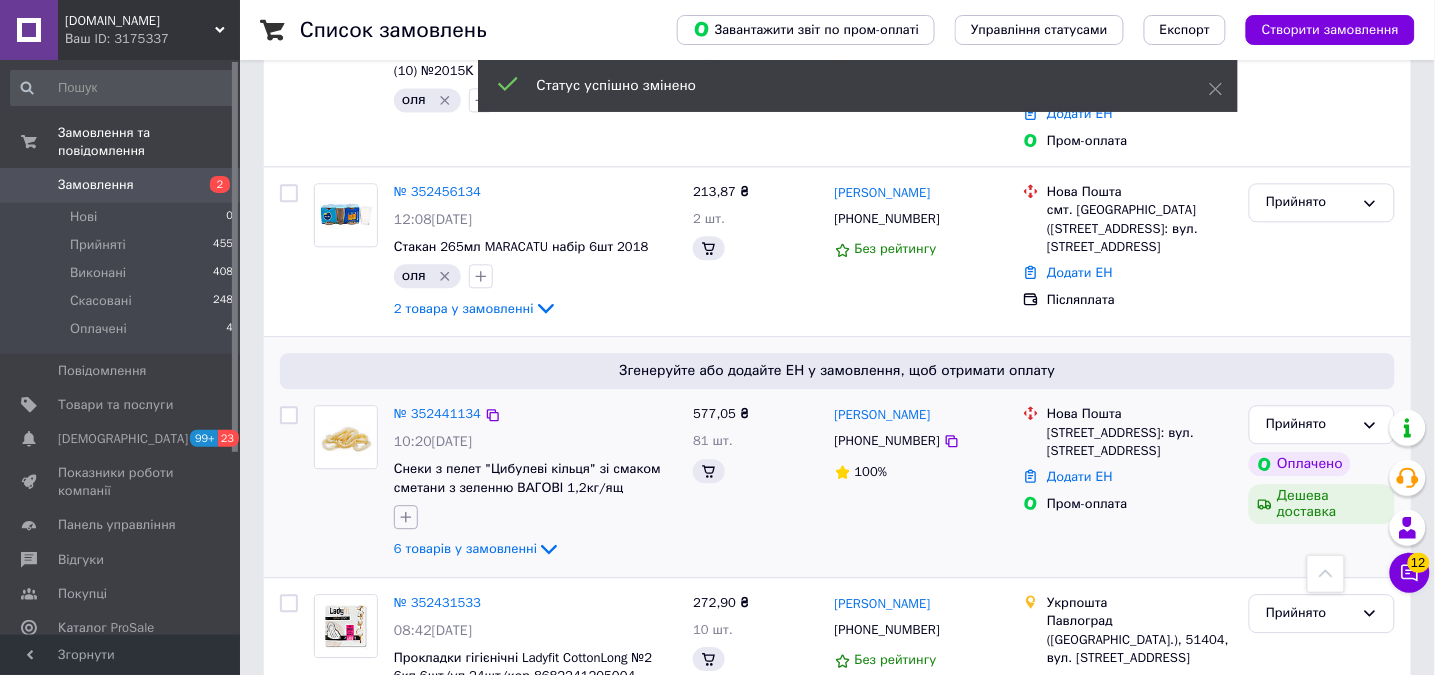 click 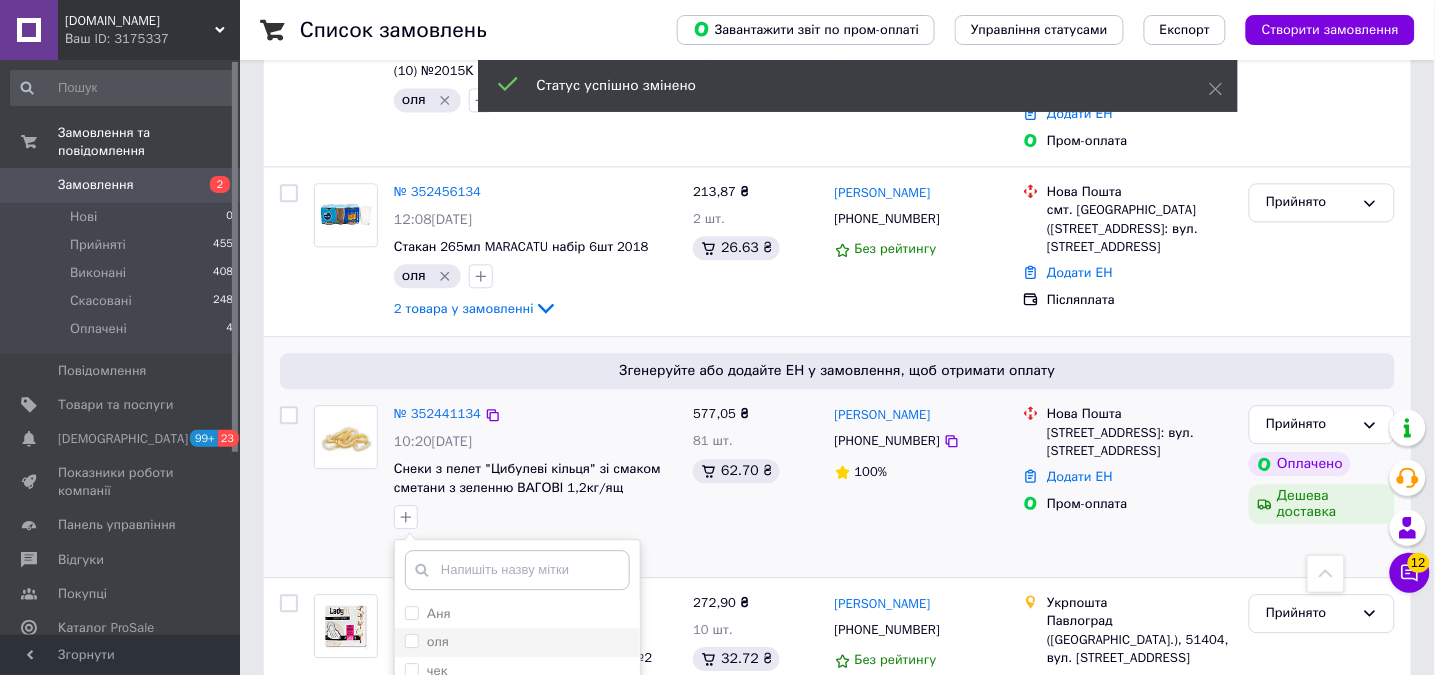 click on "оля" at bounding box center [427, 642] 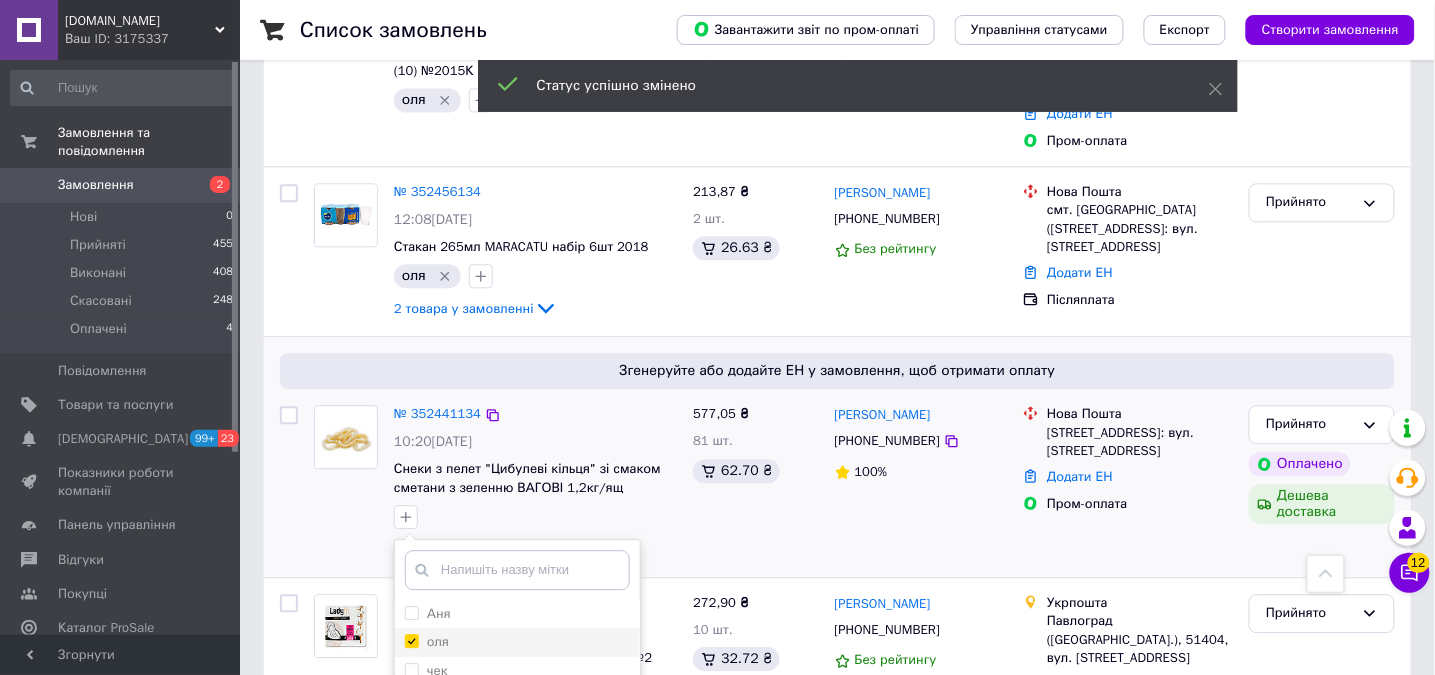click on "оля" at bounding box center (411, 640) 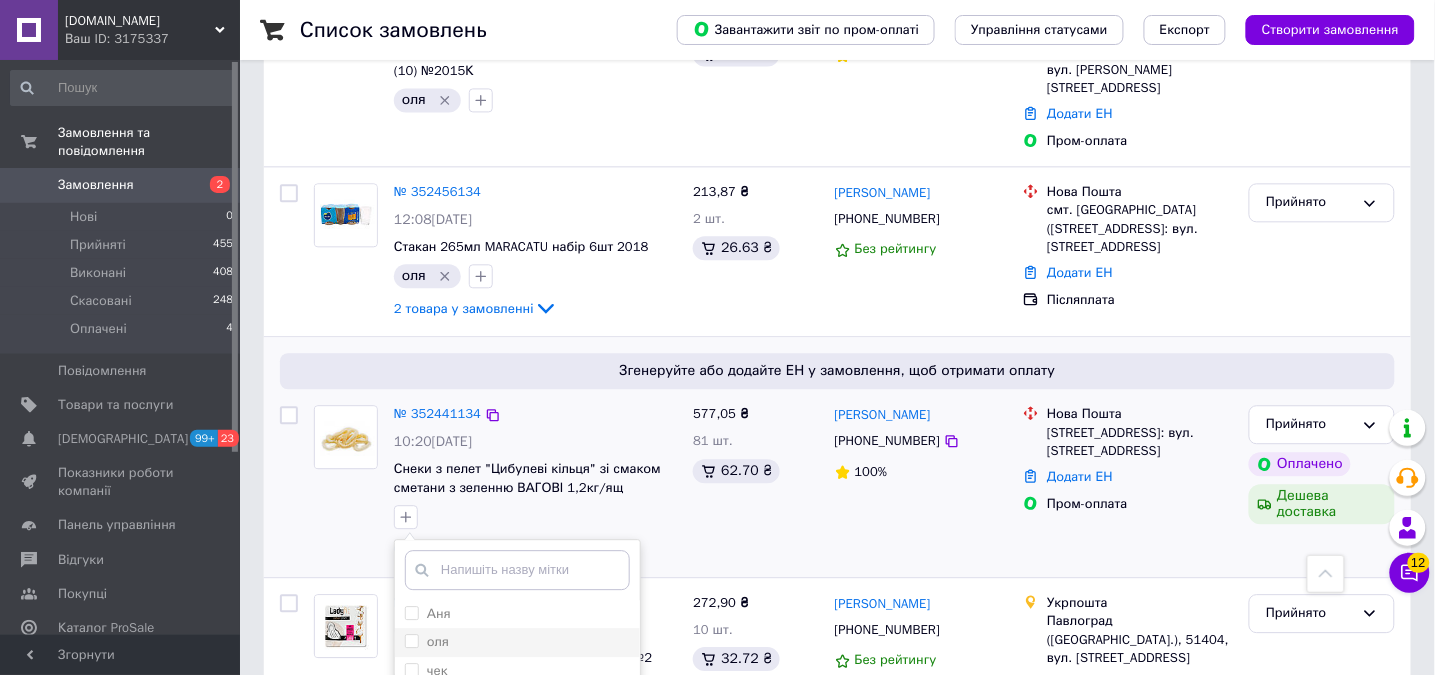 click on "оля" at bounding box center (411, 640) 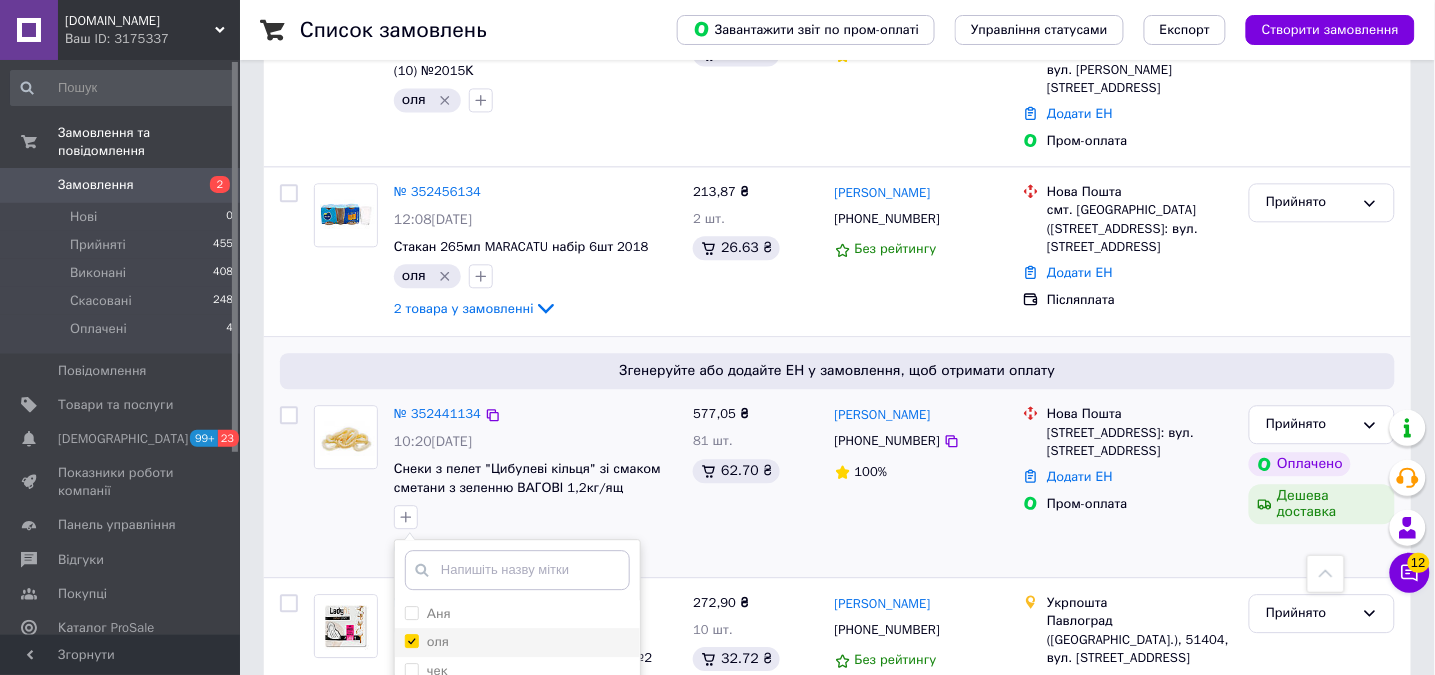checkbox on "true" 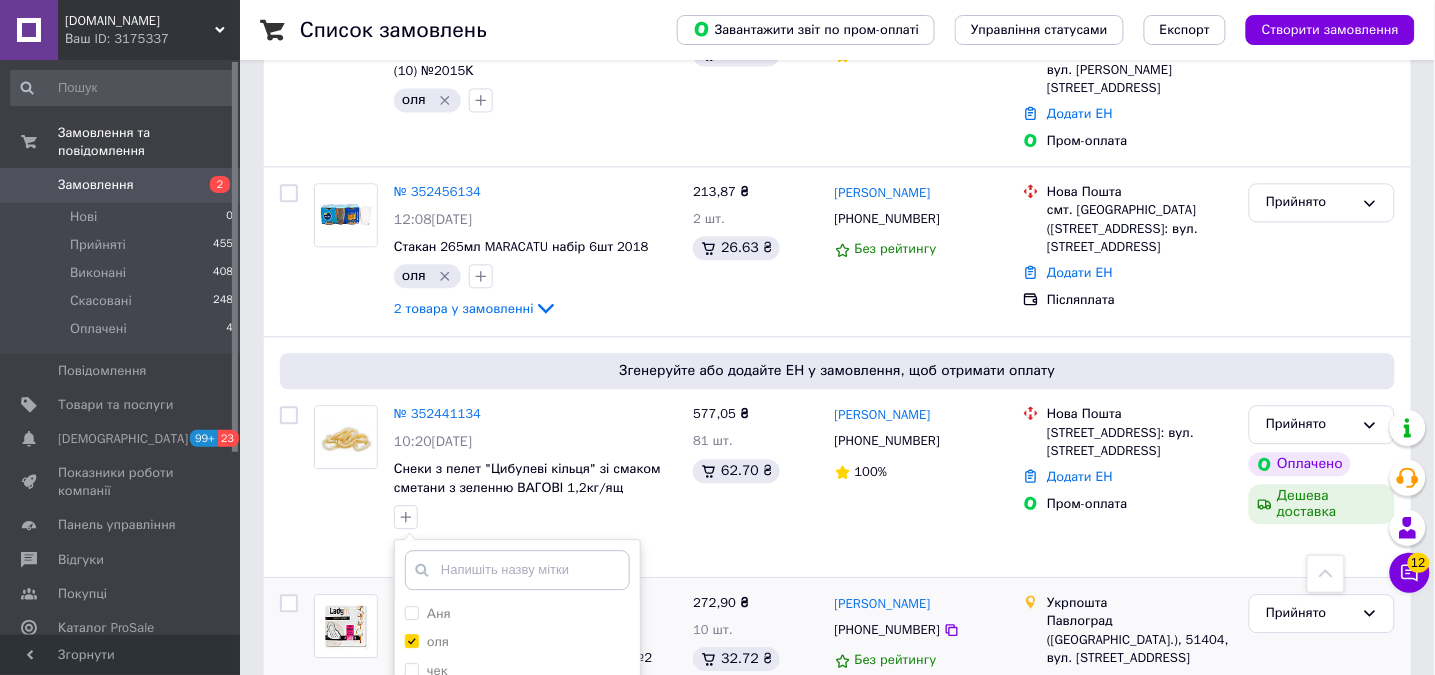 drag, startPoint x: 496, startPoint y: 630, endPoint x: 475, endPoint y: 520, distance: 111.9866 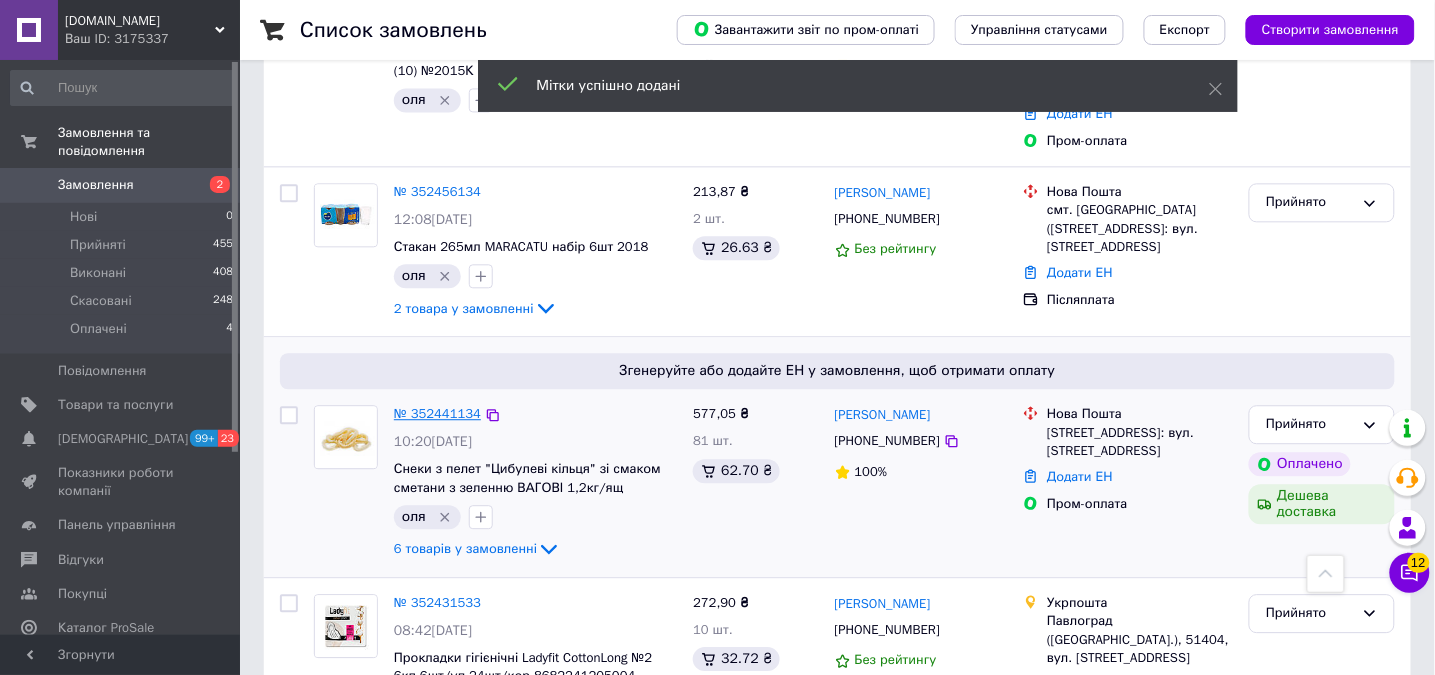 click on "№ 352441134" at bounding box center (437, 413) 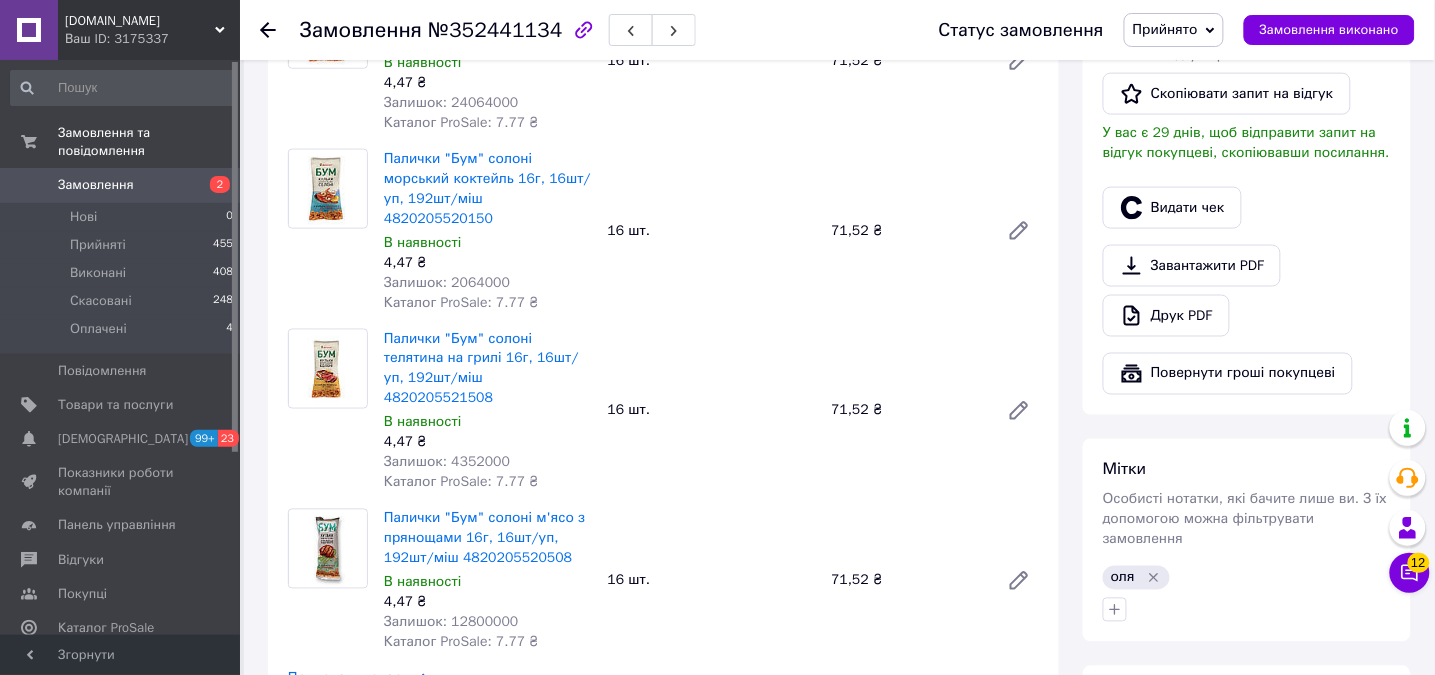 scroll, scrollTop: 666, scrollLeft: 0, axis: vertical 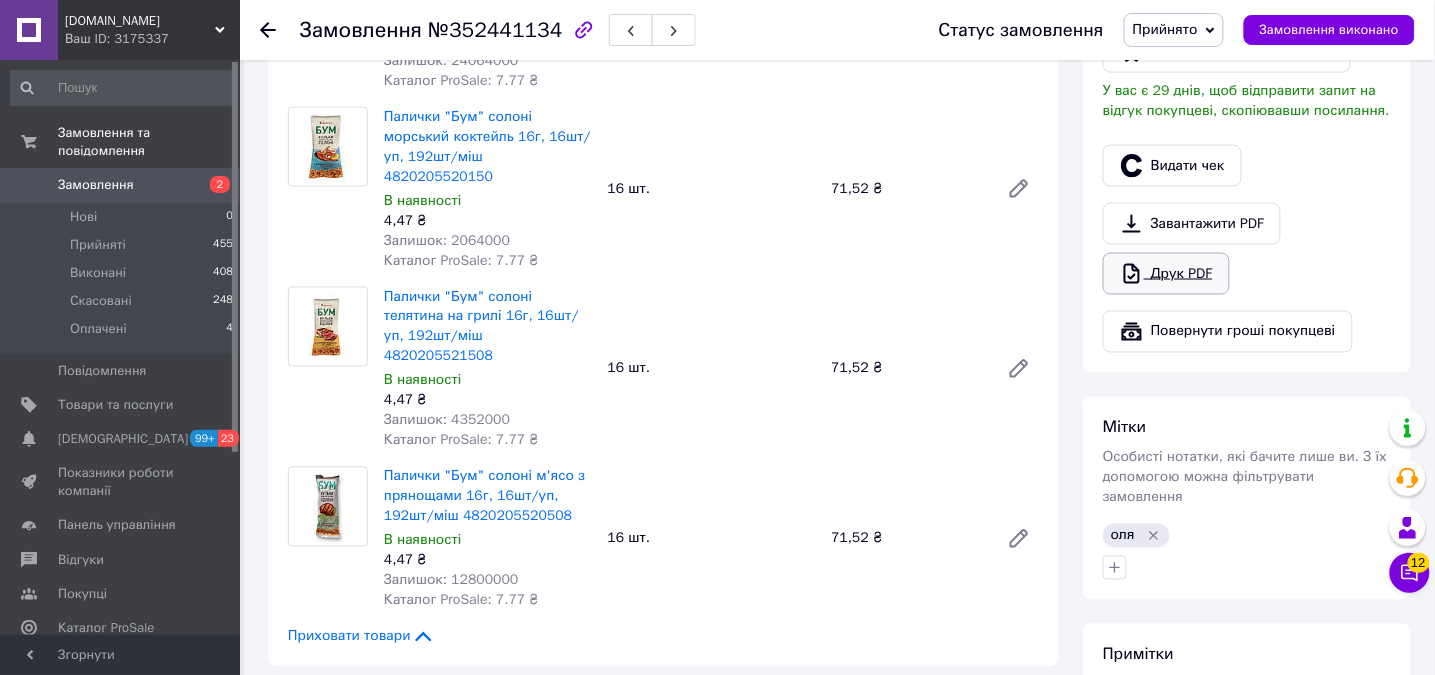 click on "Друк PDF" at bounding box center [1166, 274] 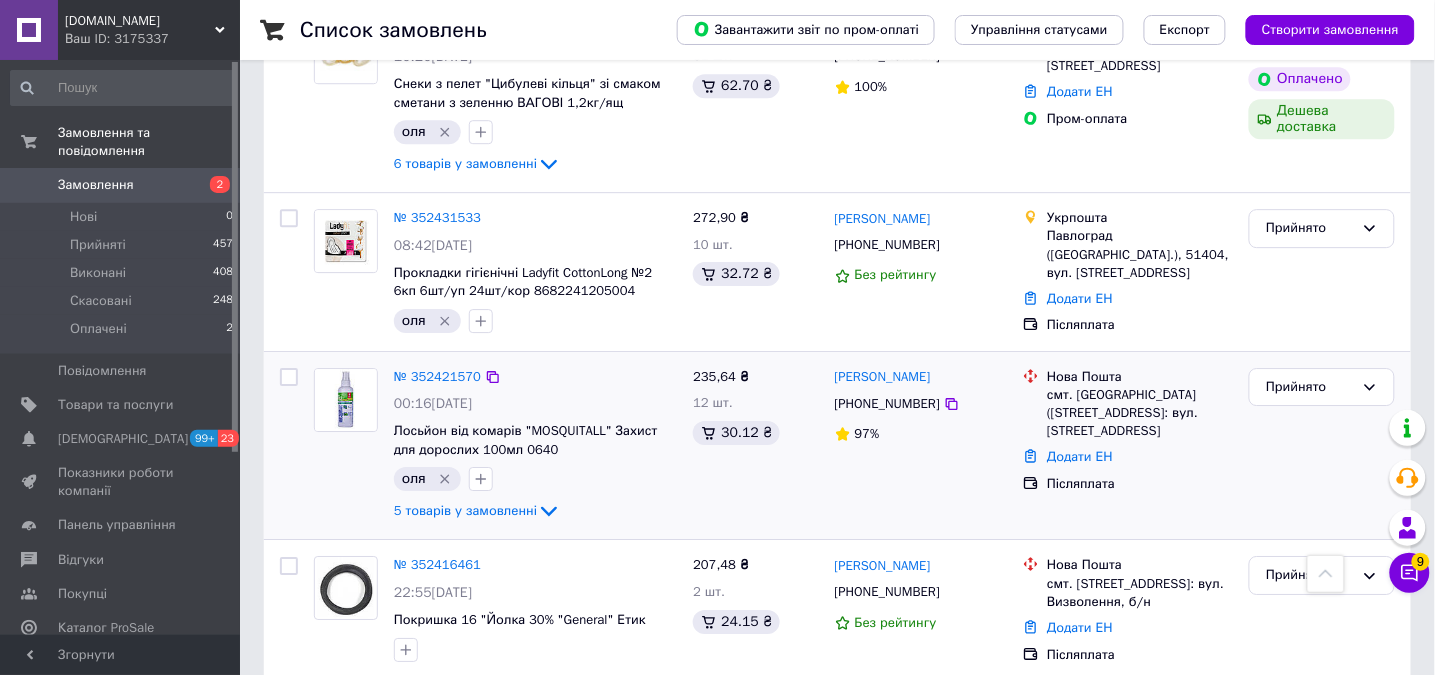 scroll, scrollTop: 3466, scrollLeft: 0, axis: vertical 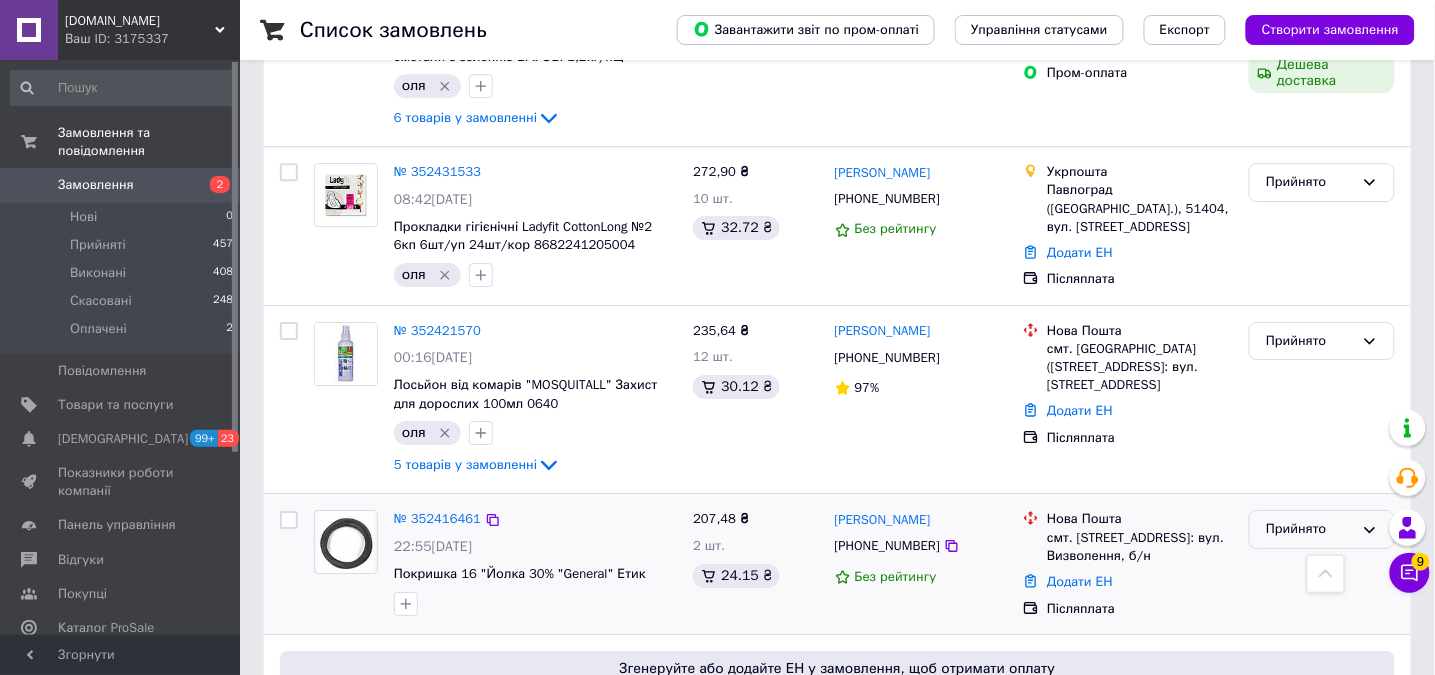 click on "Прийнято" at bounding box center (1310, 529) 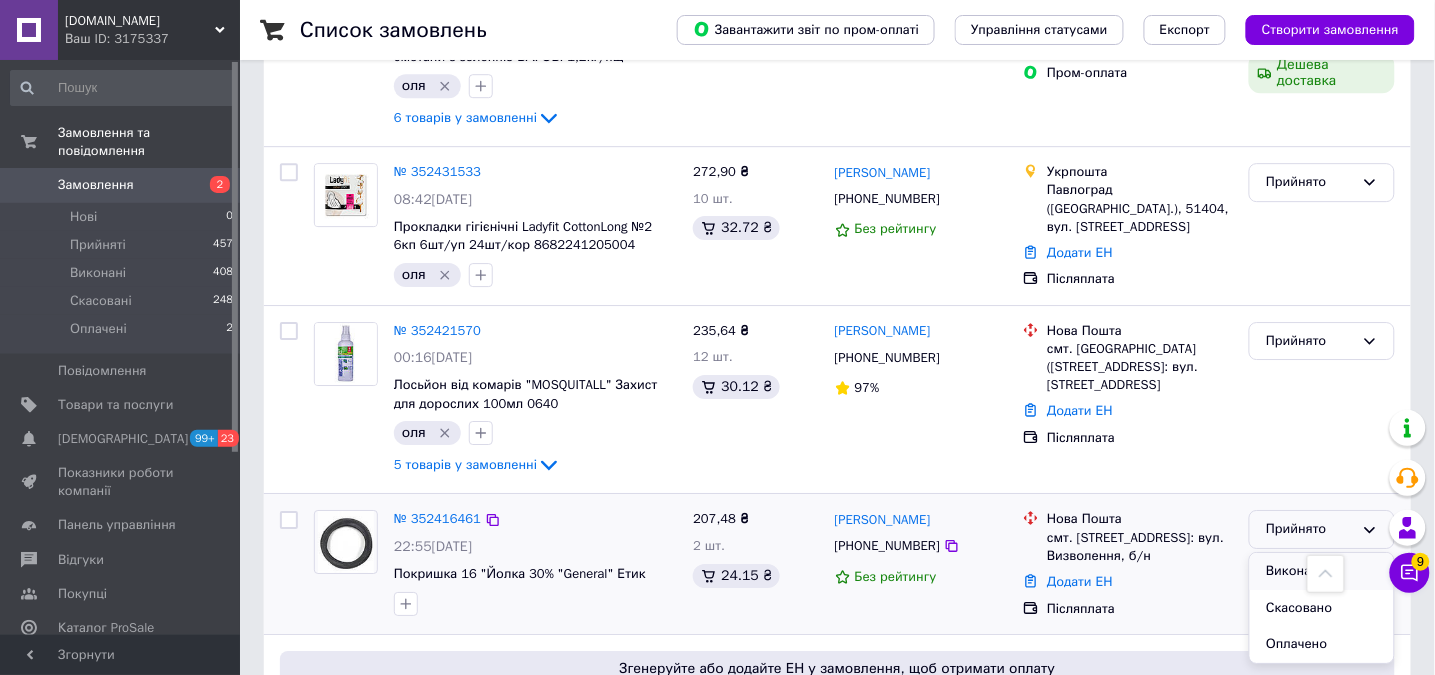 click on "Виконано" at bounding box center (1322, 571) 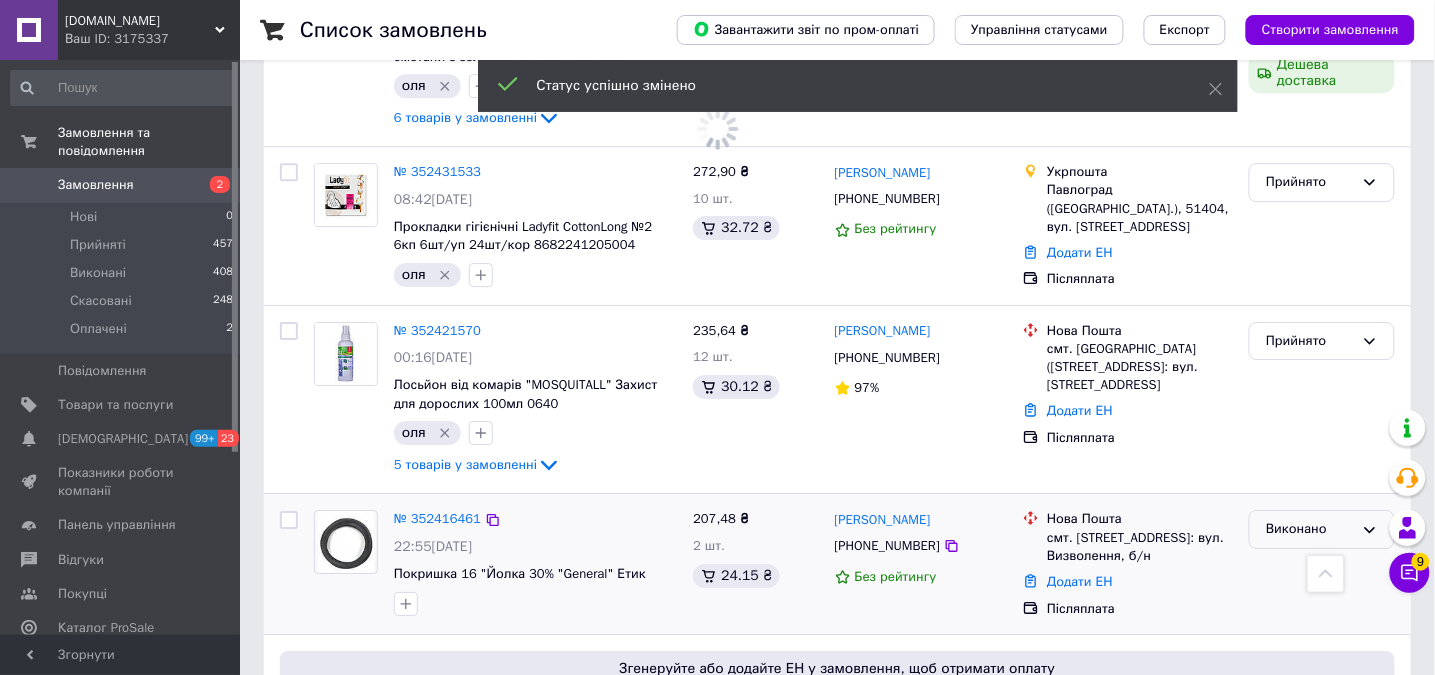 click on "Виконано" at bounding box center (1310, 529) 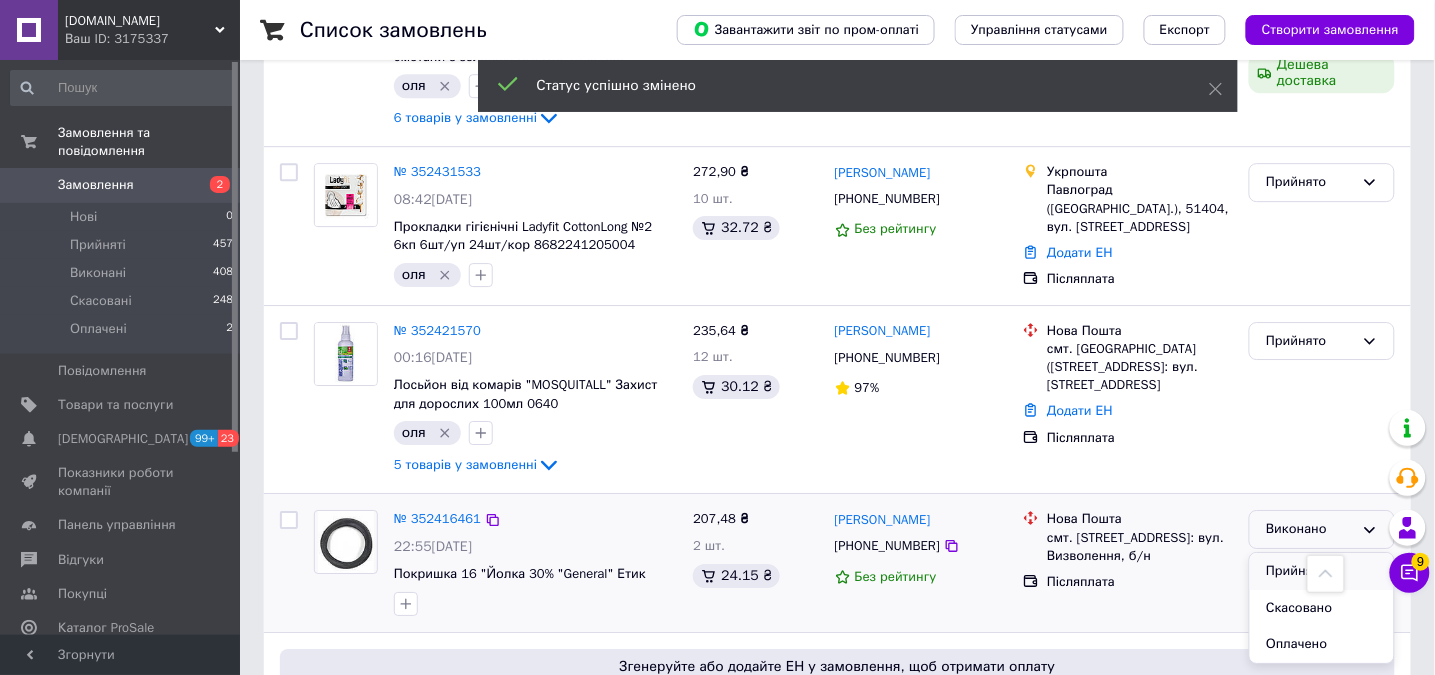 click on "Прийнято" at bounding box center (1322, 571) 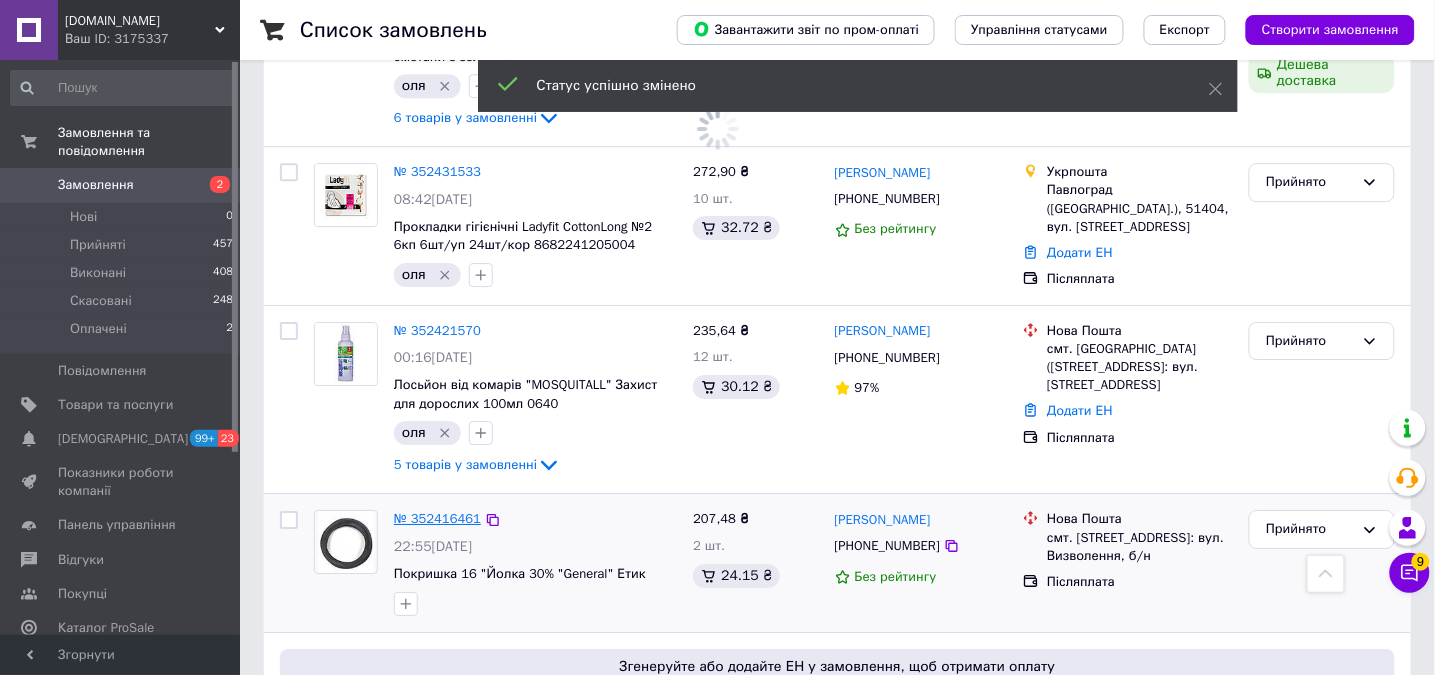 click on "№ 352416461" at bounding box center (437, 518) 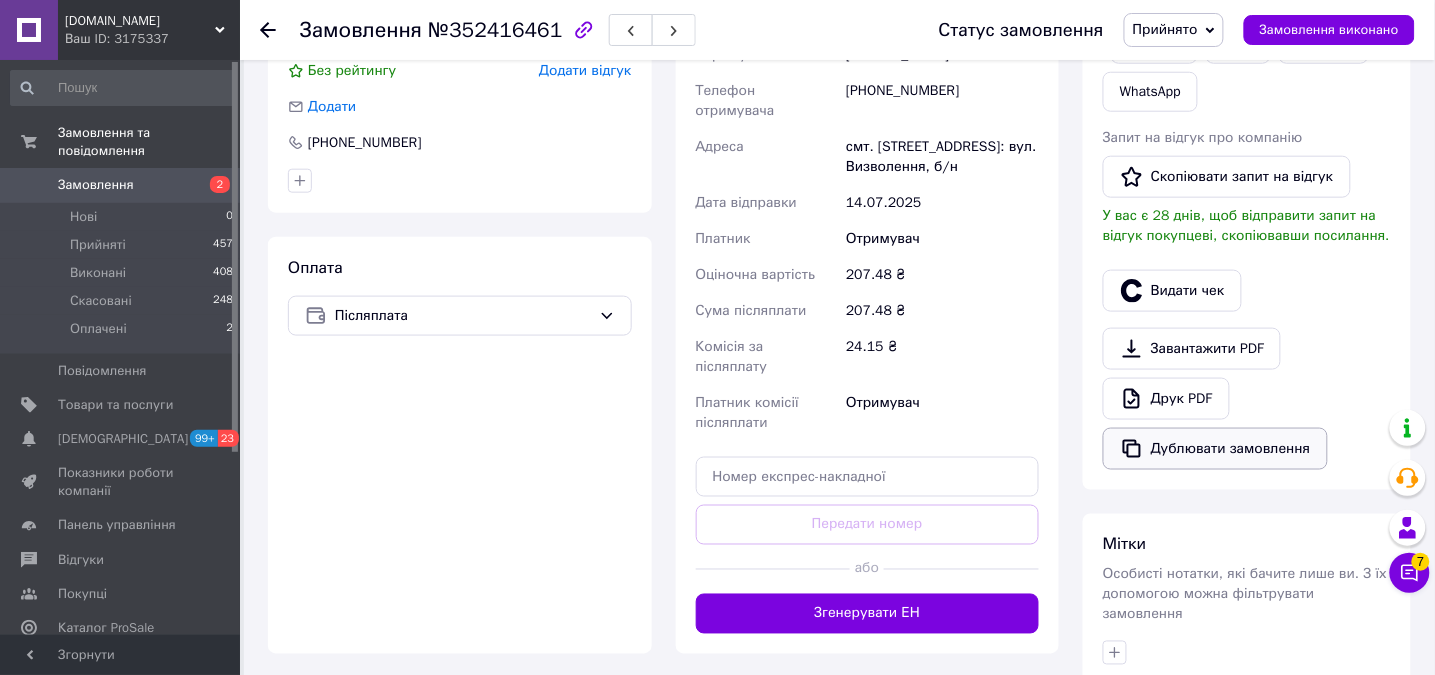 scroll, scrollTop: 466, scrollLeft: 0, axis: vertical 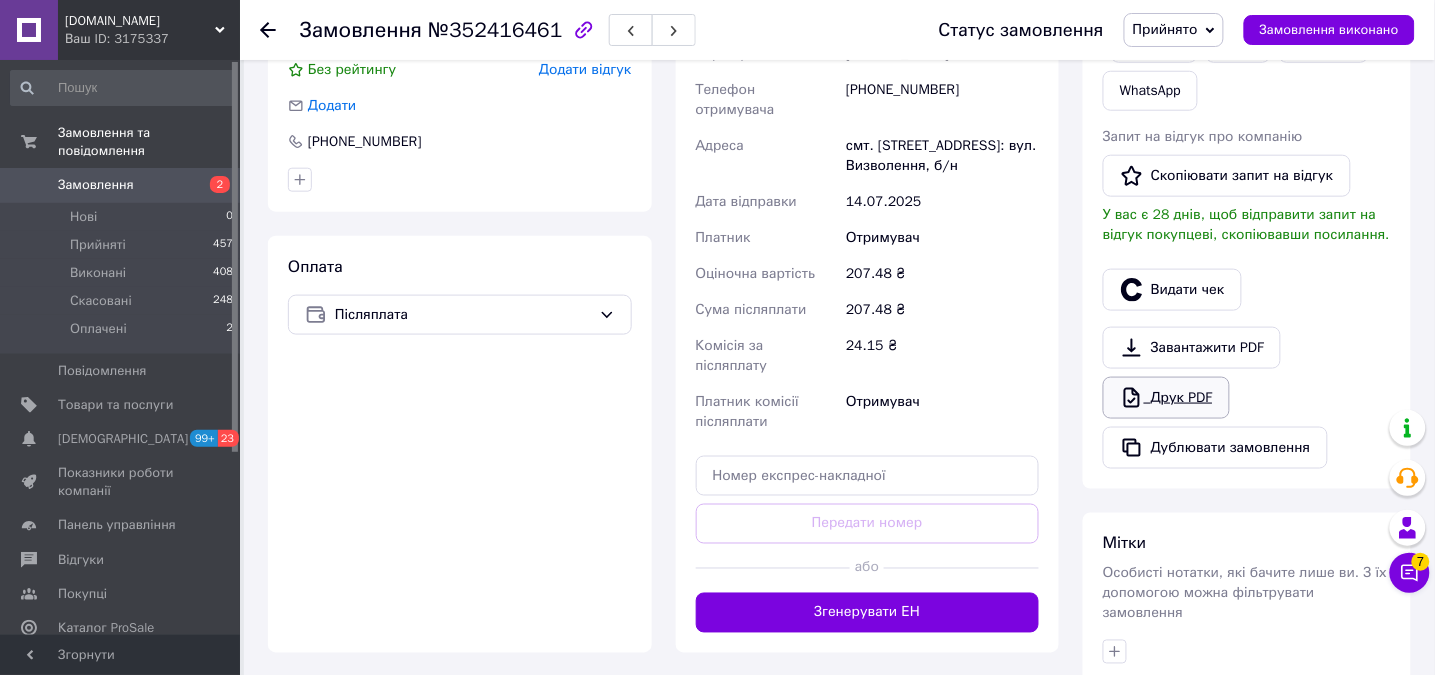 click on "Друк PDF" at bounding box center [1166, 398] 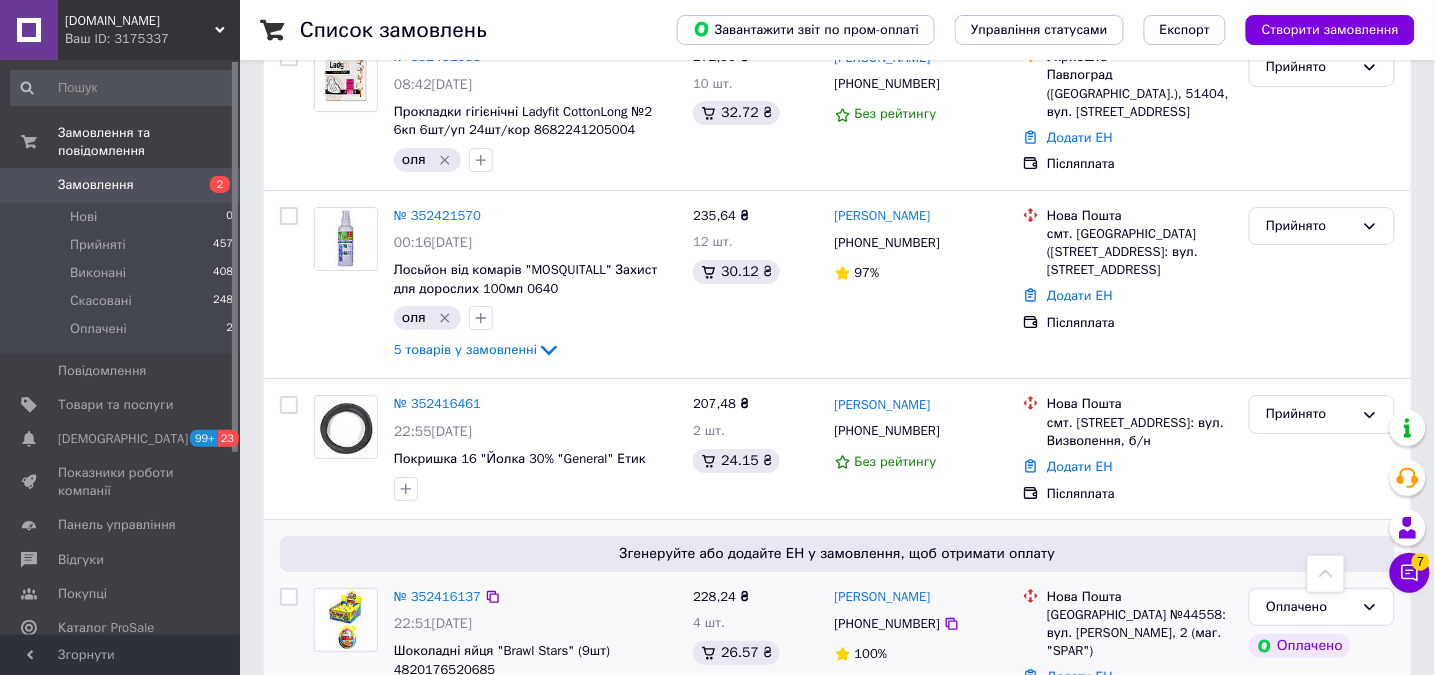 scroll, scrollTop: 3600, scrollLeft: 0, axis: vertical 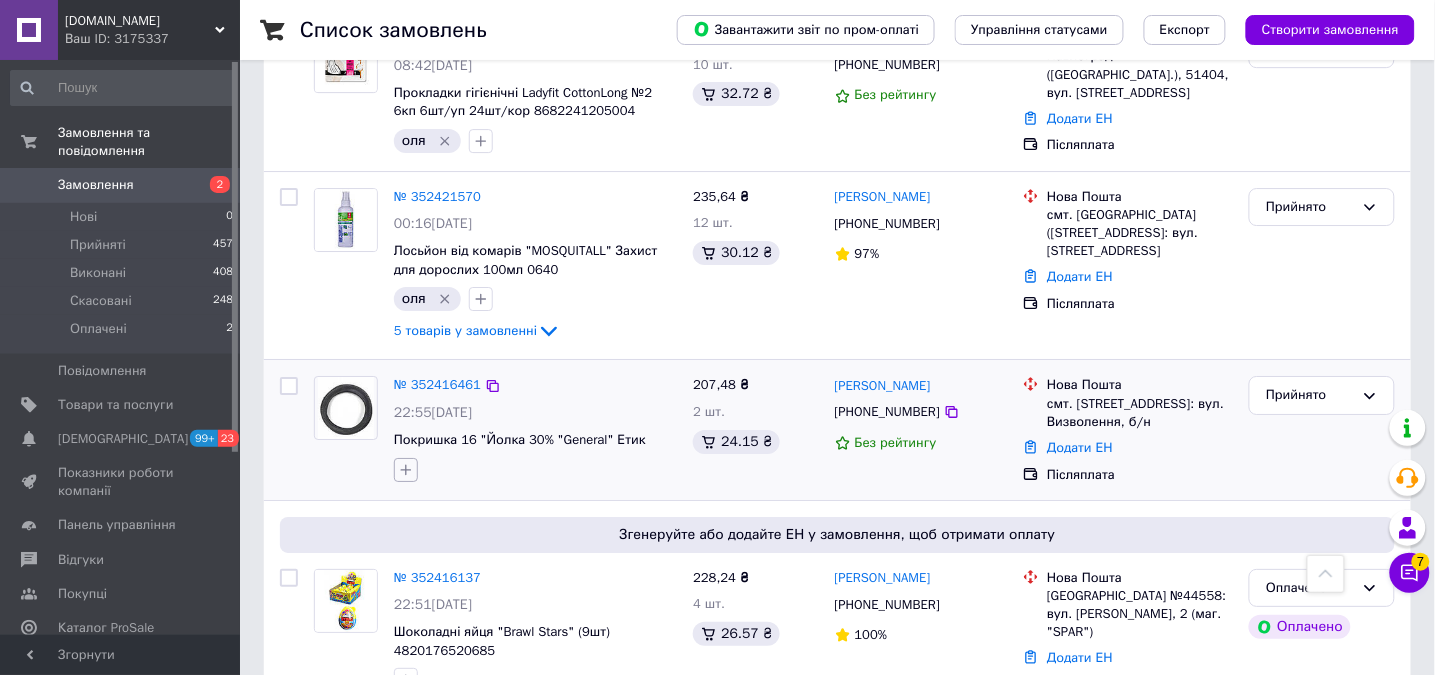 click 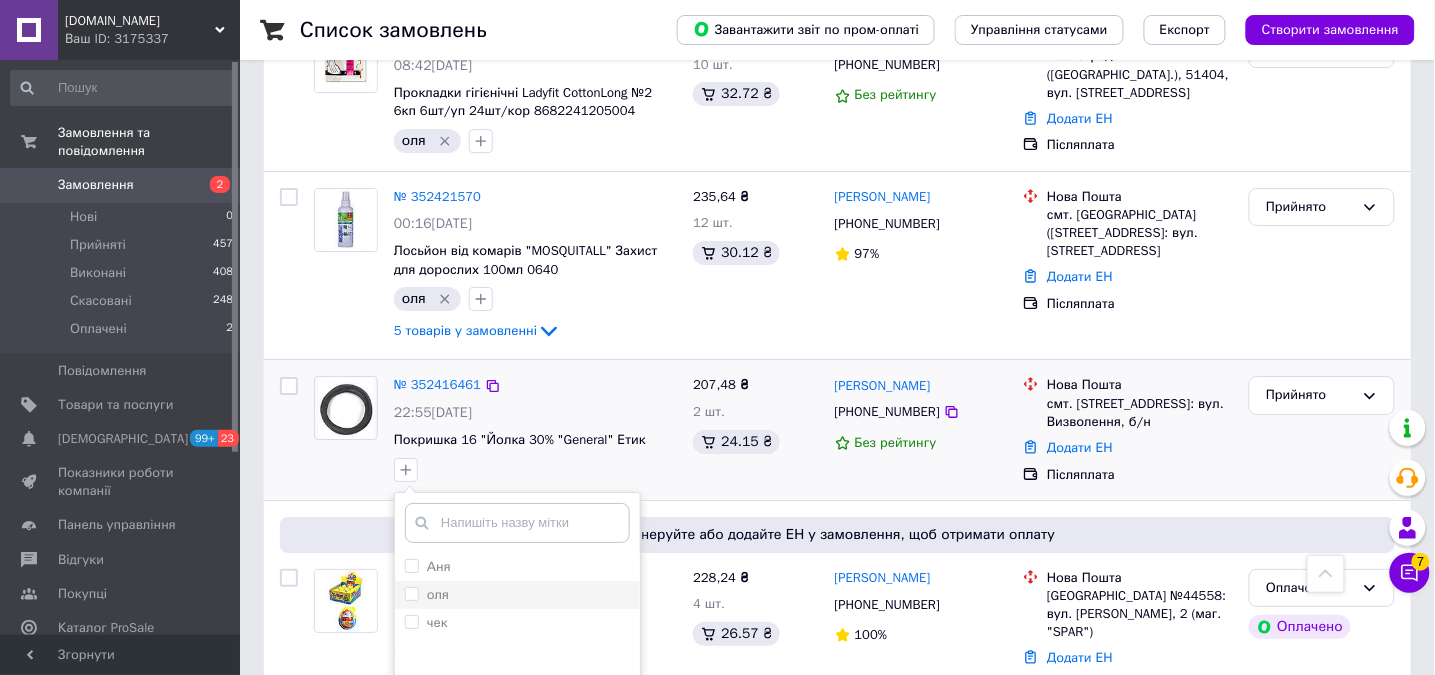 click on "оля" at bounding box center [438, 594] 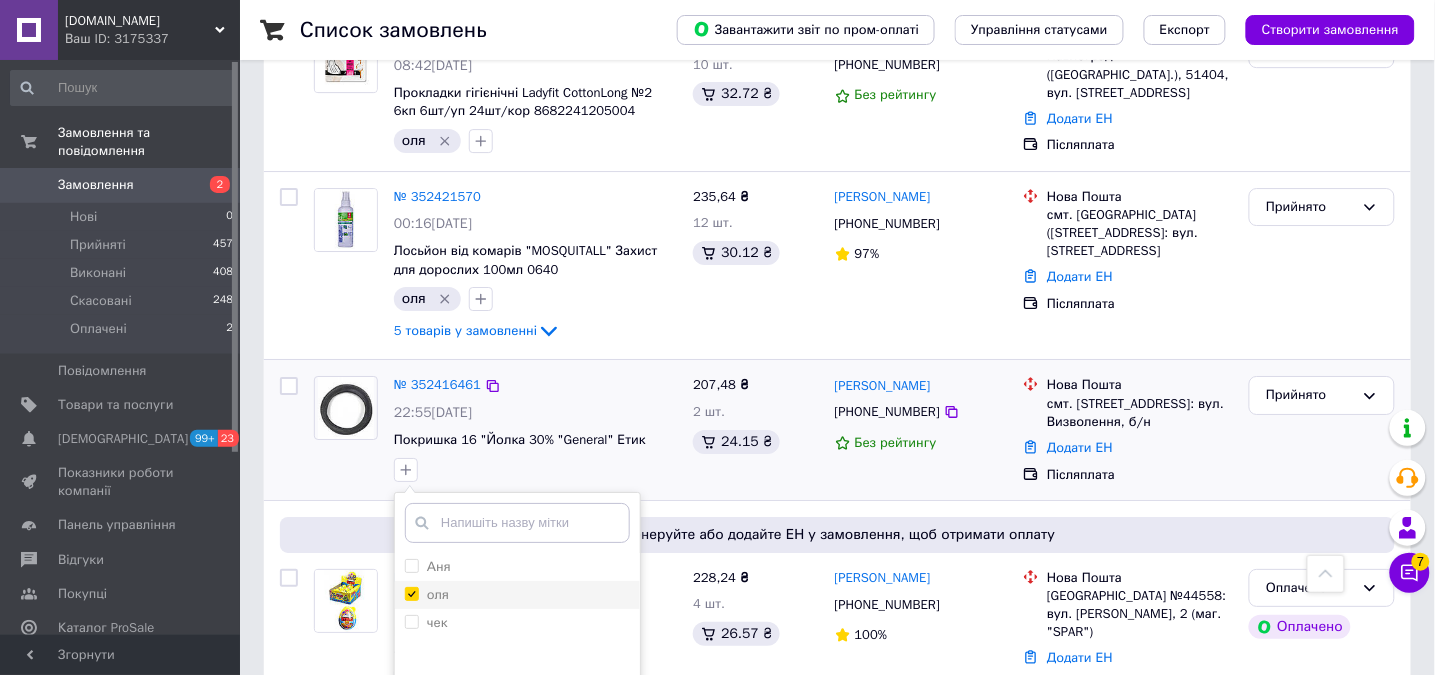 checkbox on "true" 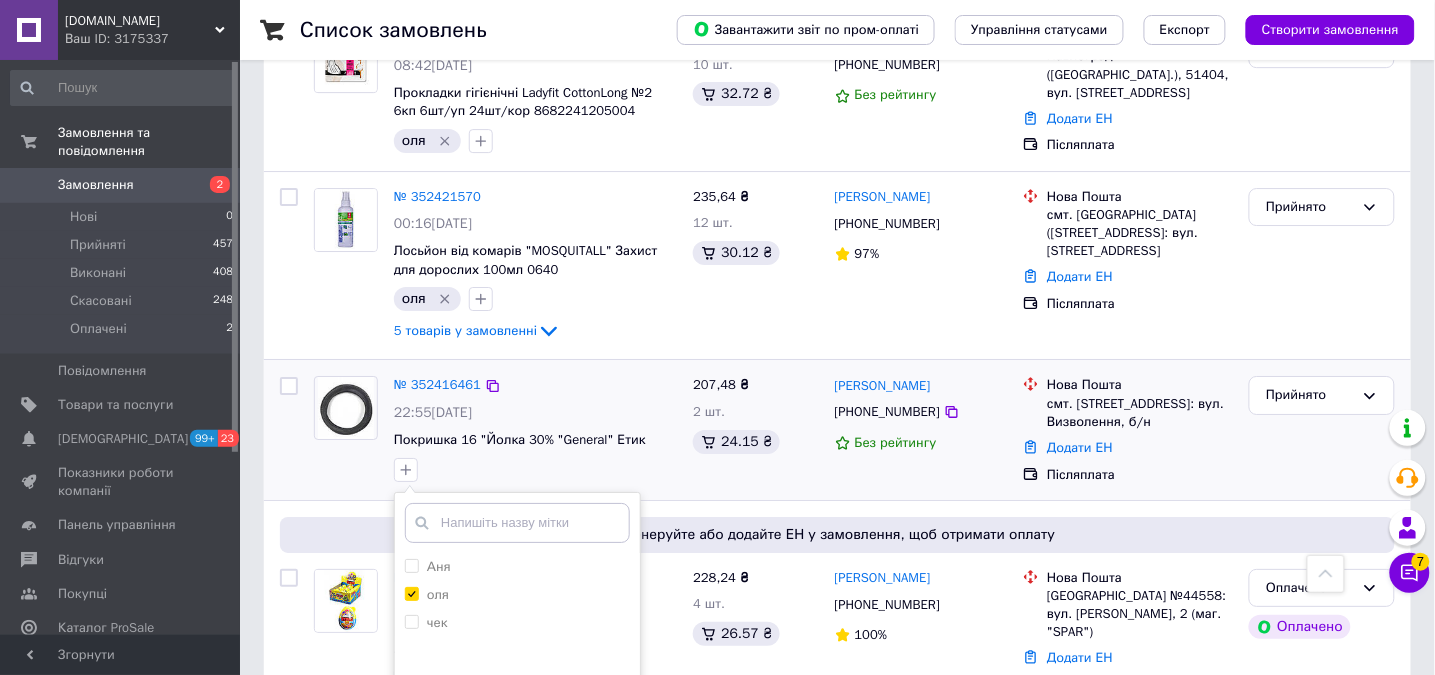click on "Додати мітку" at bounding box center (517, 789) 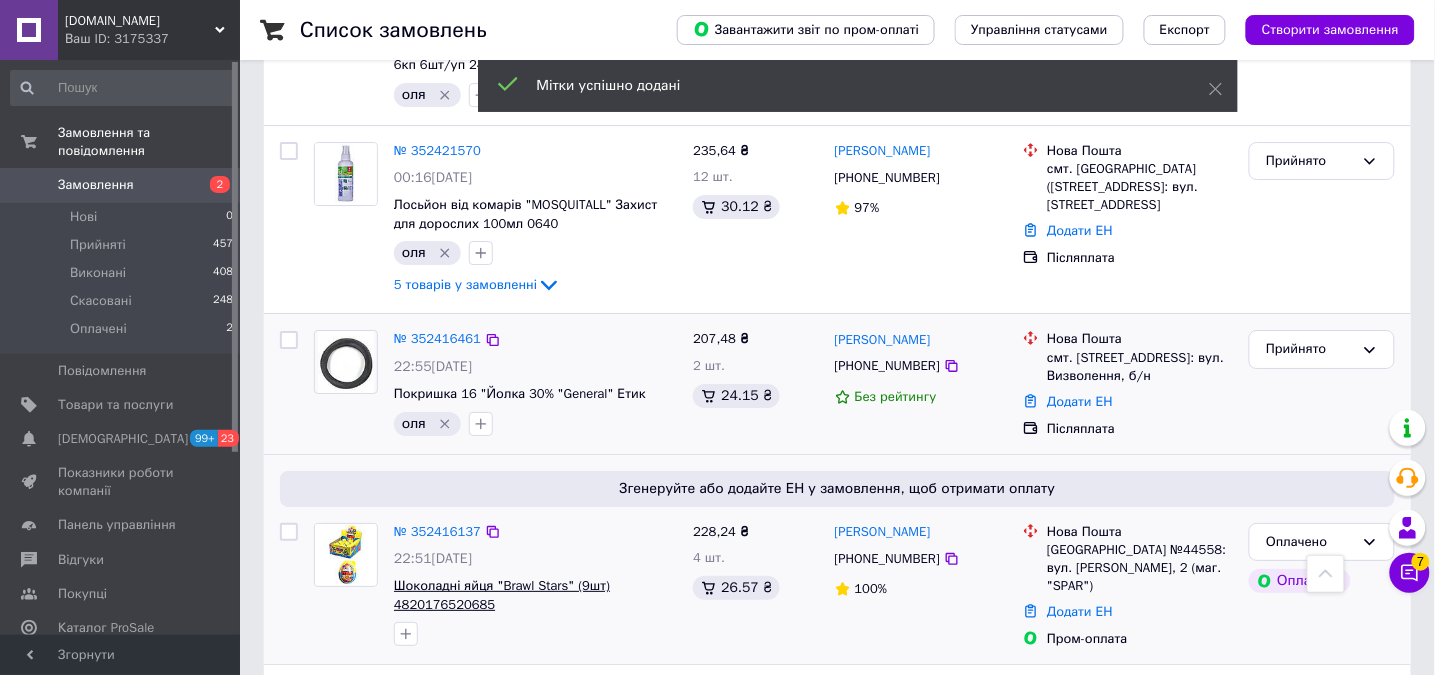 scroll, scrollTop: 3672, scrollLeft: 0, axis: vertical 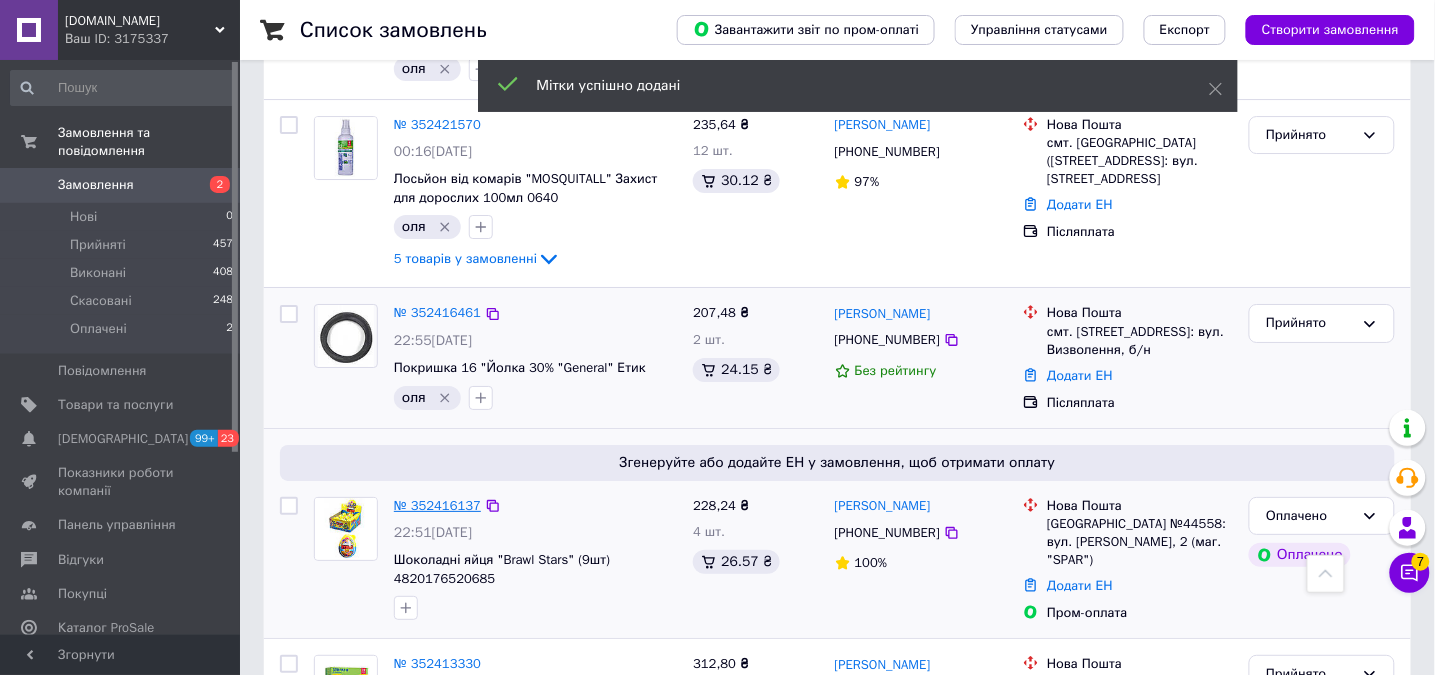 click on "№ 352416137" at bounding box center (437, 505) 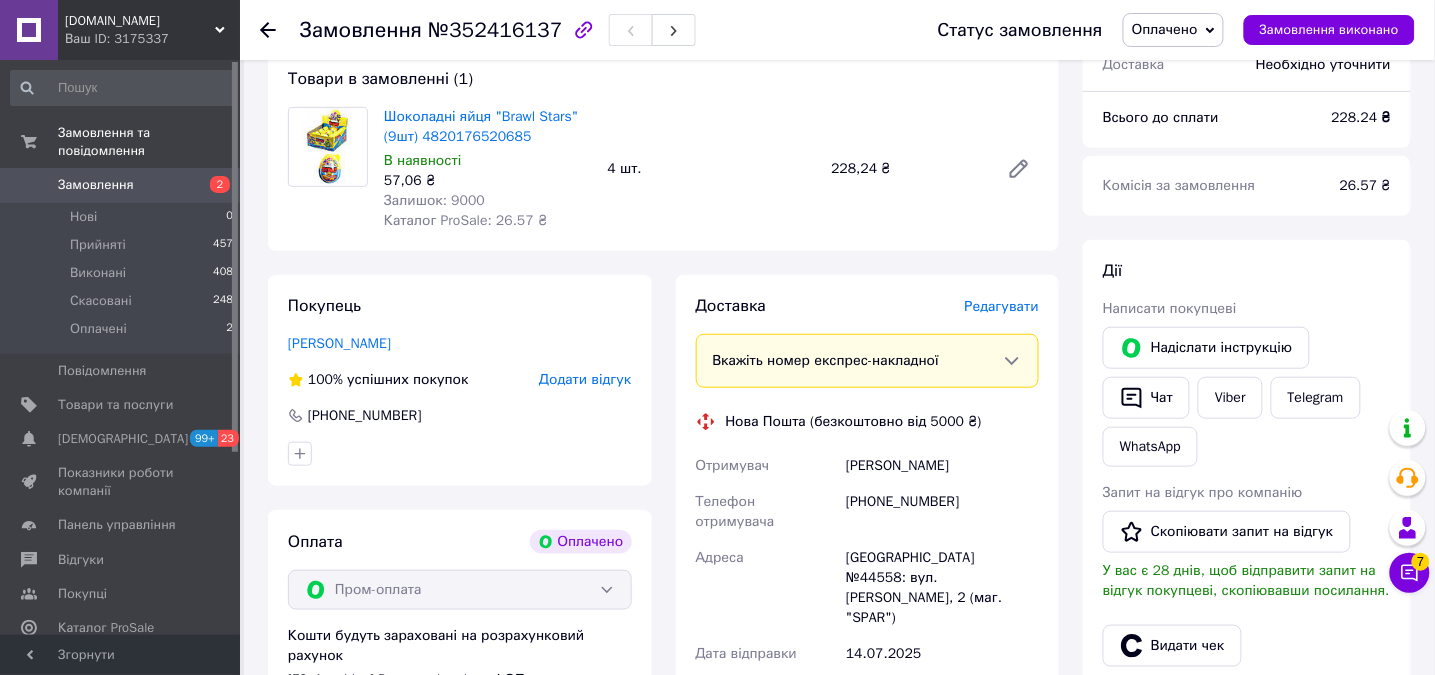 scroll, scrollTop: 720, scrollLeft: 0, axis: vertical 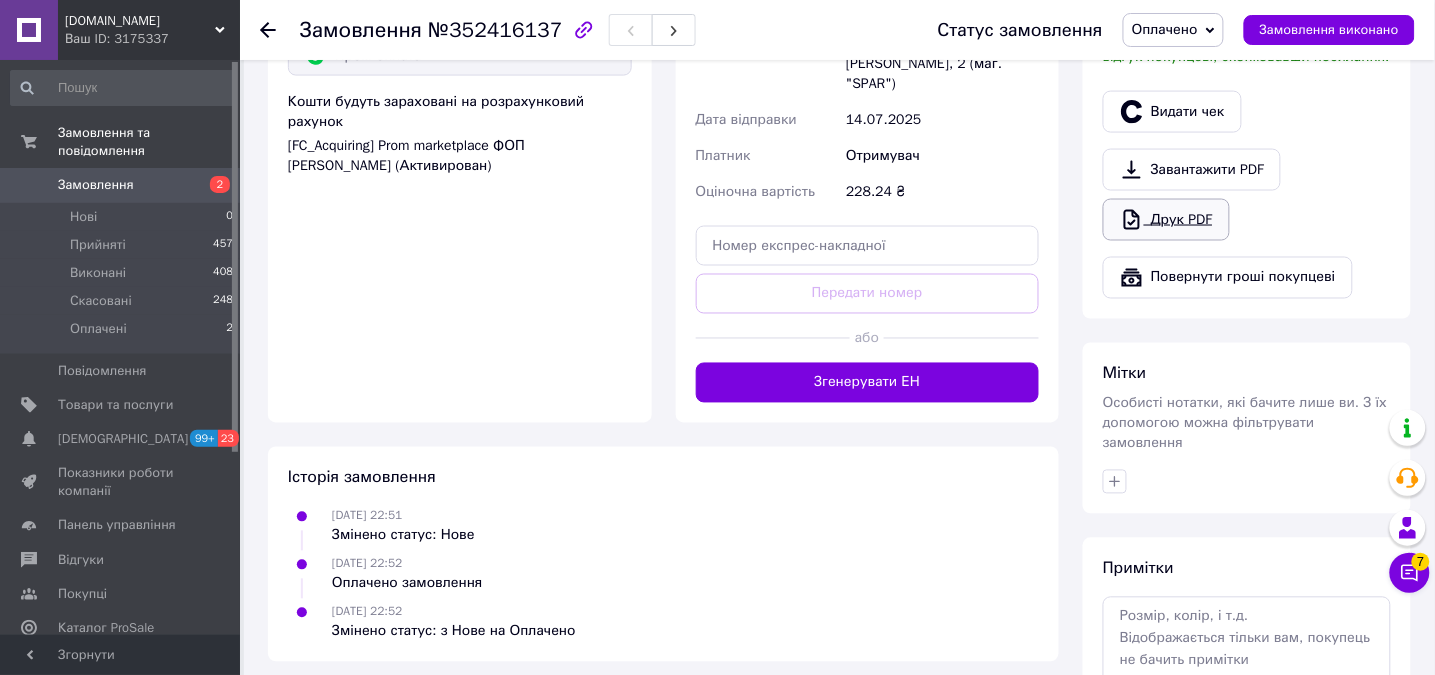 click on "Друк PDF" at bounding box center [1166, 220] 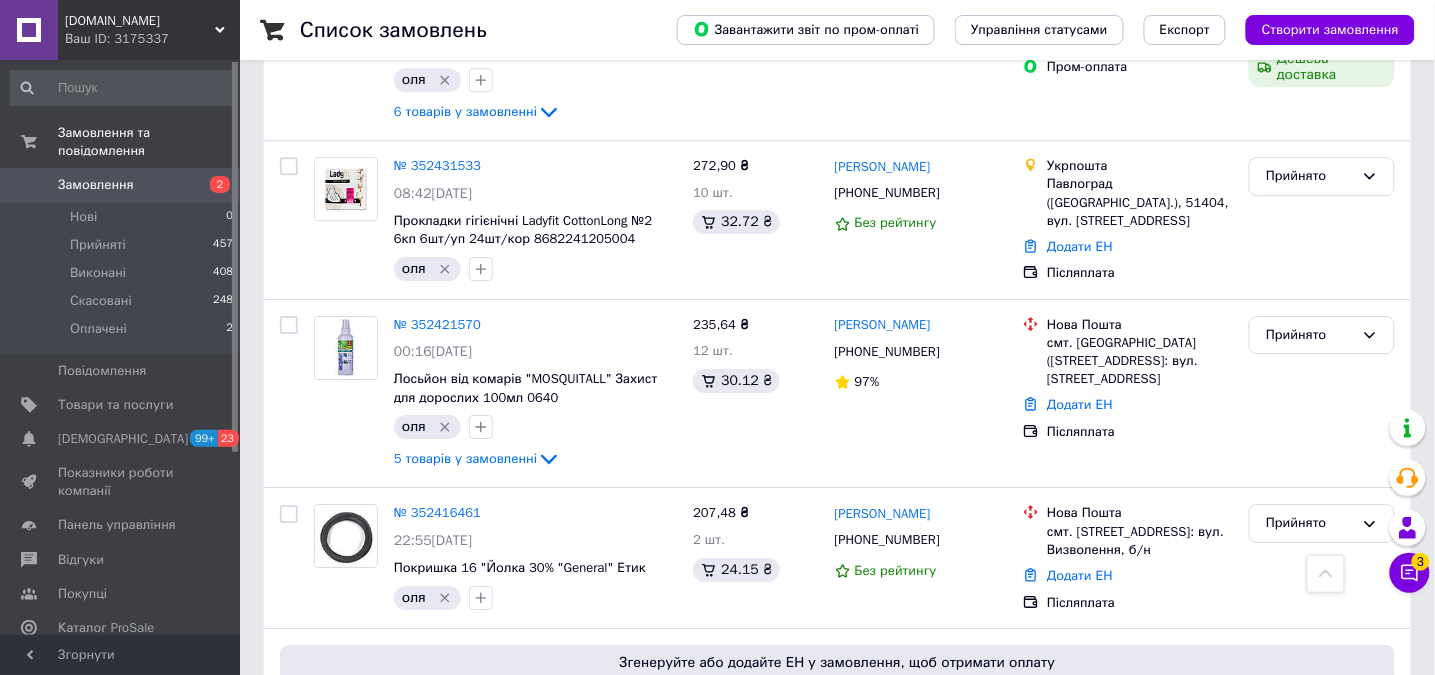 scroll, scrollTop: 3672, scrollLeft: 0, axis: vertical 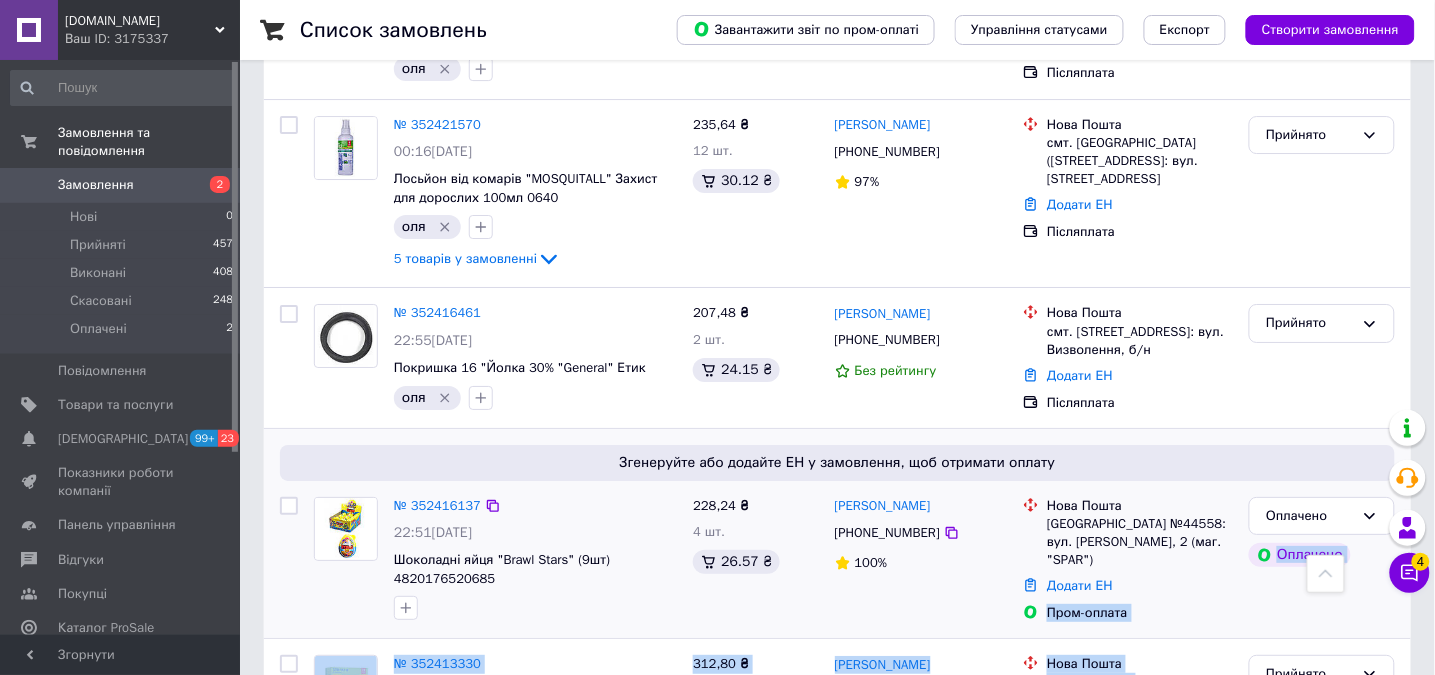 drag, startPoint x: 1286, startPoint y: 307, endPoint x: 1188, endPoint y: 374, distance: 118.71394 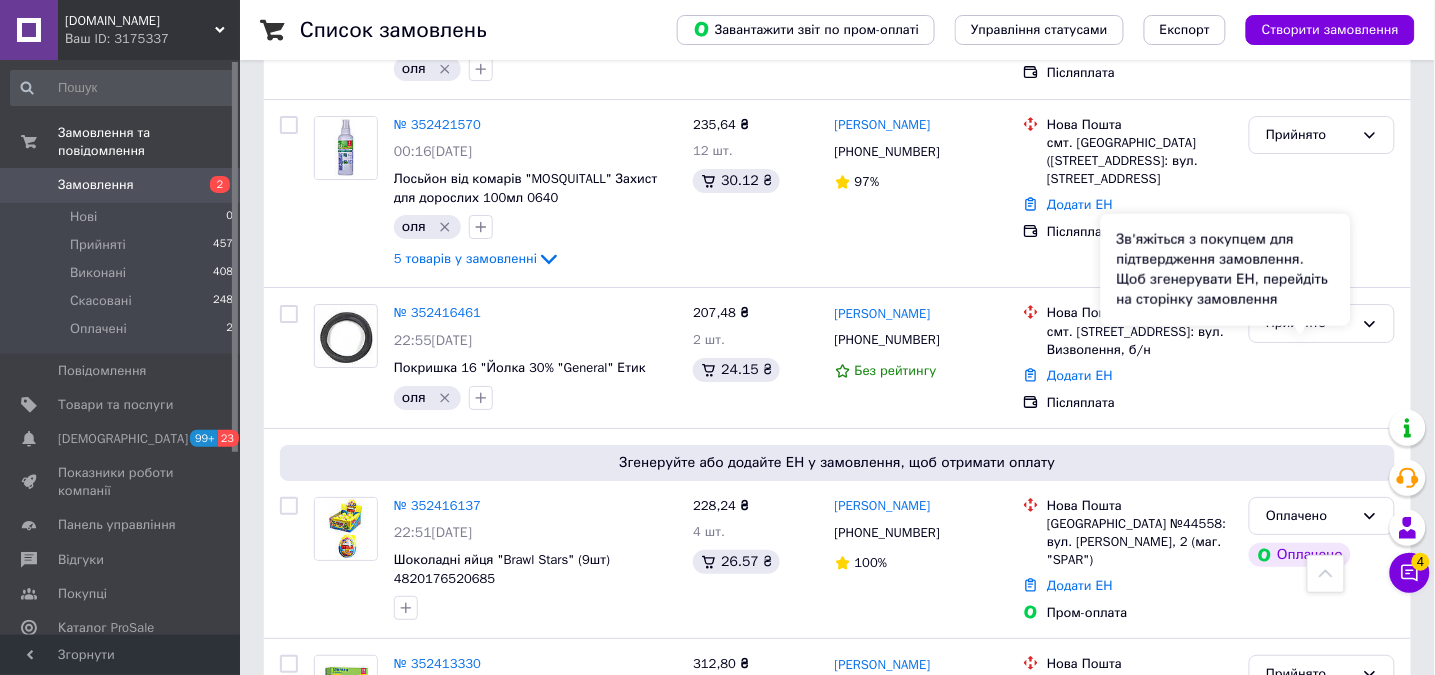click on "Зв'яжіться з покупцем для підтвердження замовлення.
Щоб згенерувати ЕН, перейдіть на сторінку замовлення" at bounding box center [1226, 270] 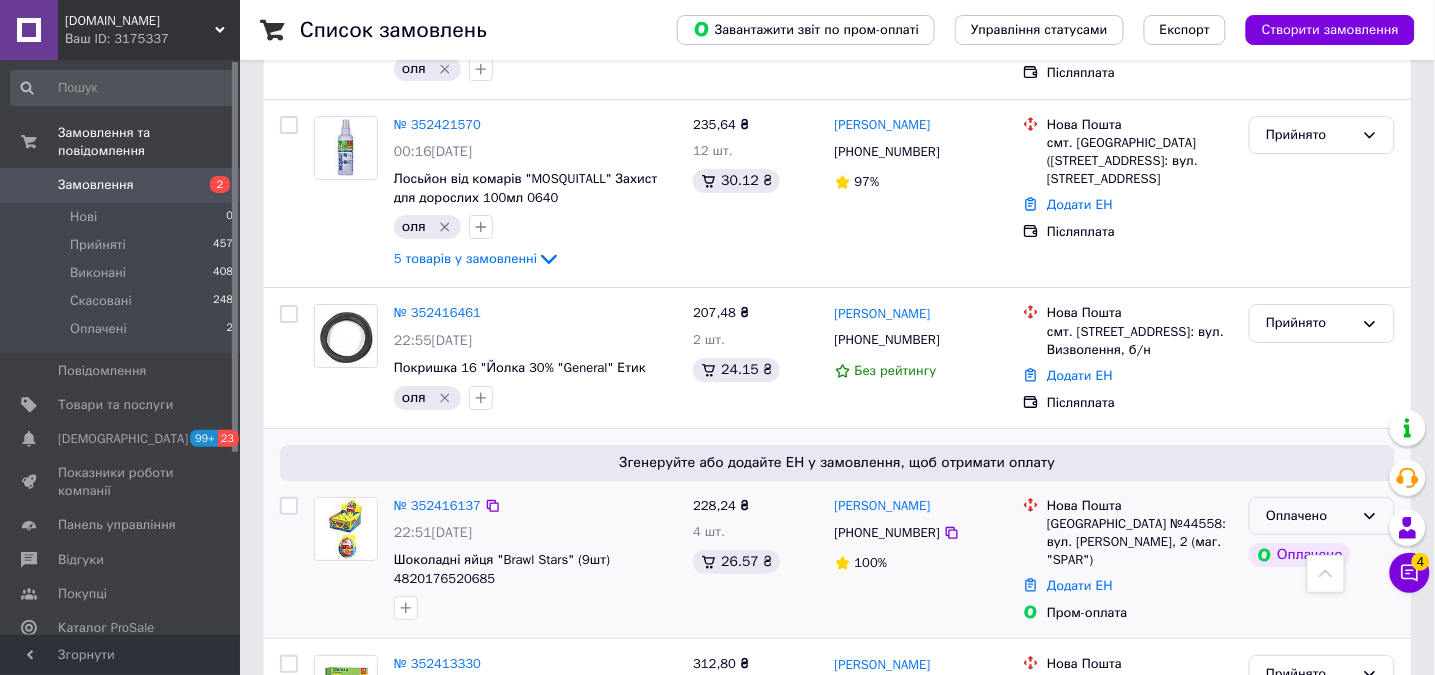 click 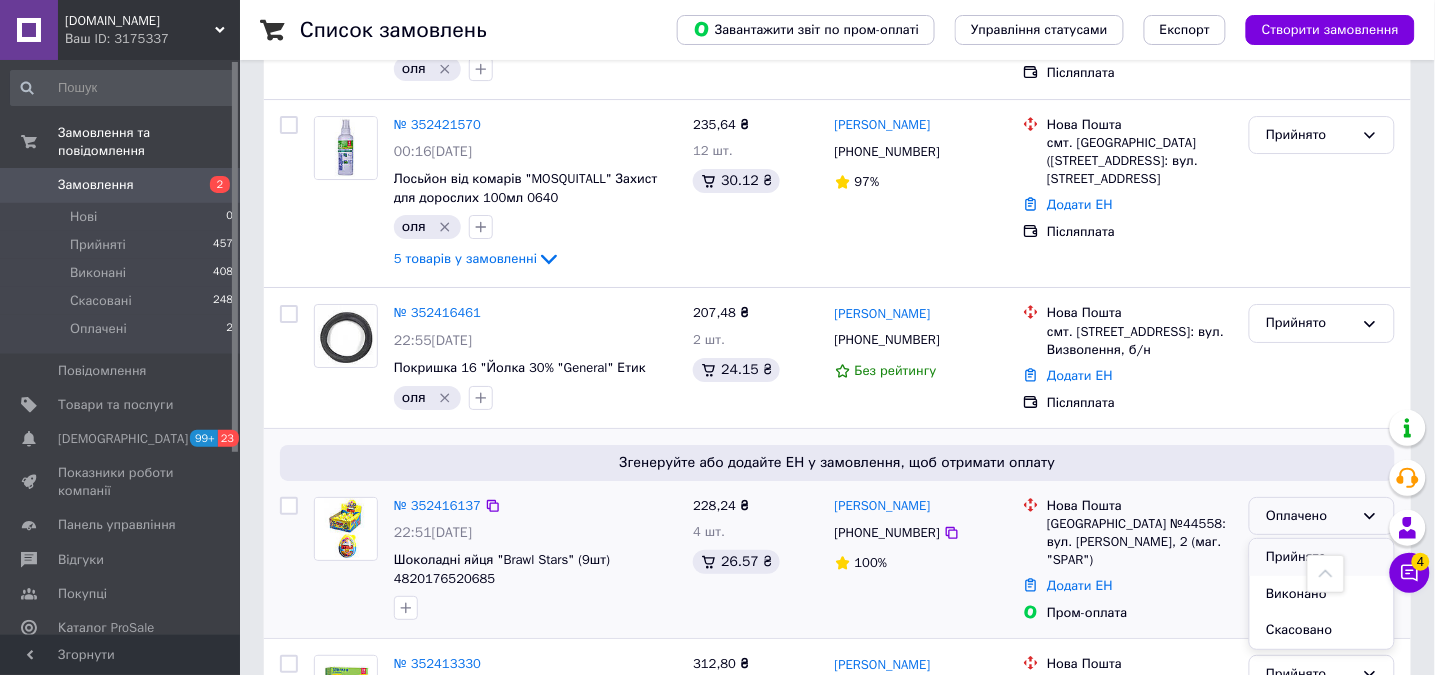 click on "Прийнято" at bounding box center (1322, 557) 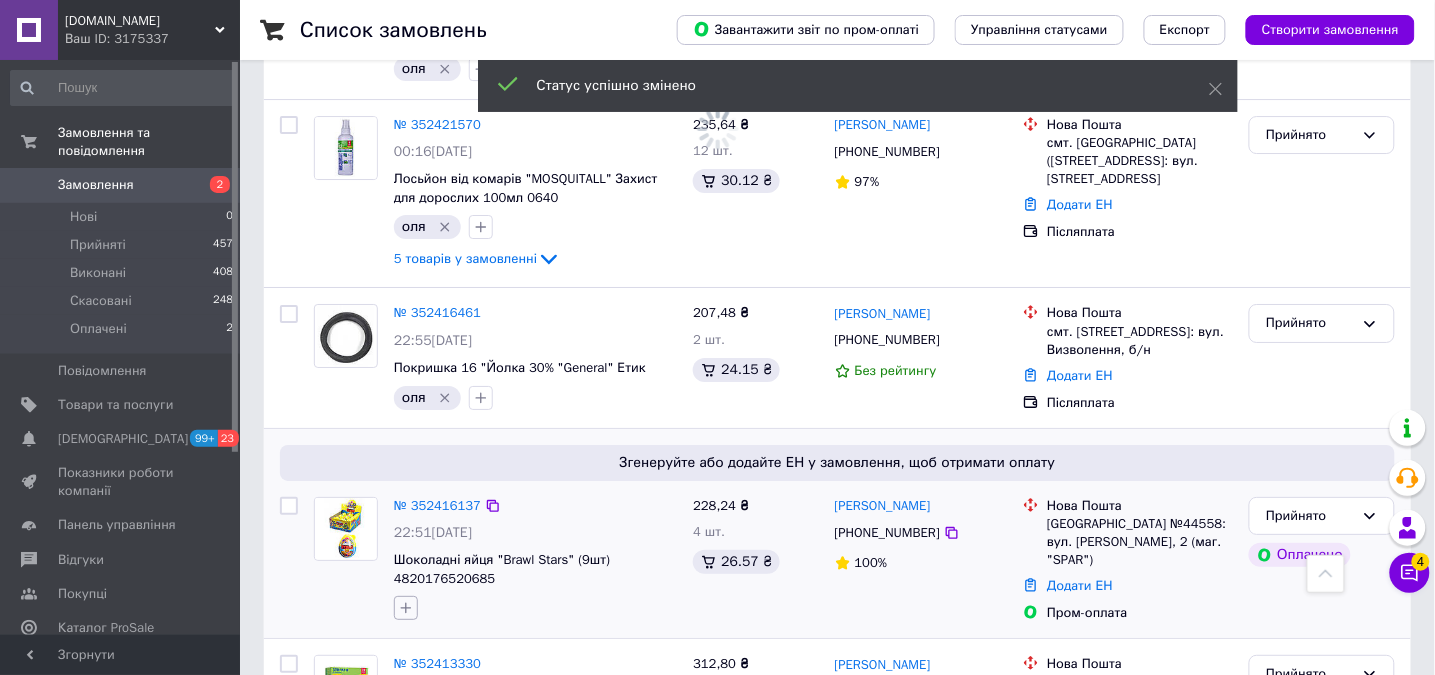 click 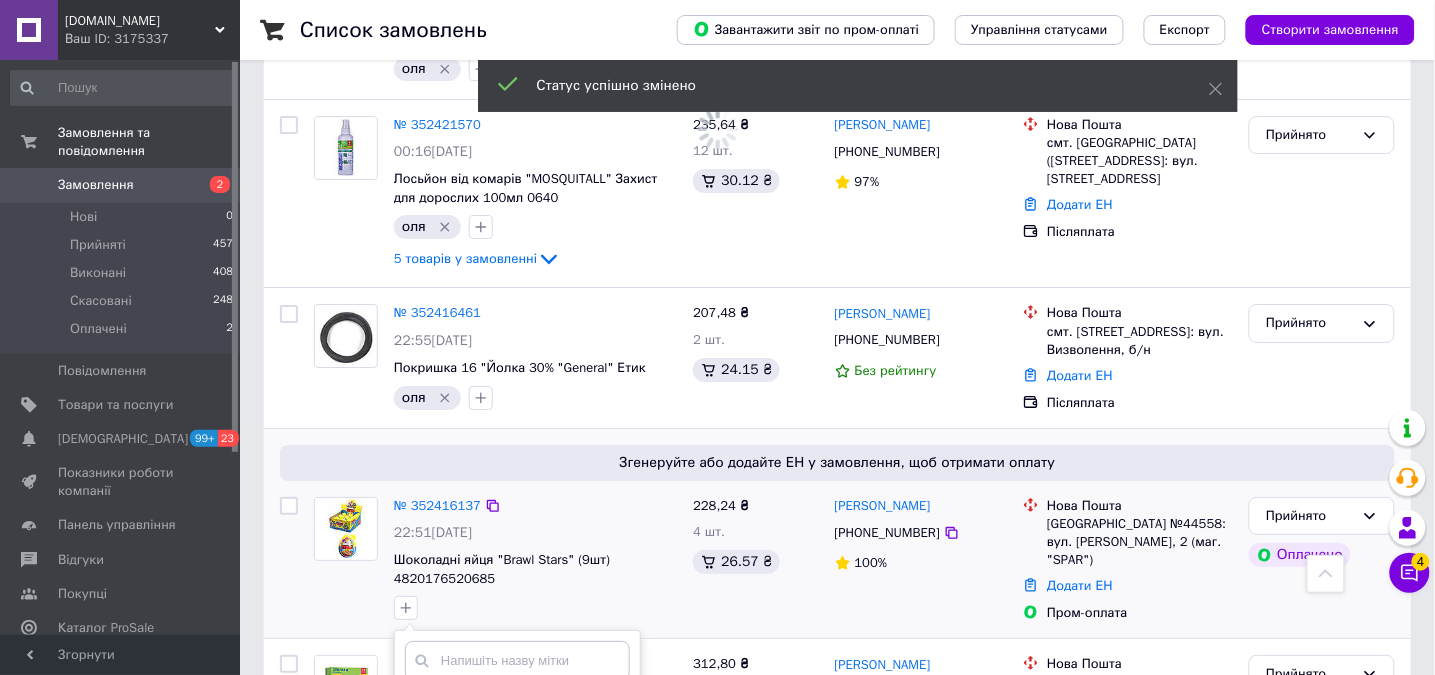 click on "оля" at bounding box center [438, 733] 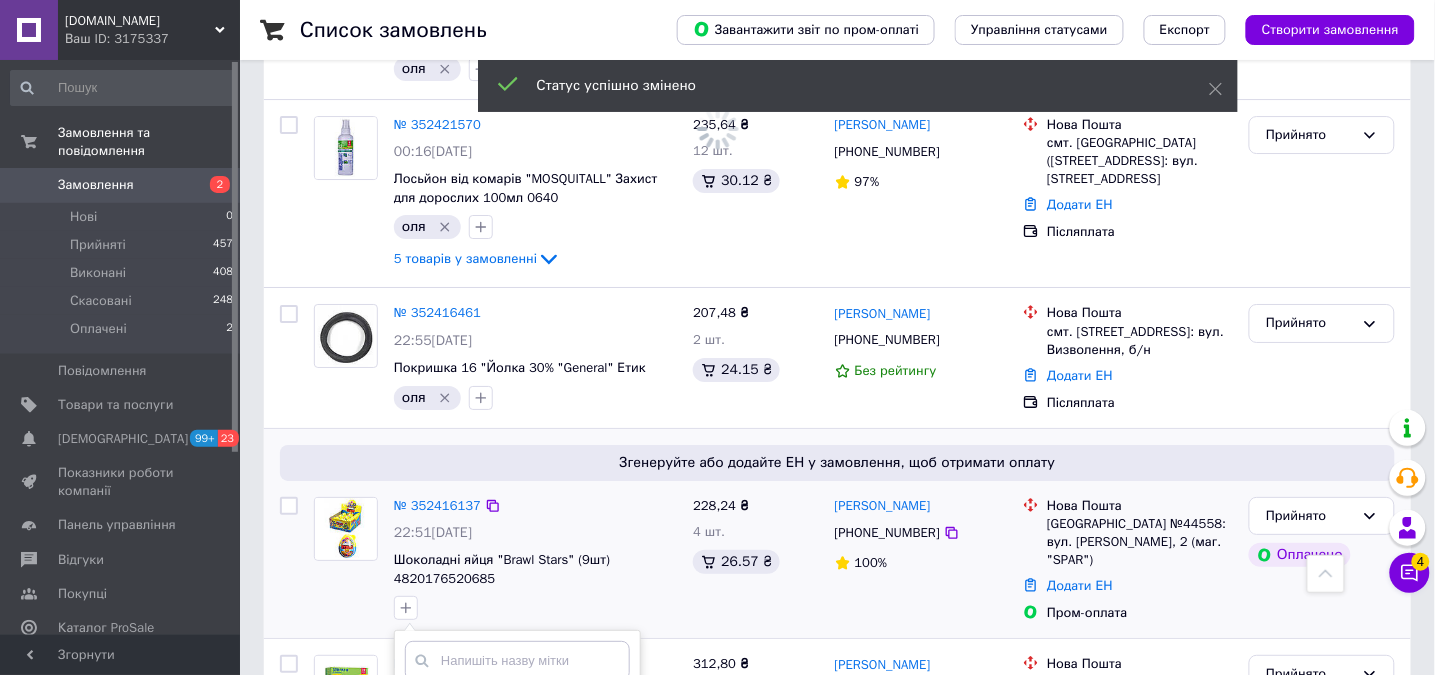 checkbox on "true" 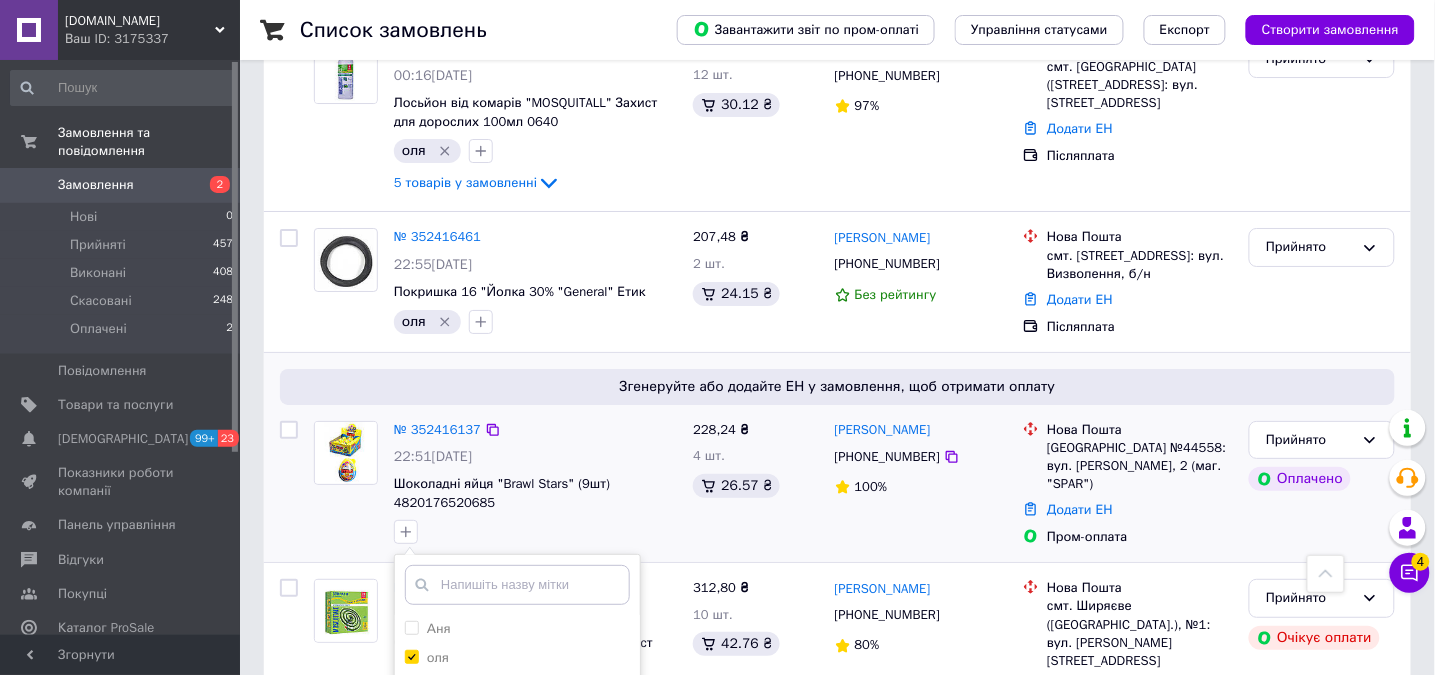click on "Додати мітку" at bounding box center (517, 851) 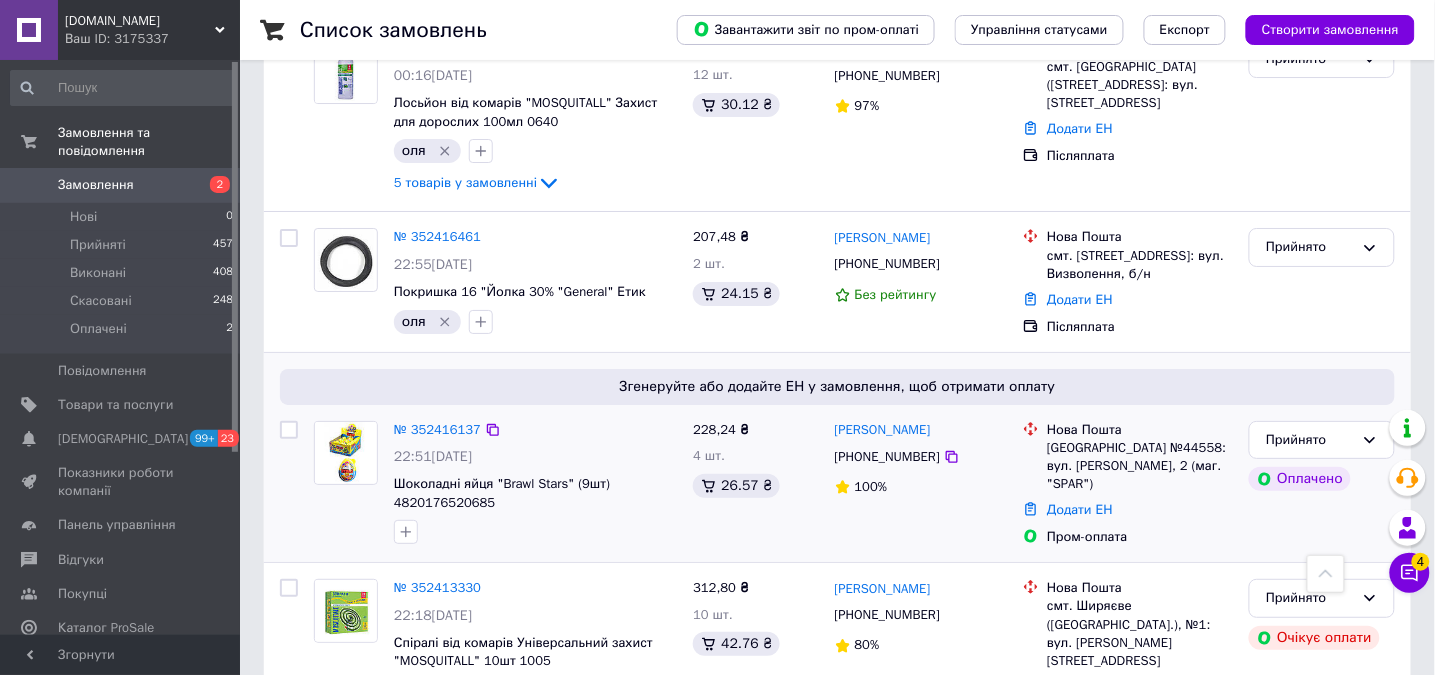 scroll, scrollTop: 3672, scrollLeft: 0, axis: vertical 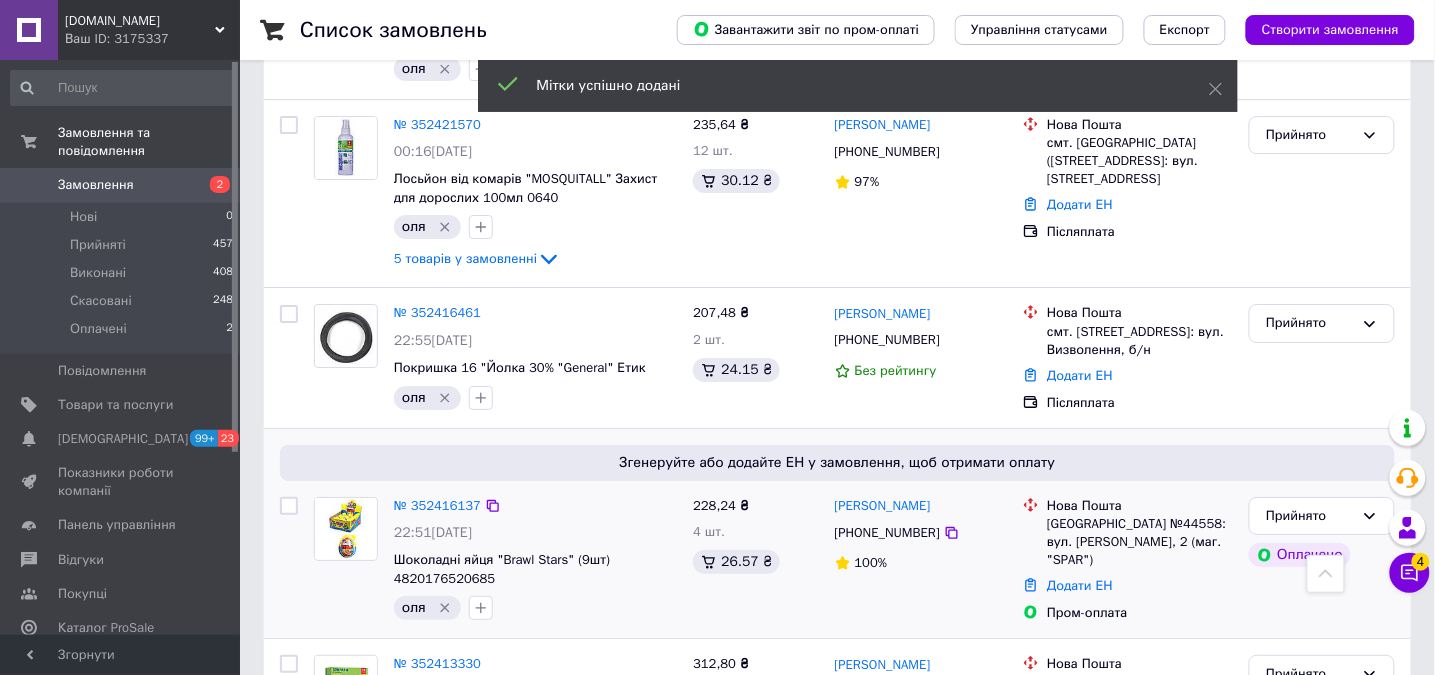 click on "2" at bounding box center (327, 860) 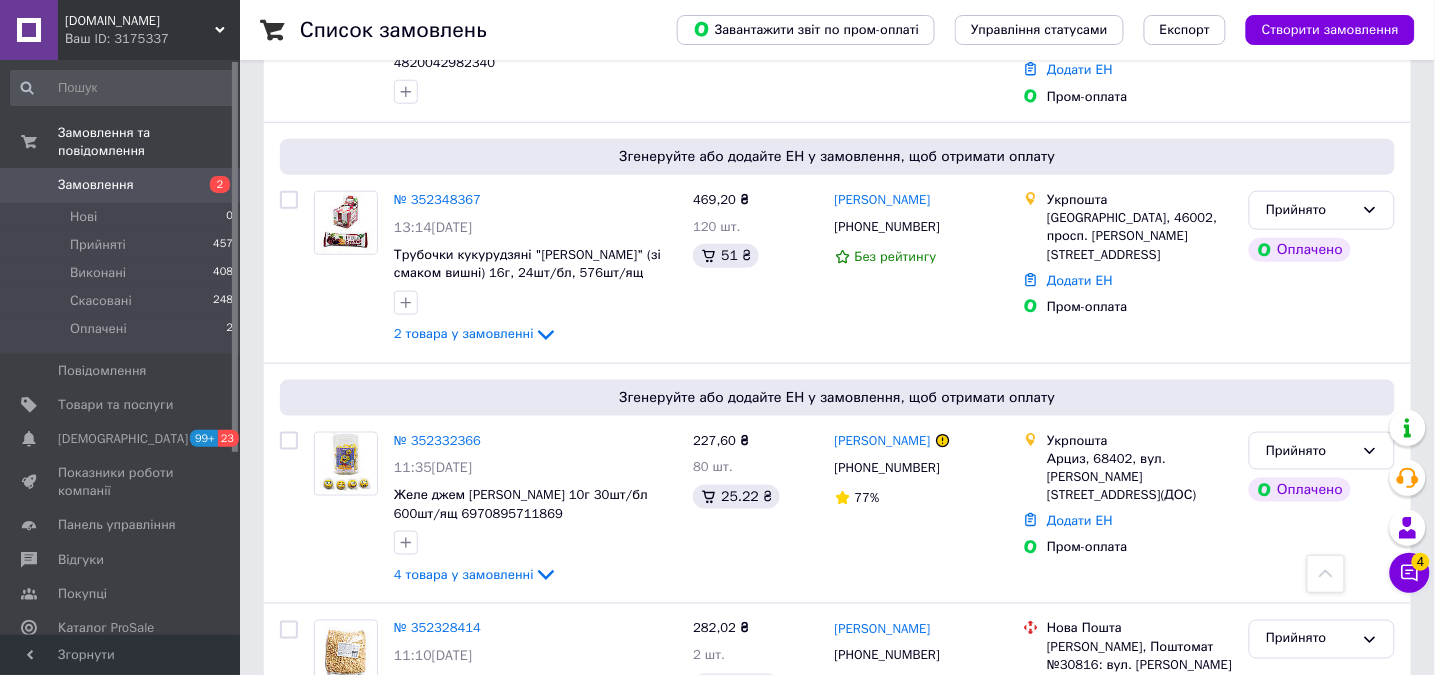 scroll, scrollTop: 2000, scrollLeft: 0, axis: vertical 